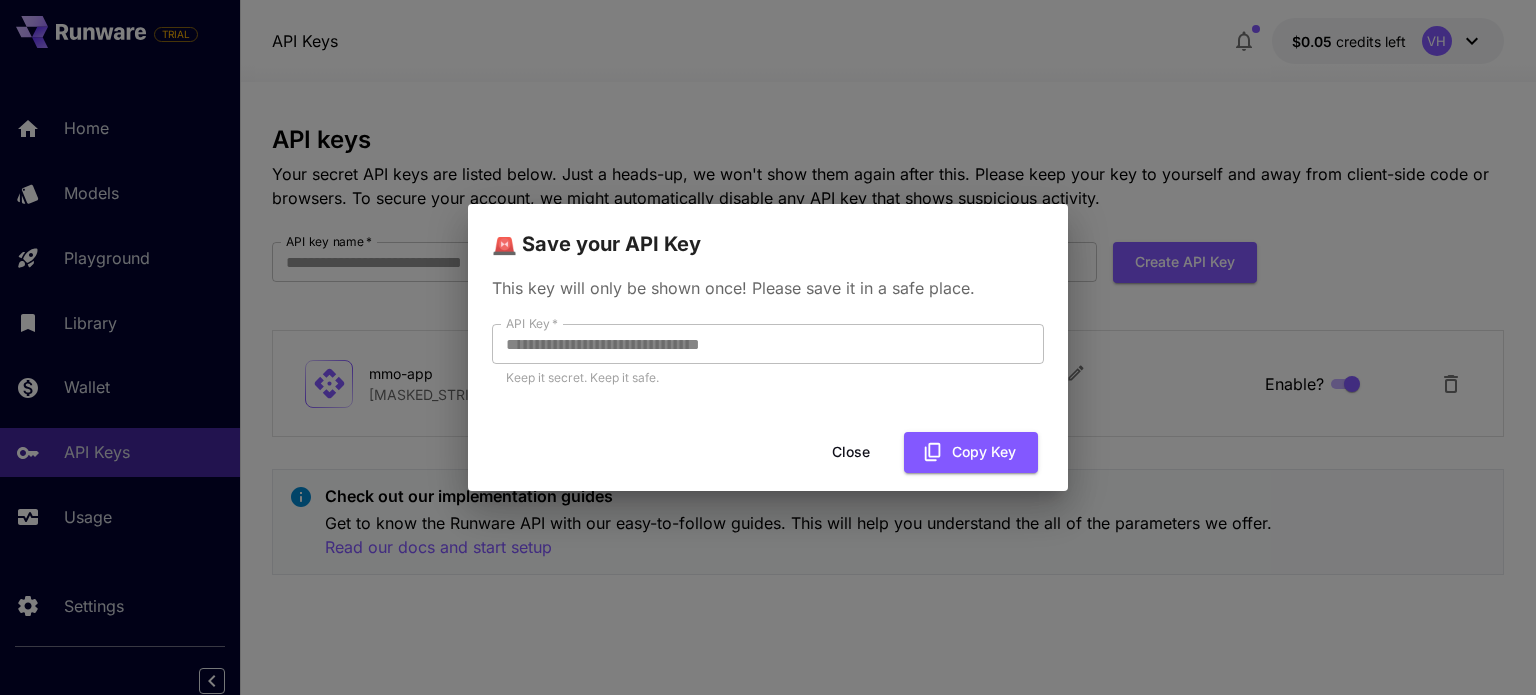 scroll, scrollTop: 0, scrollLeft: 0, axis: both 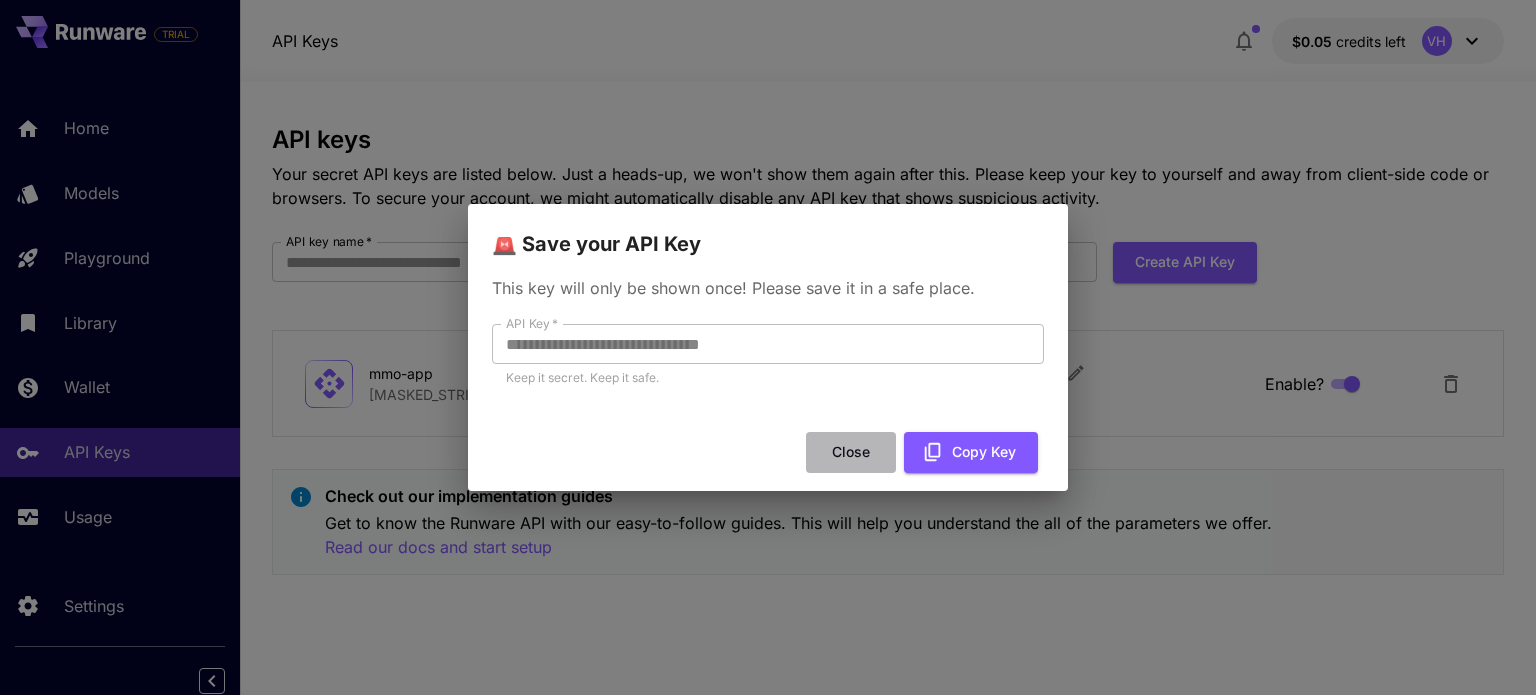 click on "Close" at bounding box center [851, 452] 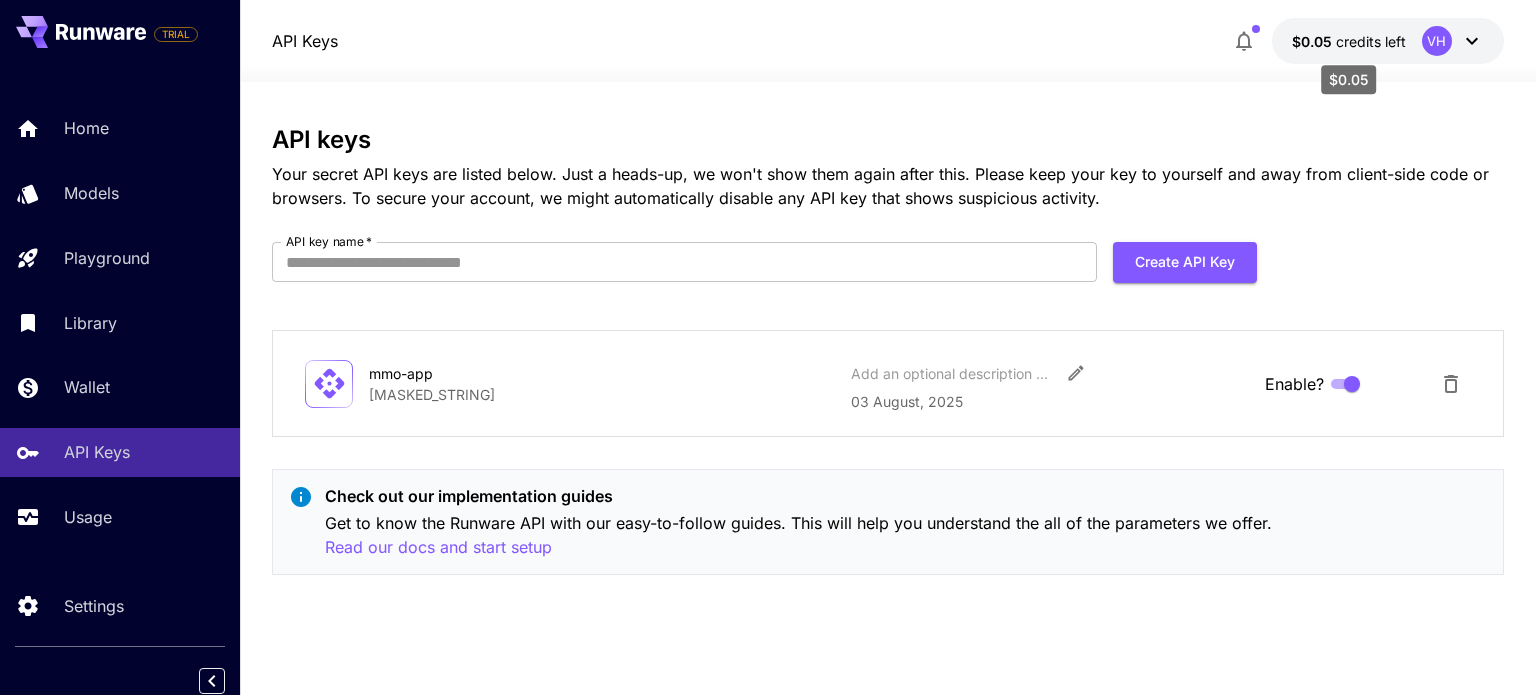click on "$0.05    credits left" at bounding box center (1349, 41) 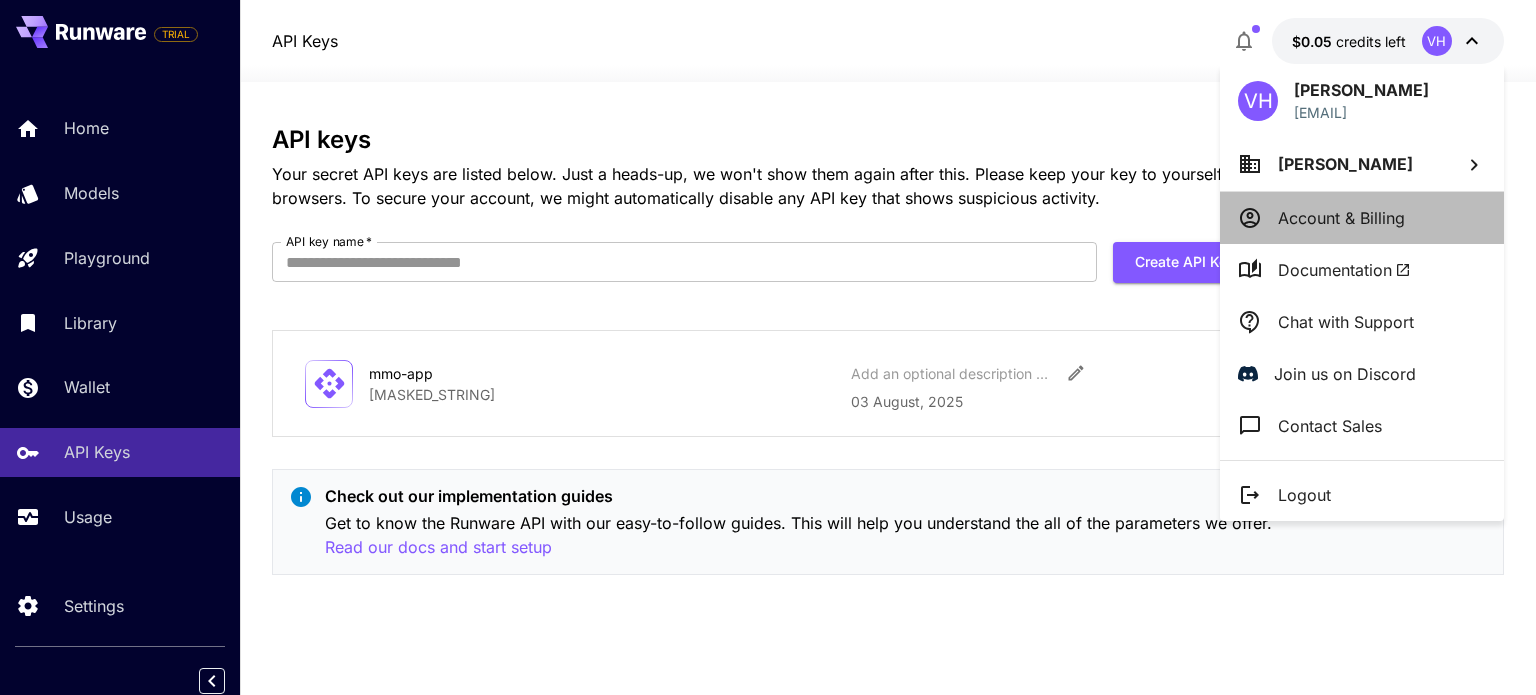click on "Account & Billing" at bounding box center [1341, 218] 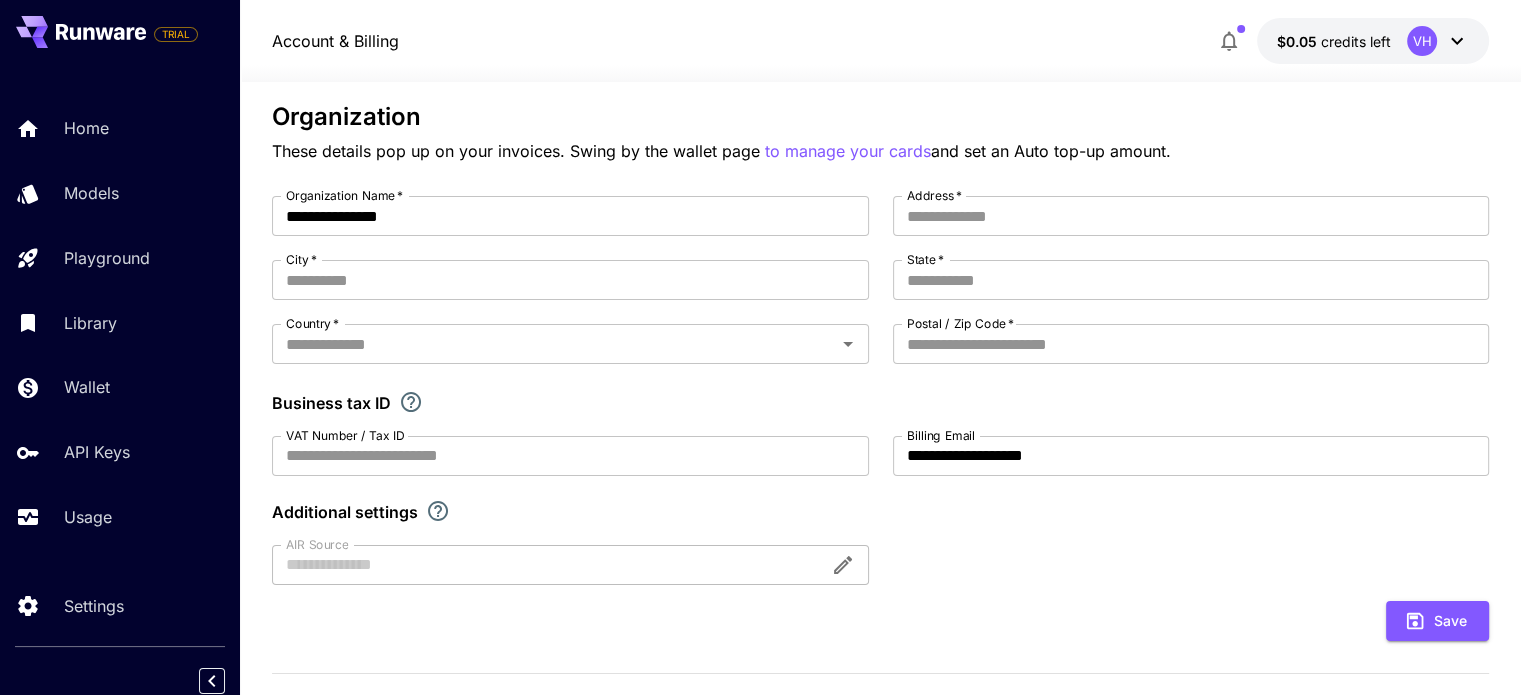 scroll, scrollTop: 0, scrollLeft: 0, axis: both 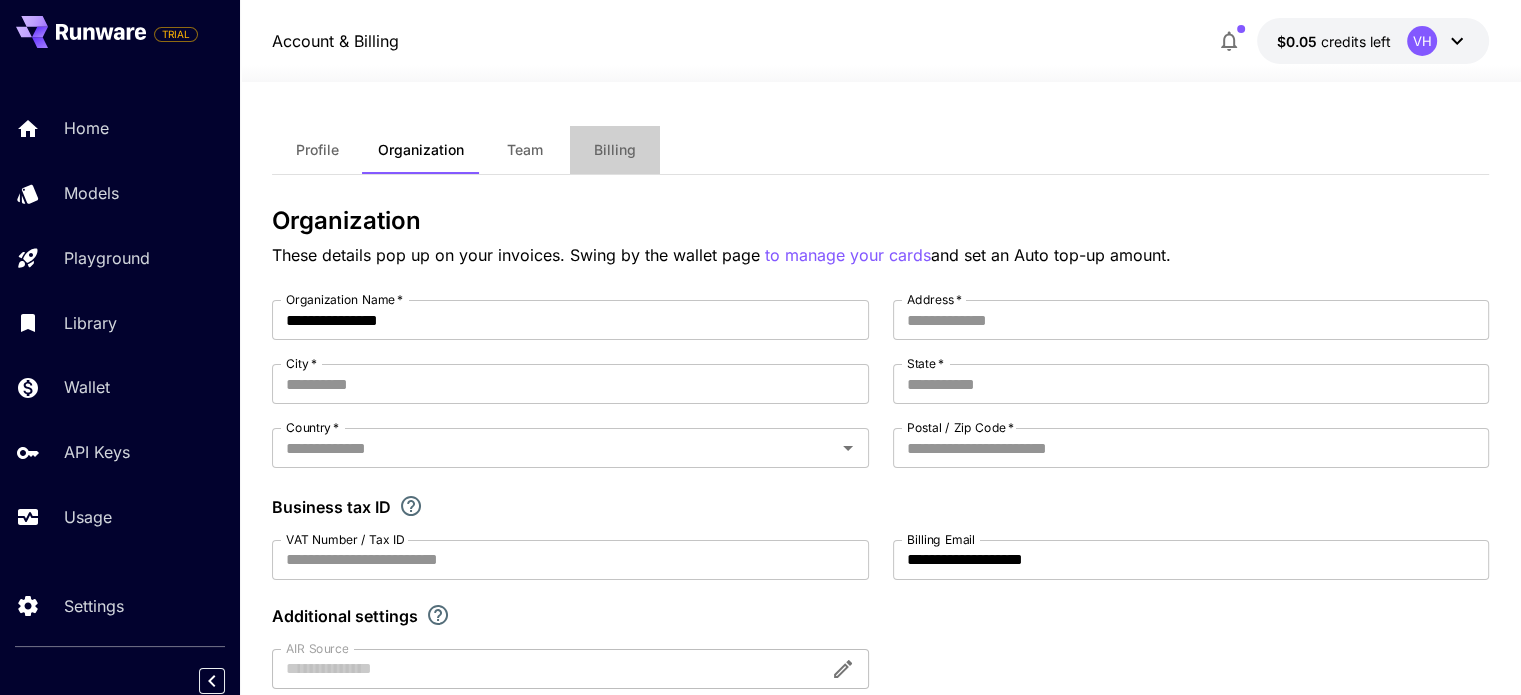 click on "Billing" at bounding box center (615, 150) 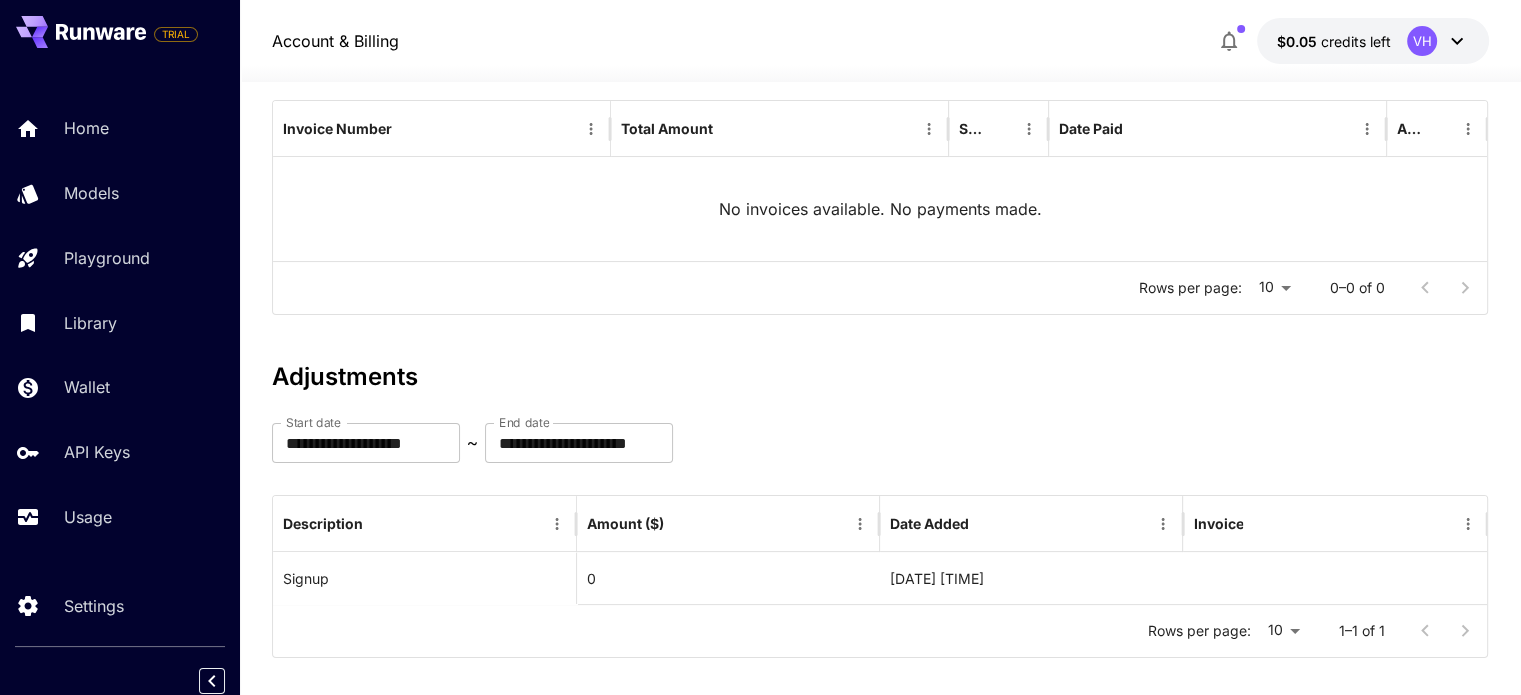 scroll, scrollTop: 260, scrollLeft: 0, axis: vertical 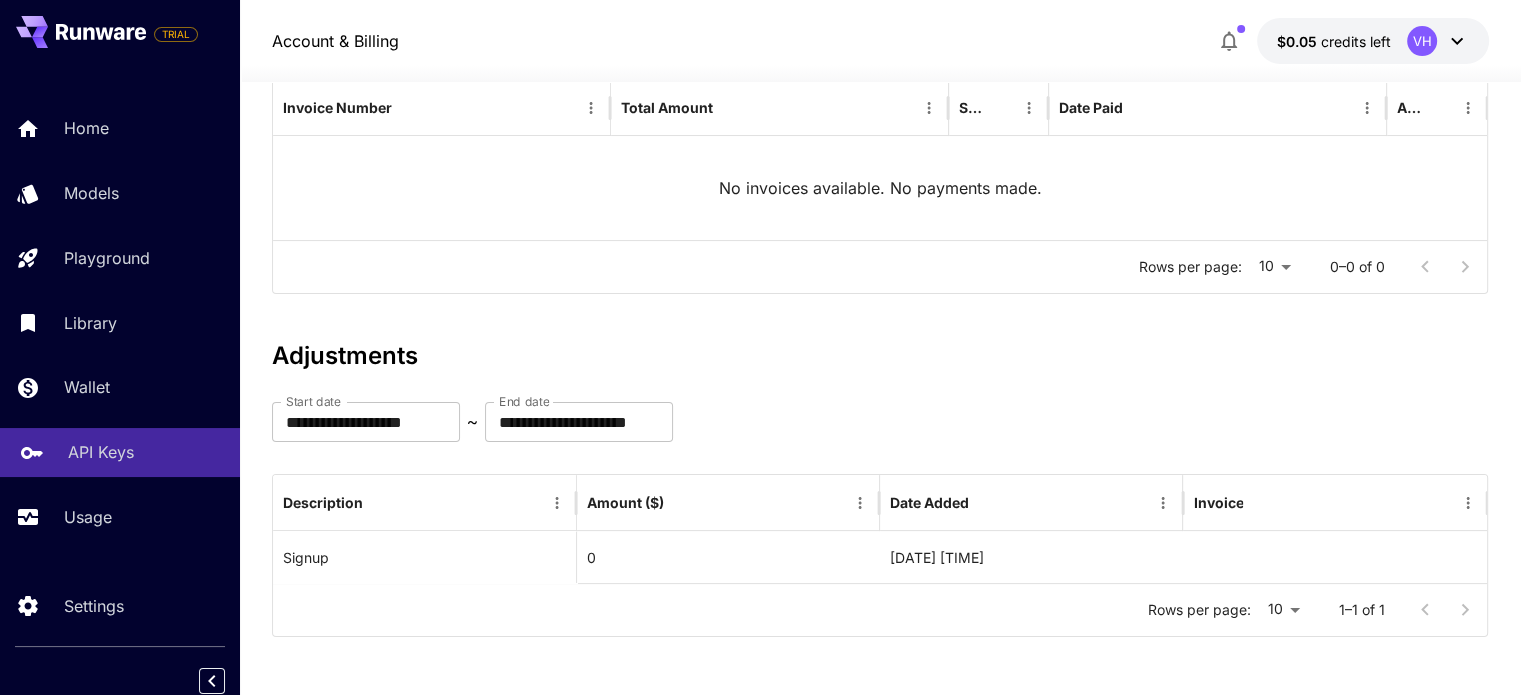 click on "API Keys" at bounding box center [101, 452] 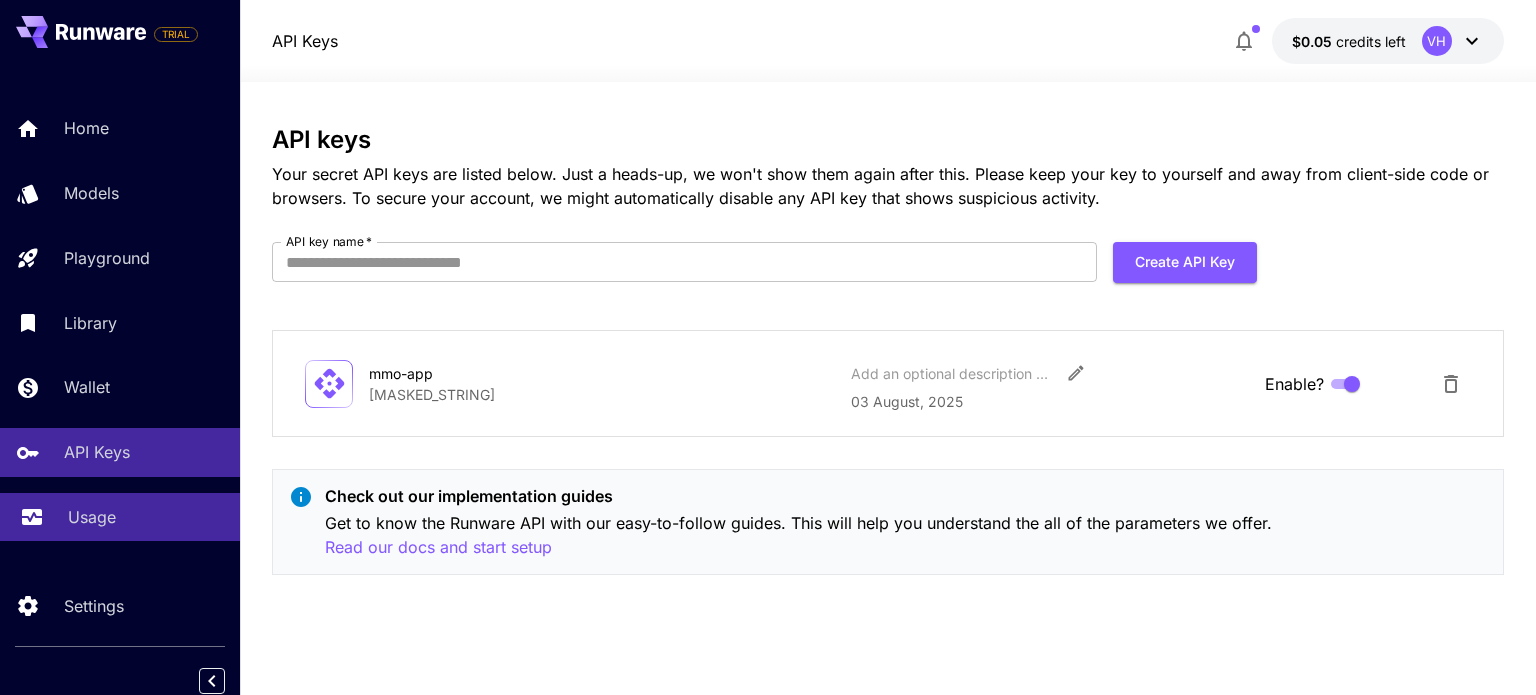 click on "Usage" at bounding box center [92, 517] 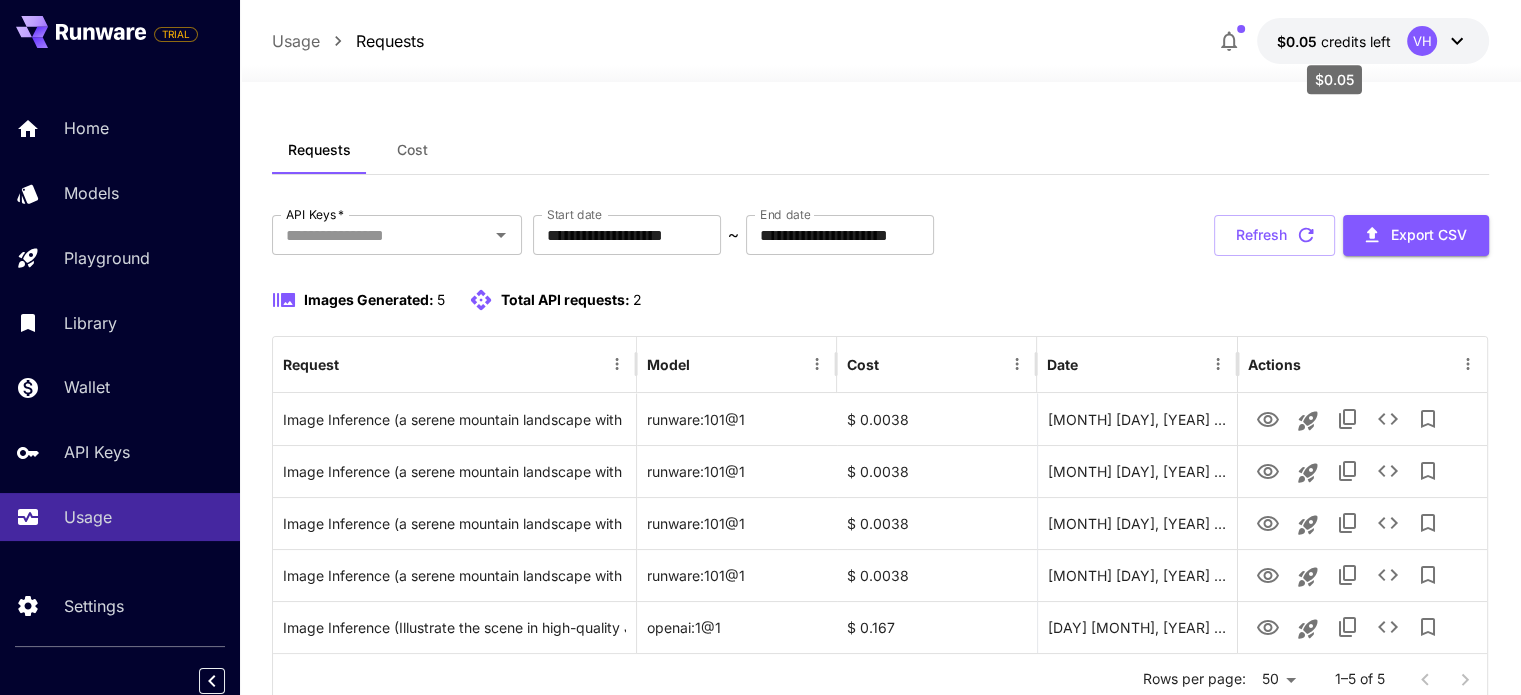 click on "credits left" at bounding box center [1356, 41] 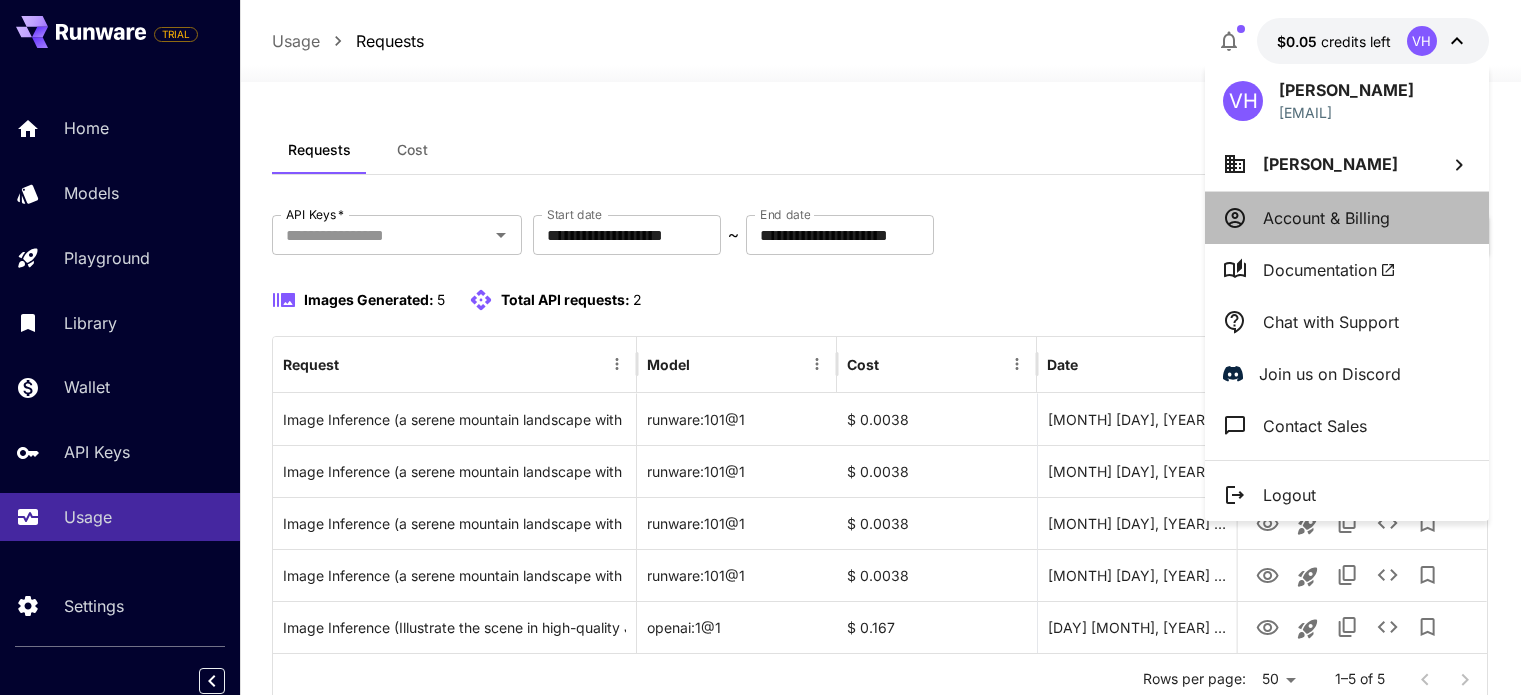 click on "Account & Billing" at bounding box center [1326, 218] 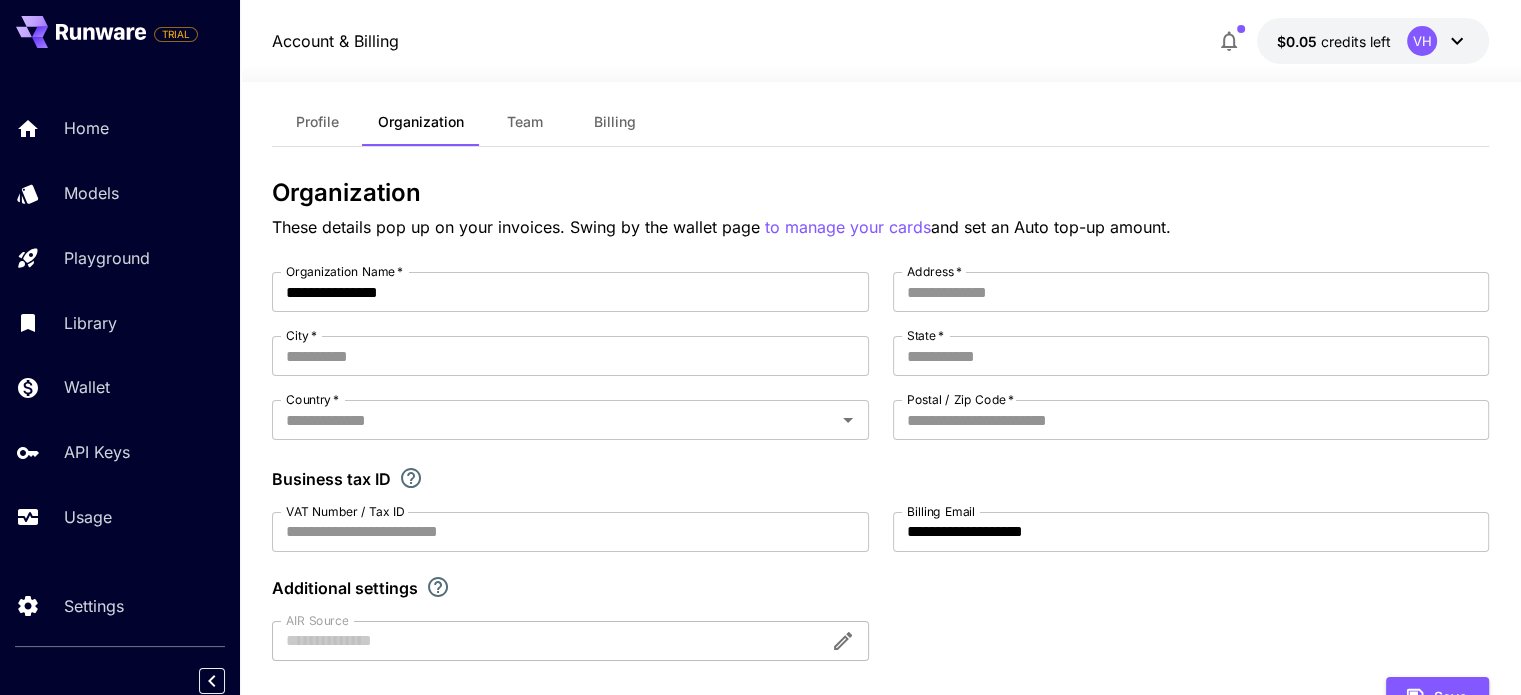 scroll, scrollTop: 0, scrollLeft: 0, axis: both 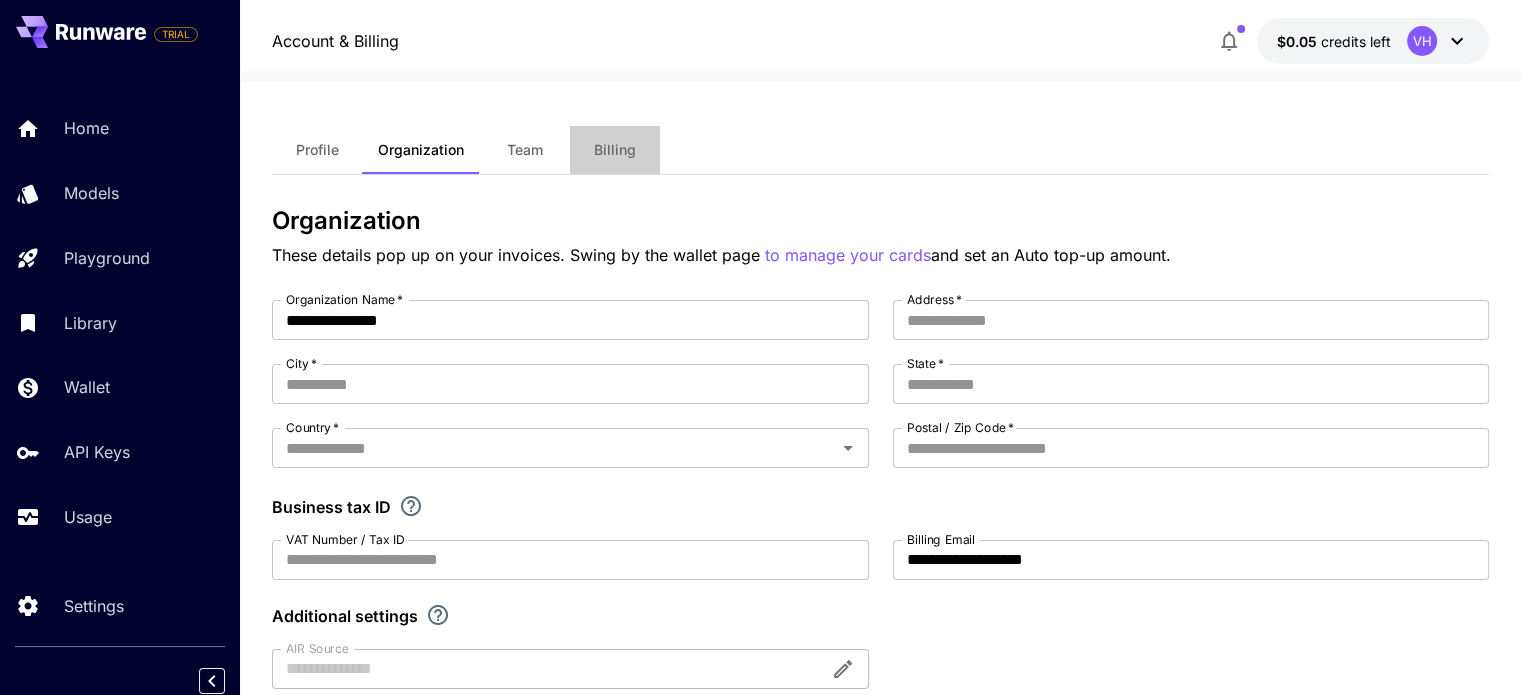 click on "Billing" at bounding box center [615, 150] 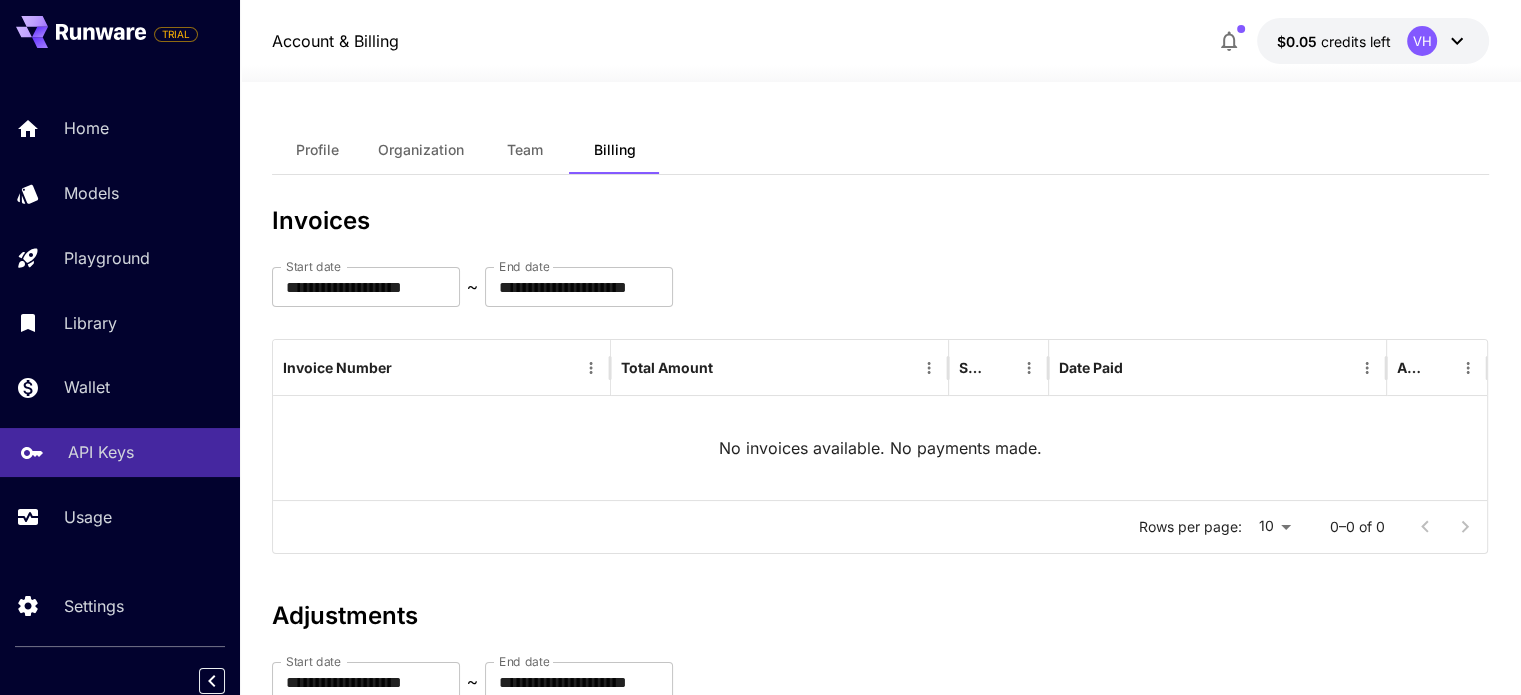 click on "API Keys" at bounding box center [101, 452] 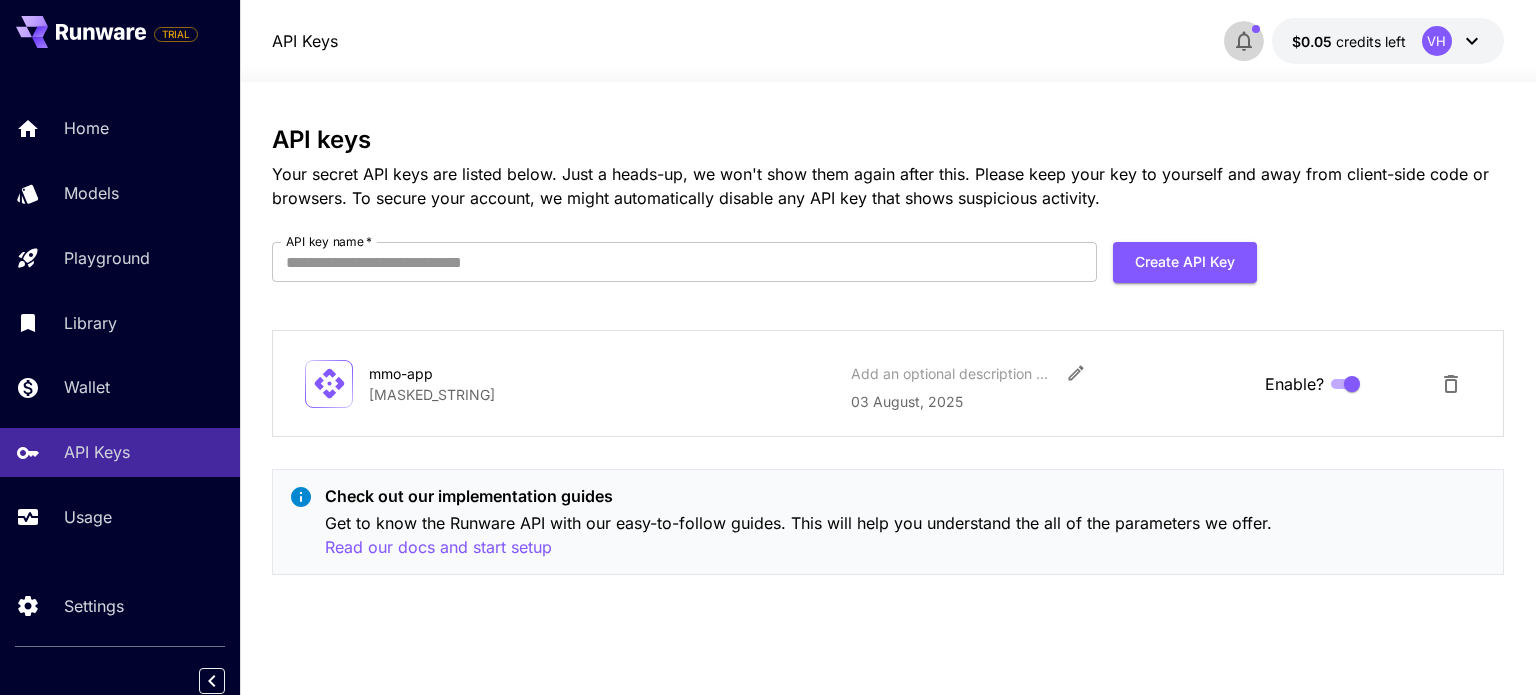 click 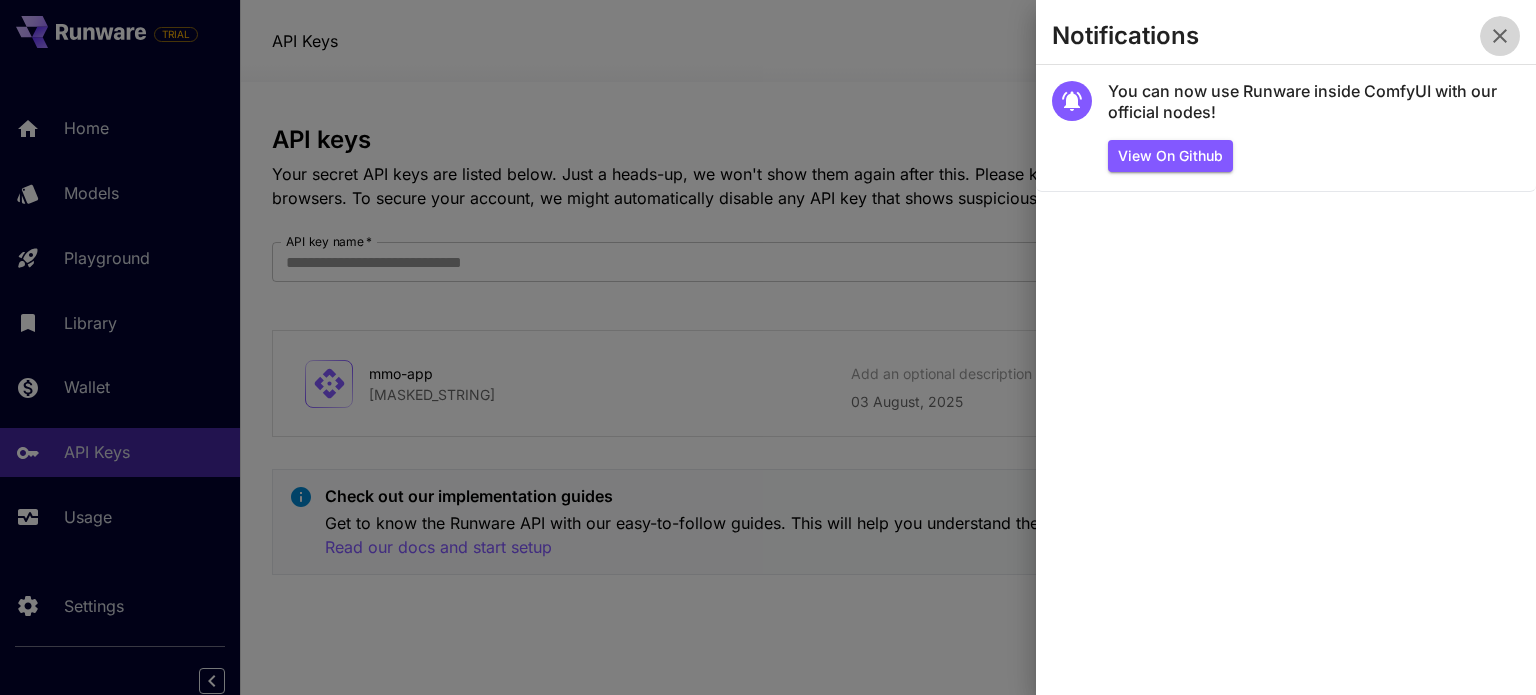 click at bounding box center [1500, 36] 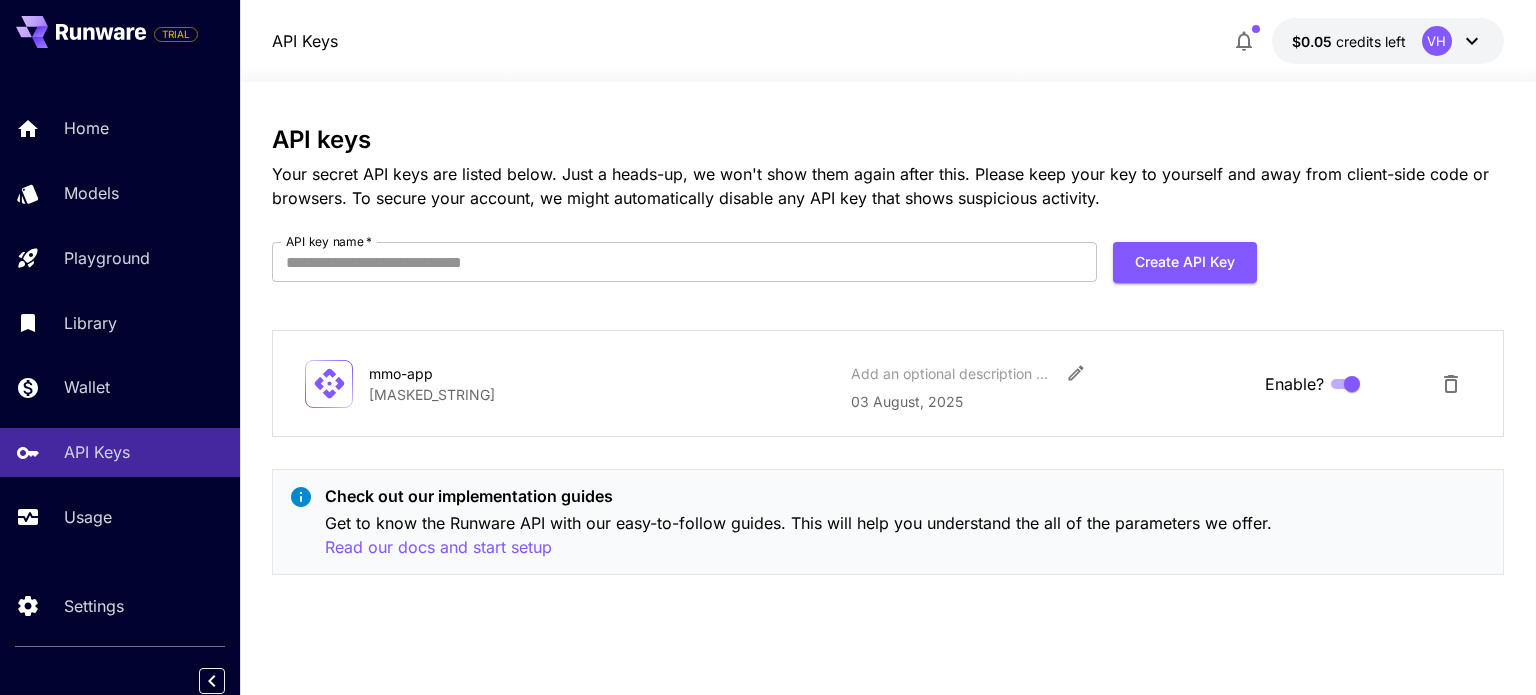 click 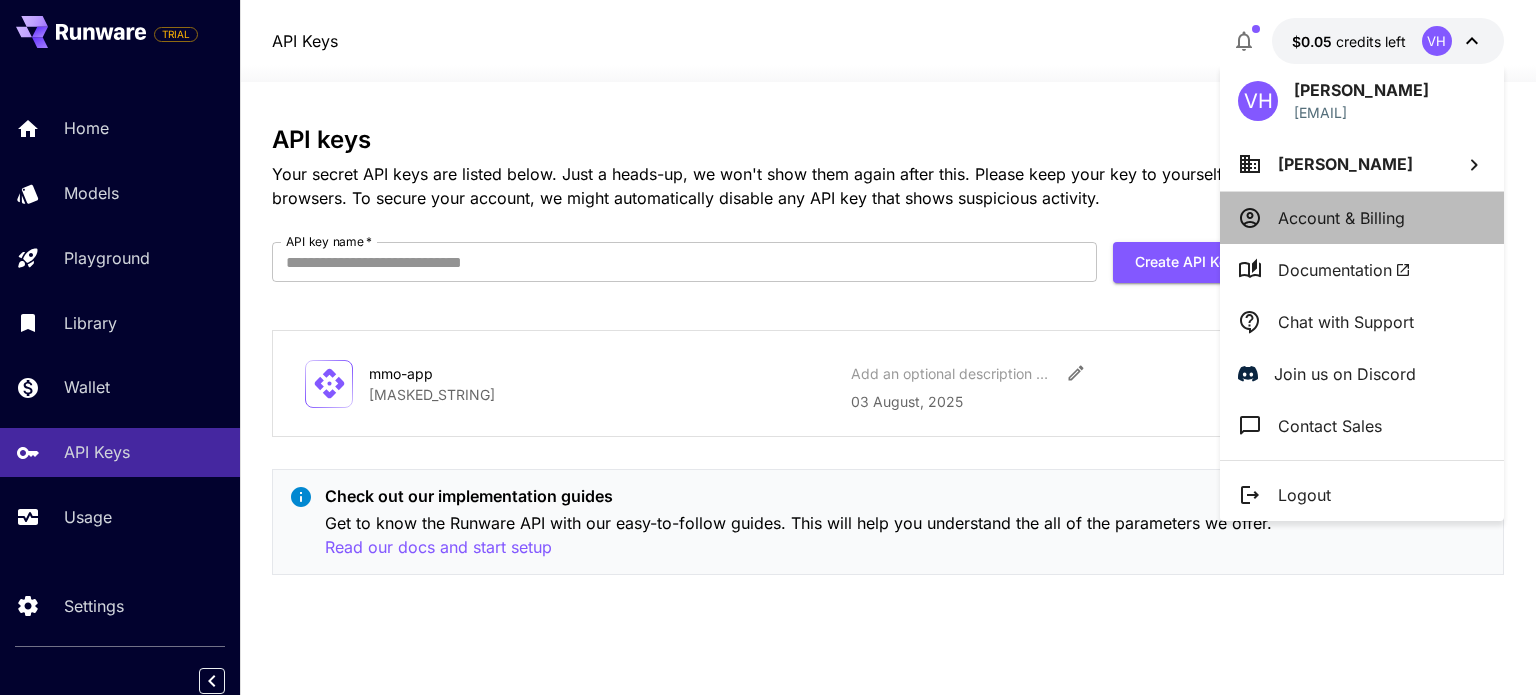 click on "Account & Billing" at bounding box center [1341, 218] 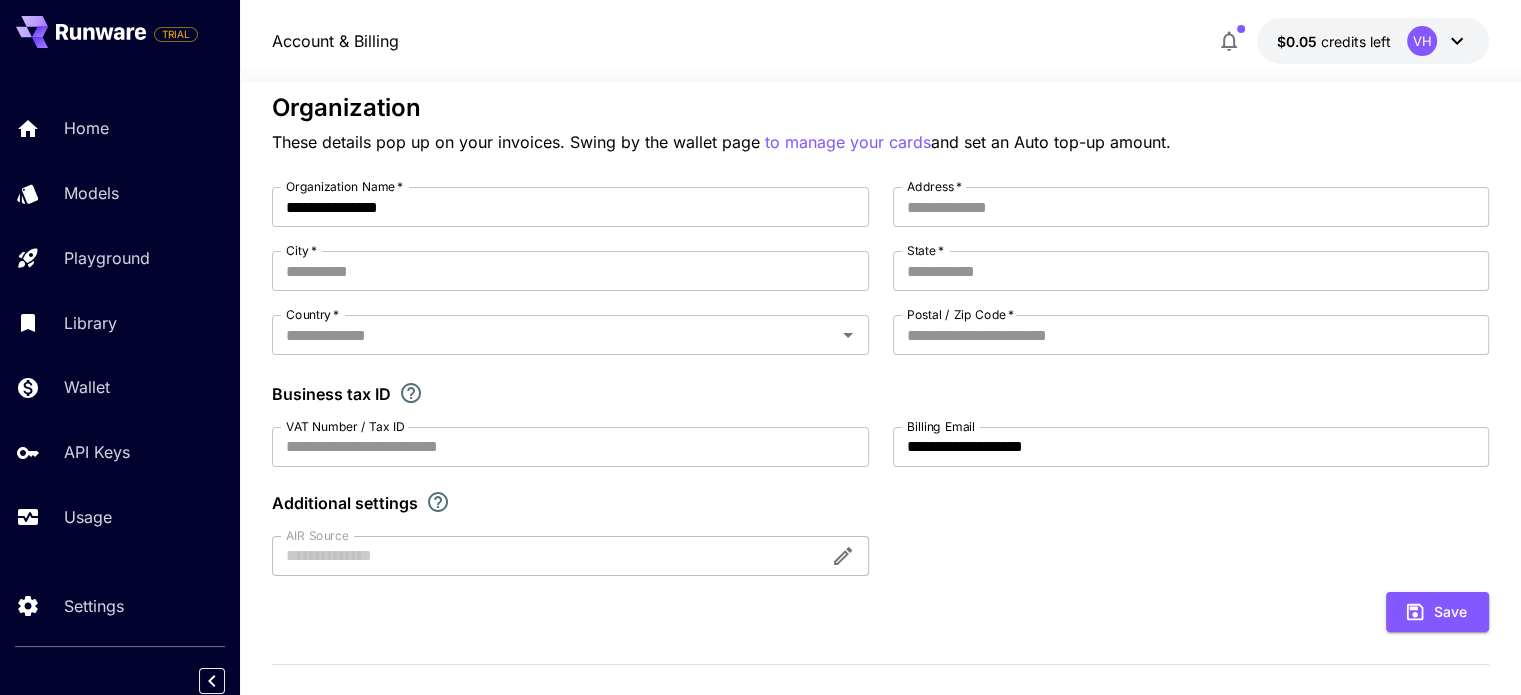 scroll, scrollTop: 0, scrollLeft: 0, axis: both 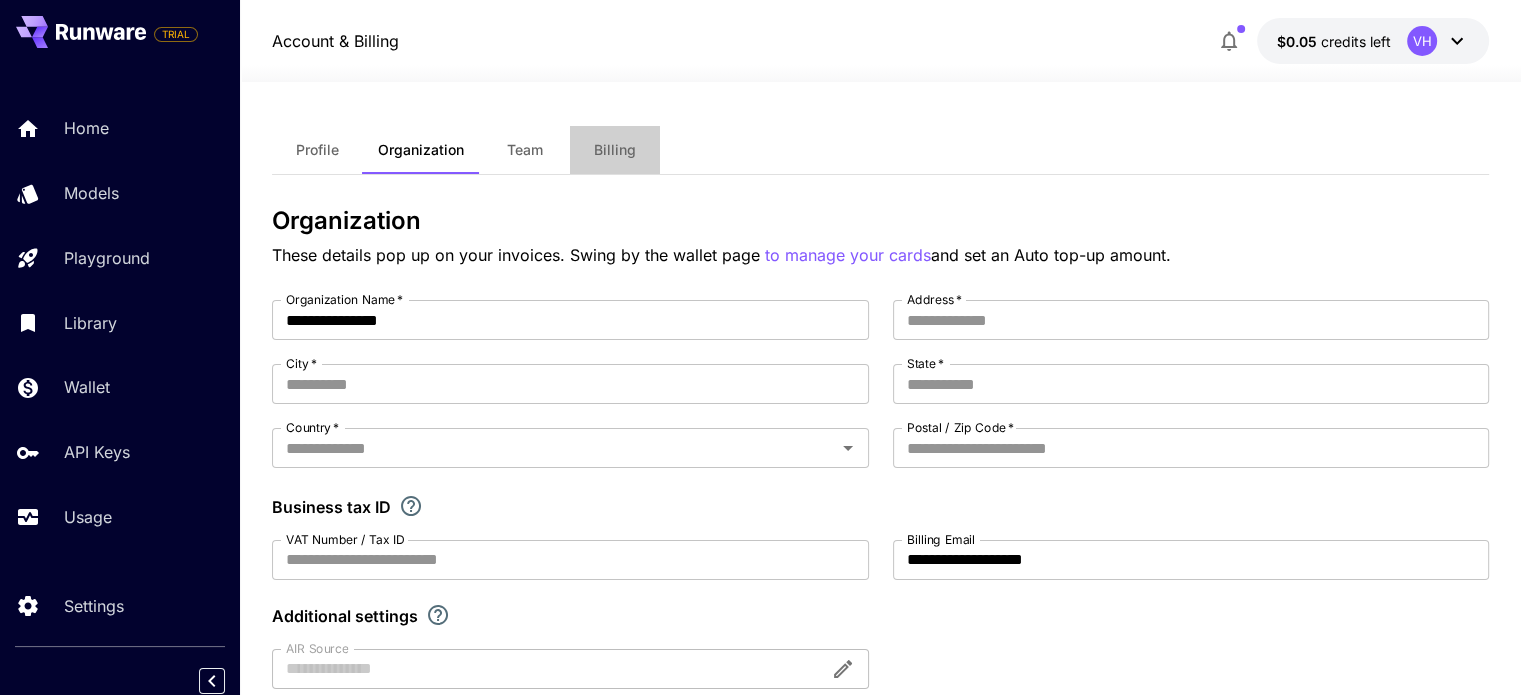 click on "Billing" at bounding box center [615, 150] 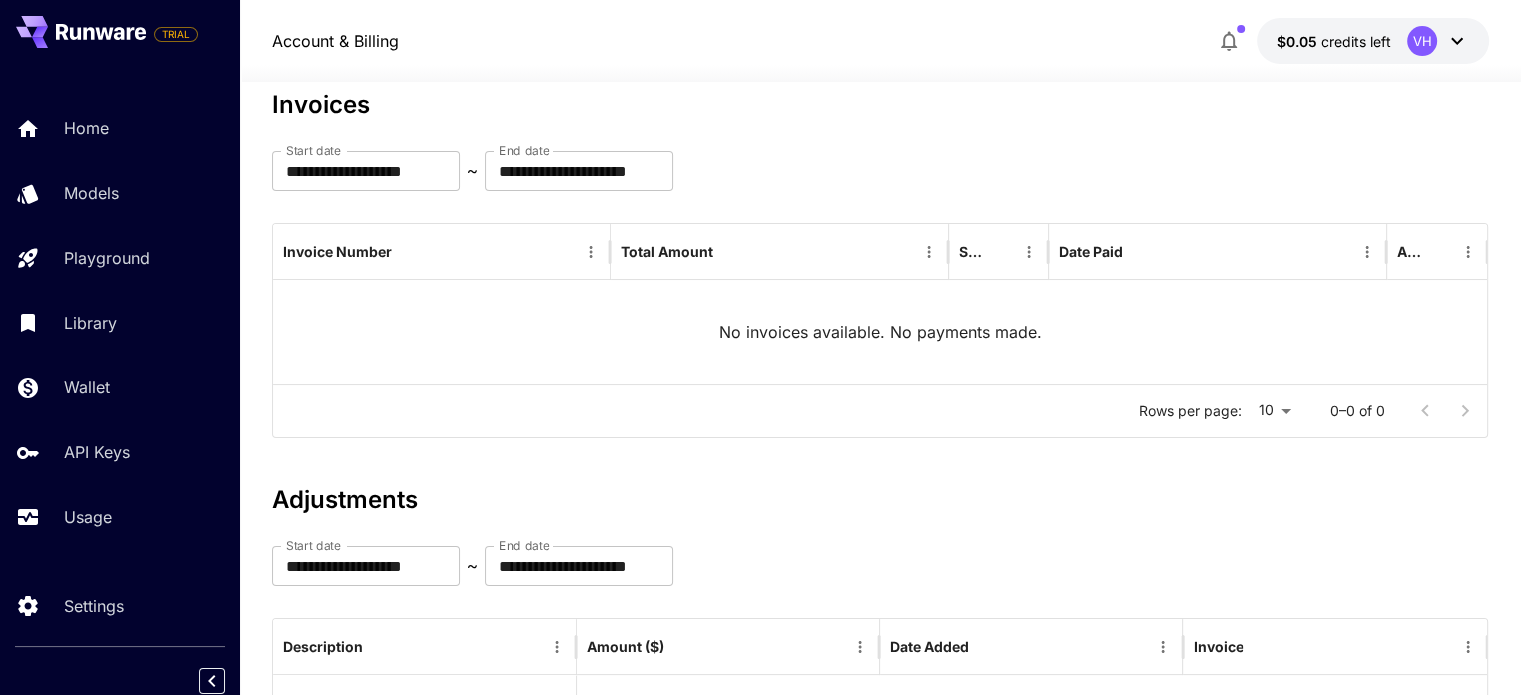 scroll, scrollTop: 260, scrollLeft: 0, axis: vertical 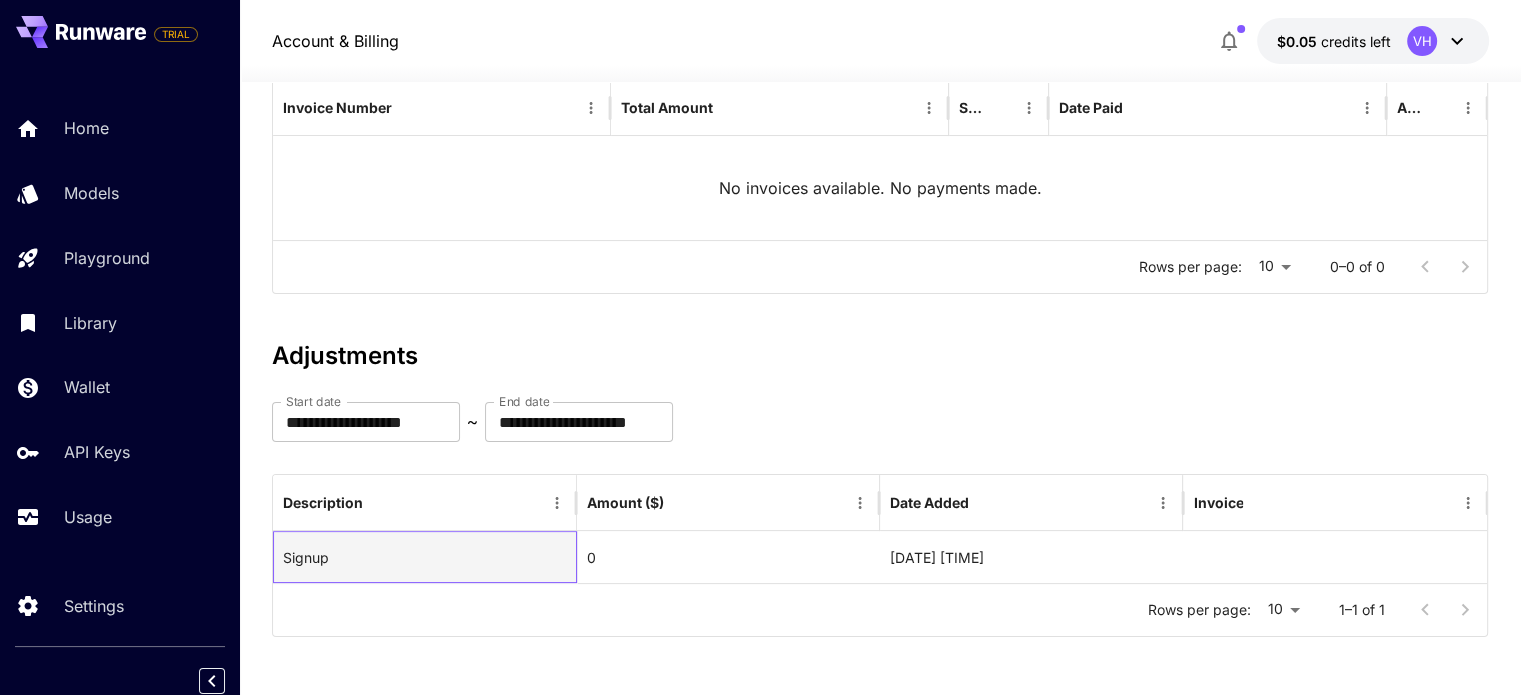 click on "Signup" at bounding box center (424, 557) 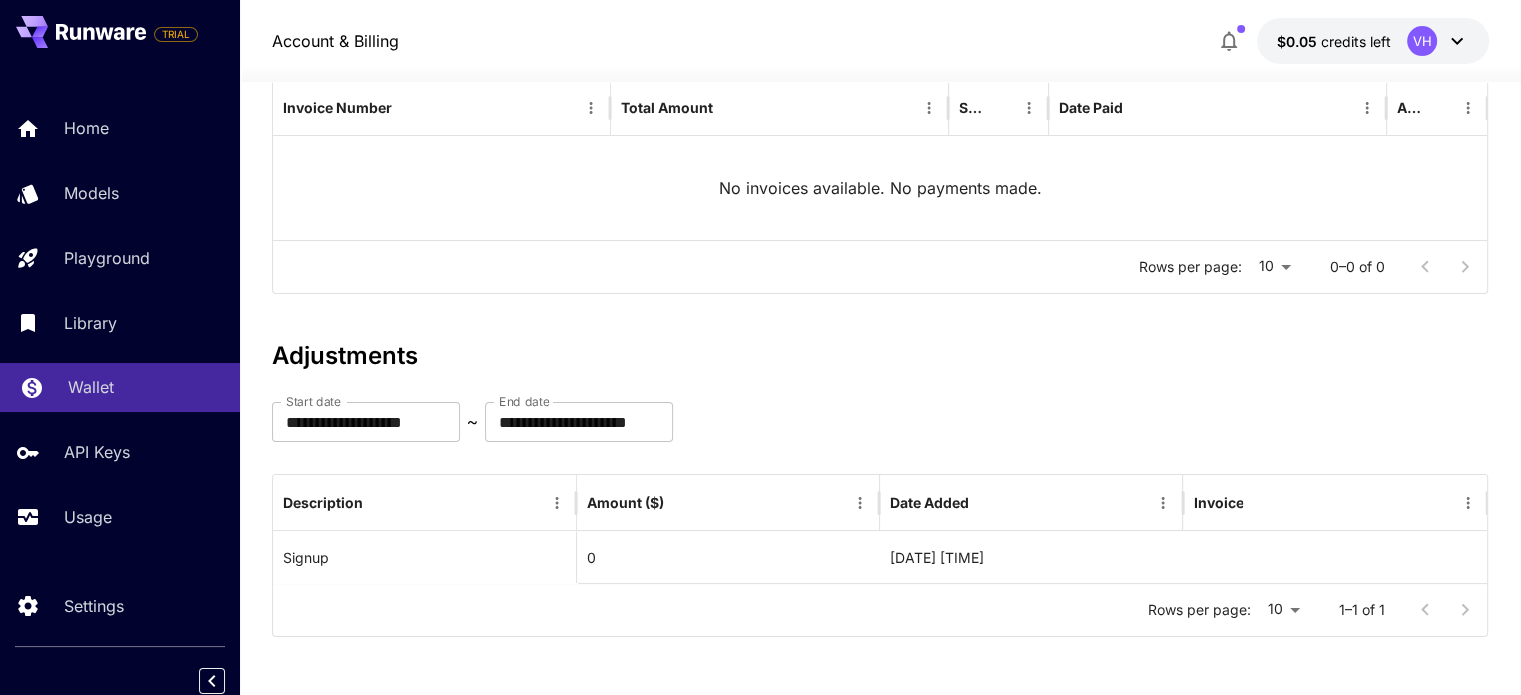 click on "Wallet" at bounding box center (91, 387) 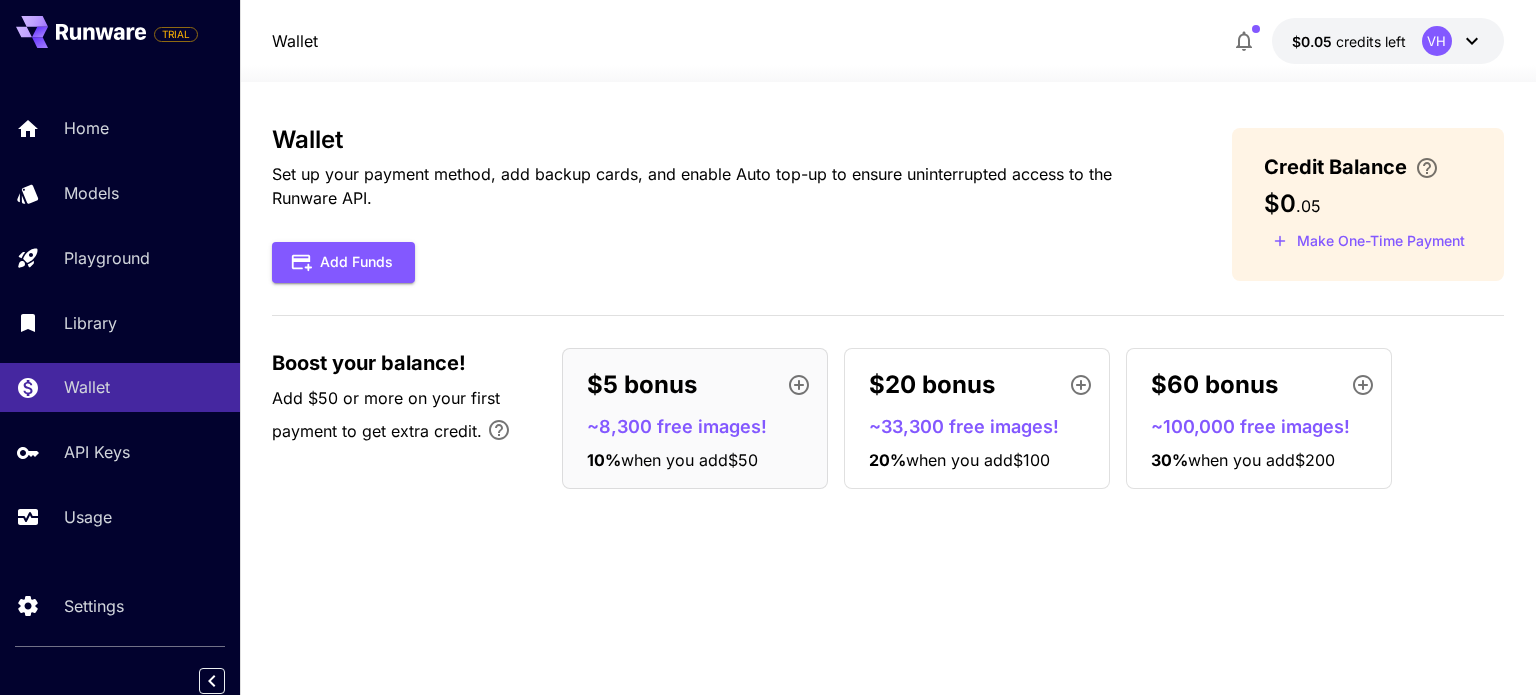 click on "Wallet Set up your payment method, add backup cards, and enable Auto top-up to ensure uninterrupted access to the Runware API. Add Funds Credit Balance $0 . 05 Make One-Time Payment Boost your balance! Add $50 or more on your first payment to get extra credit. $5 bonus ~8,300 free images!   10 %  when you add  $50 $20 bonus ~33,300 free images!   20 %  when you add  $100 $60 bonus ~100,000 free images!   30 %  when you add  $200" at bounding box center (887, 388) 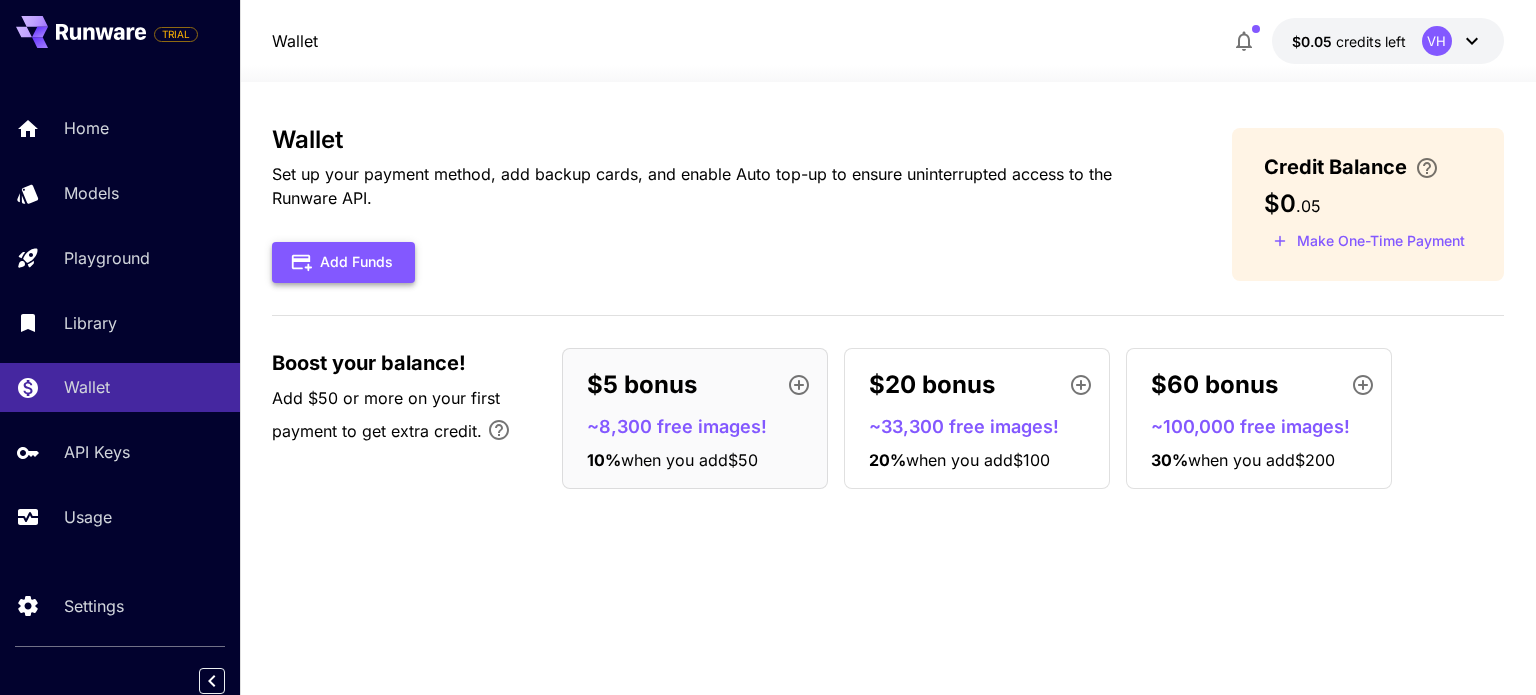 click on "Add Funds" at bounding box center [343, 262] 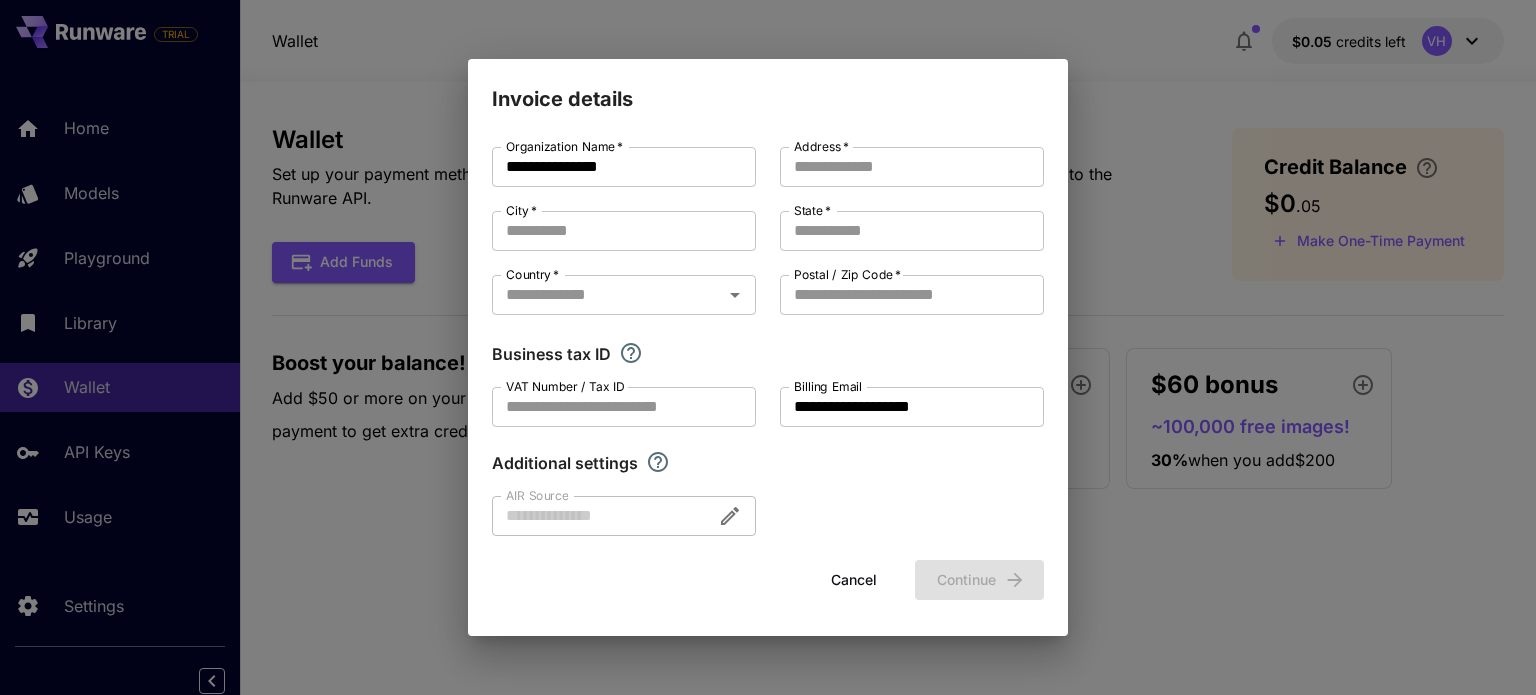click on "**********" at bounding box center (768, 347) 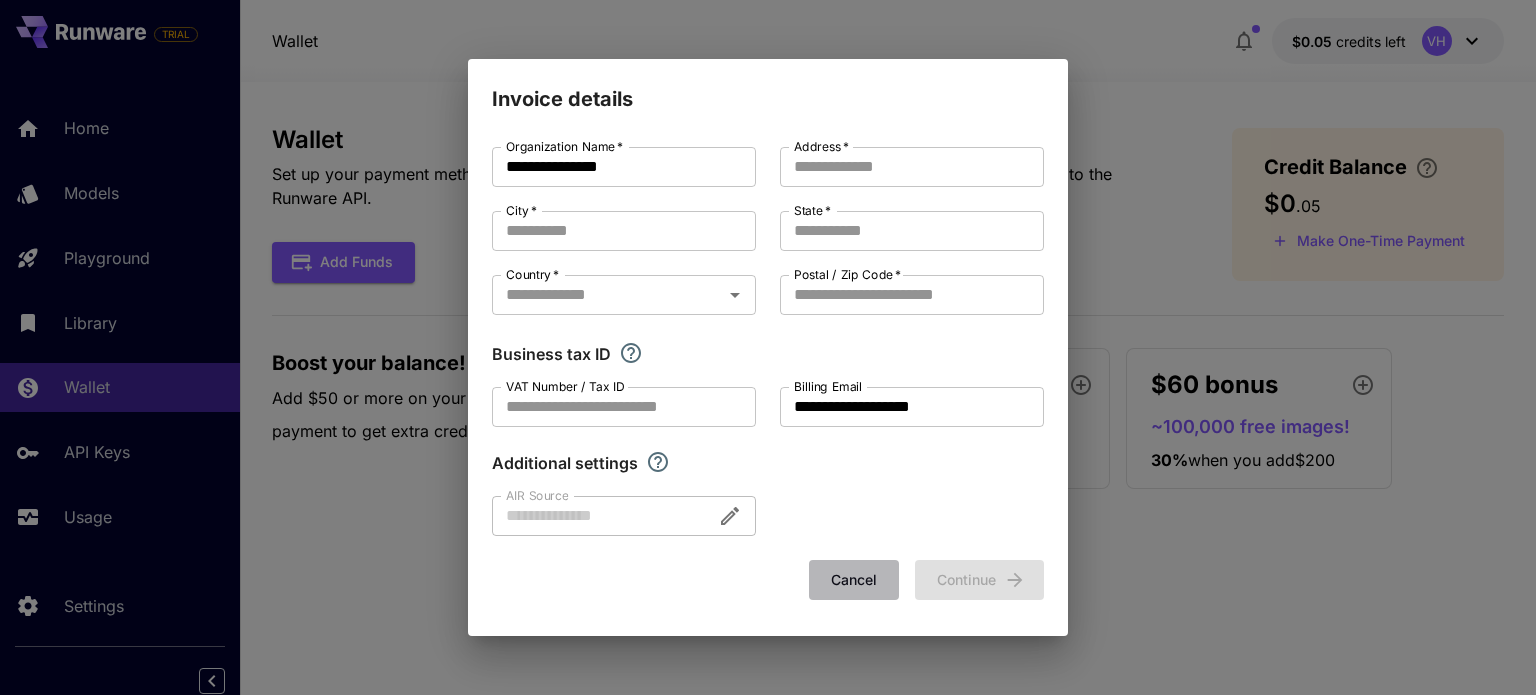 click on "Cancel" at bounding box center [854, 580] 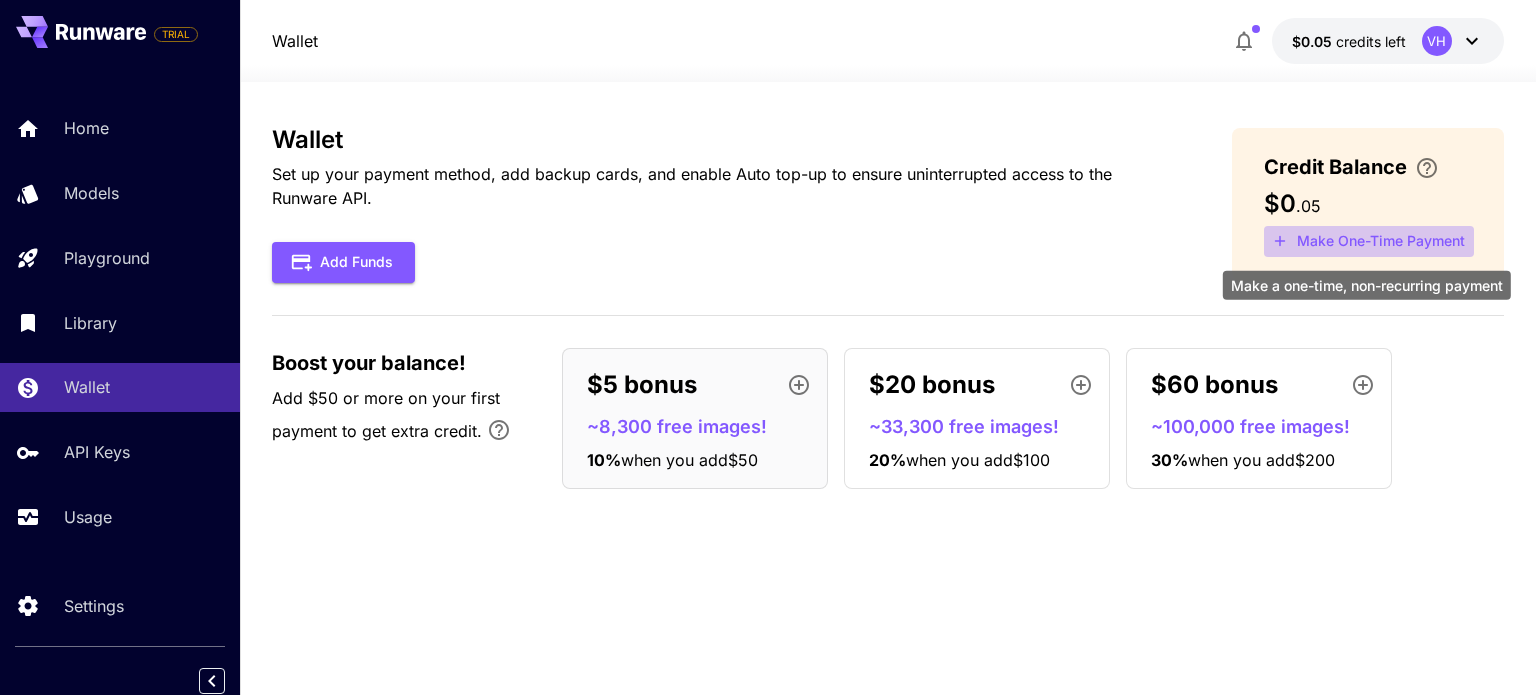 click on "Make One-Time Payment" at bounding box center (1369, 241) 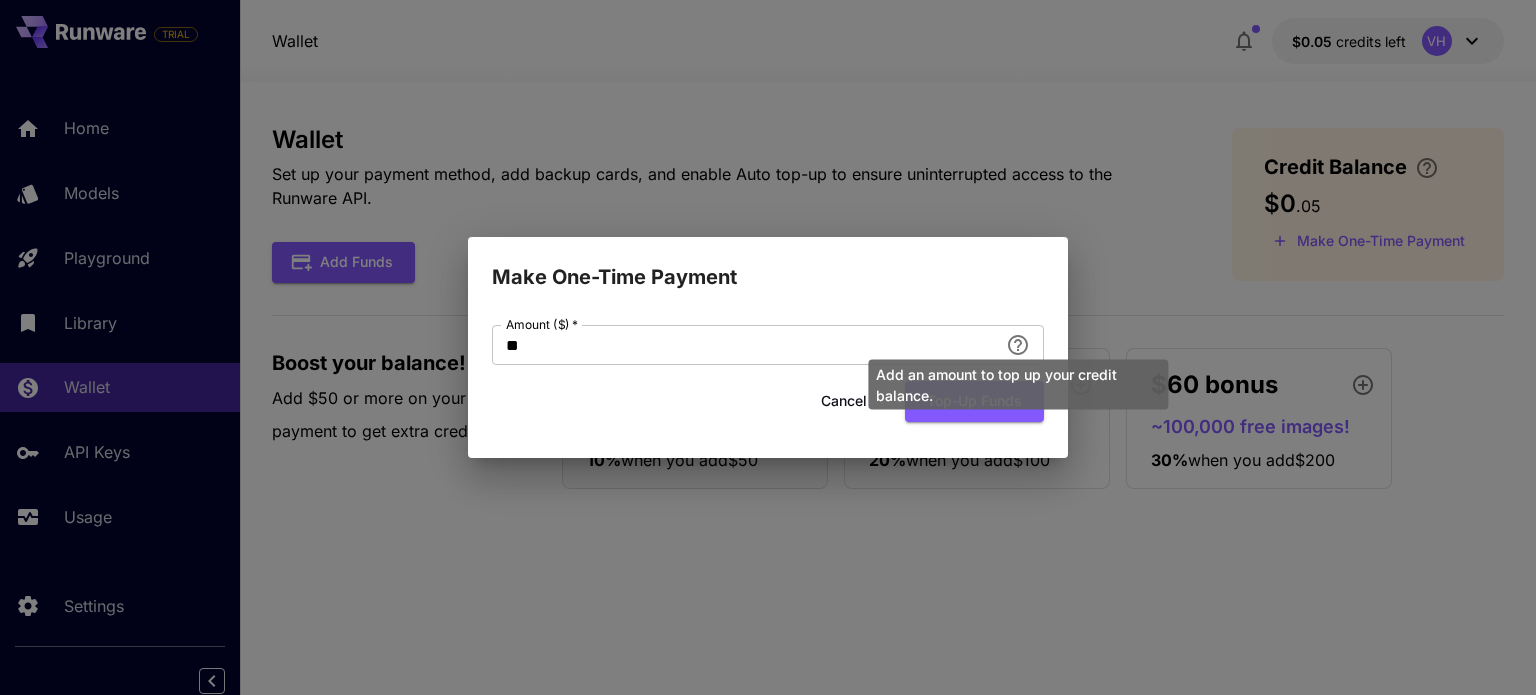 click on "Add an amount to top up your credit balance." at bounding box center [1018, 379] 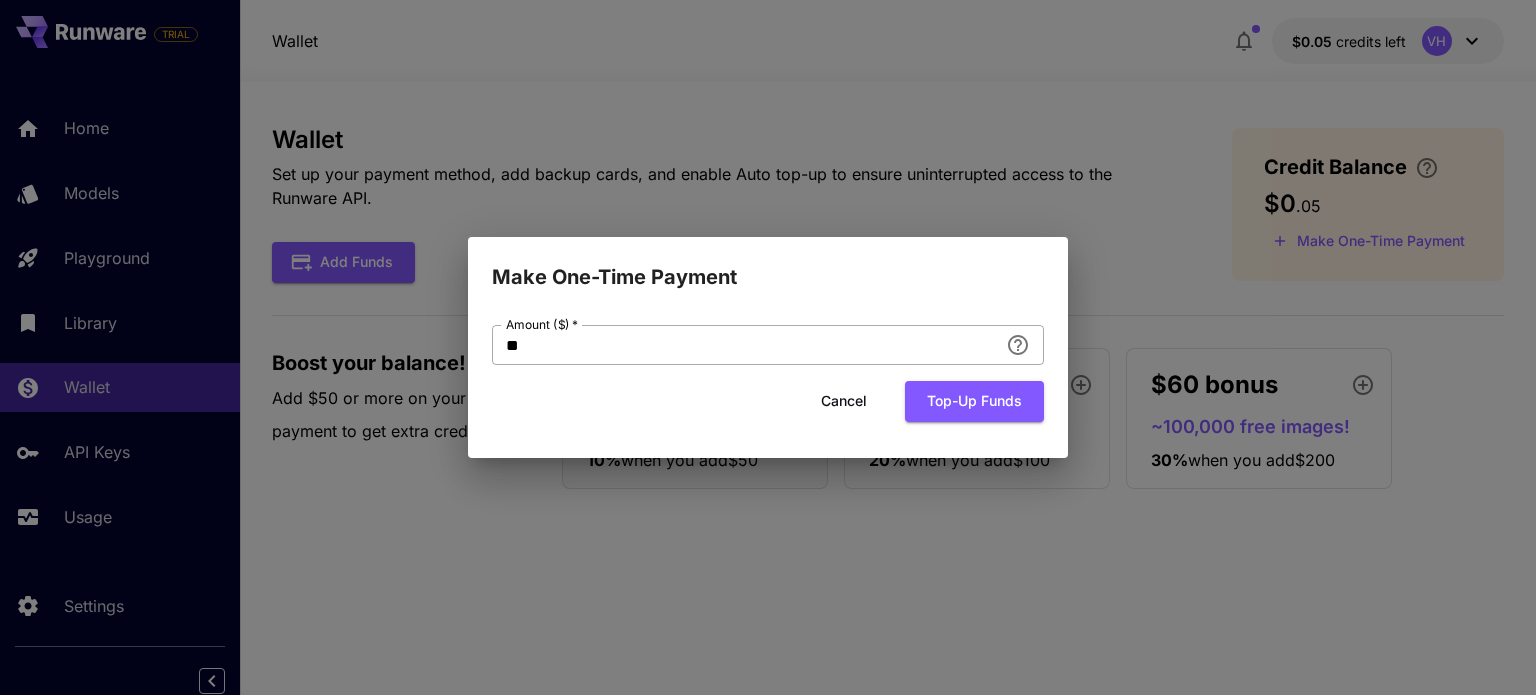 click on "**" at bounding box center [745, 345] 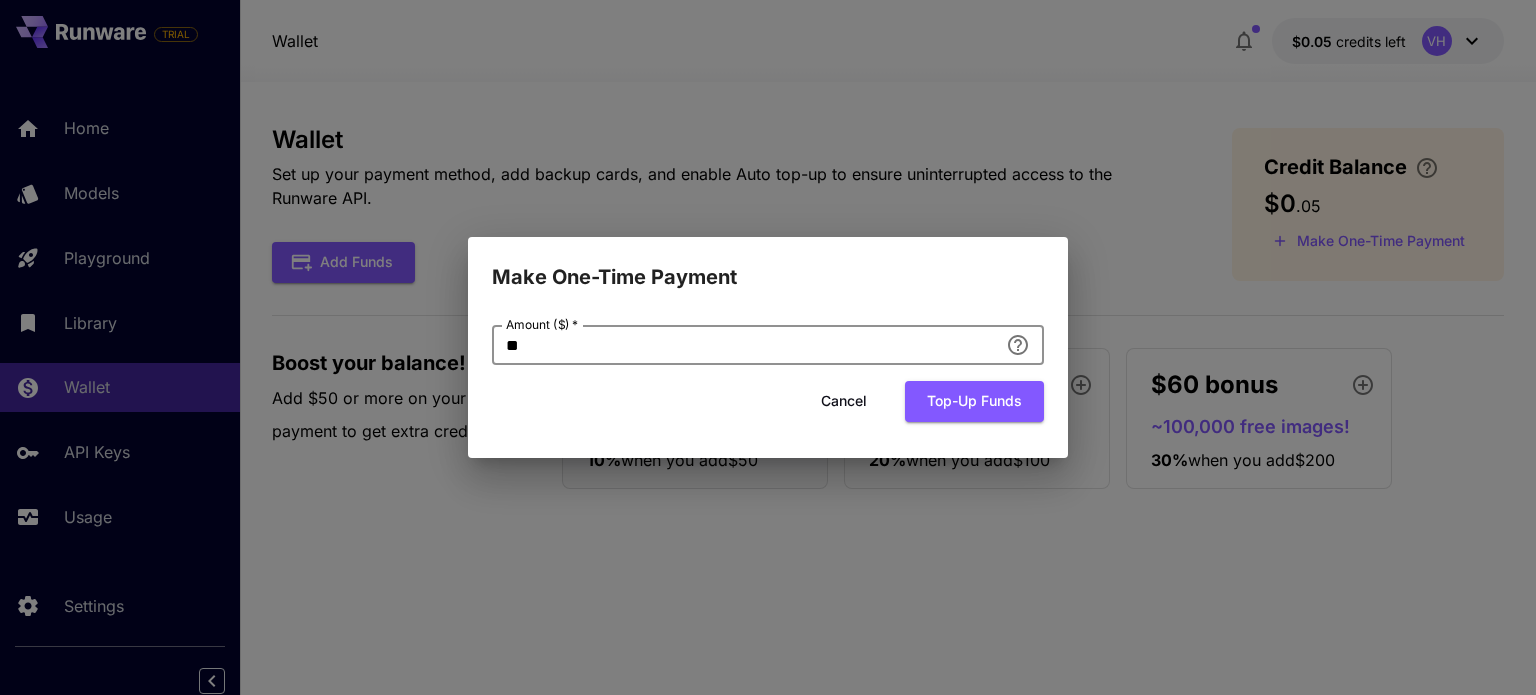 click on "**" at bounding box center [745, 345] 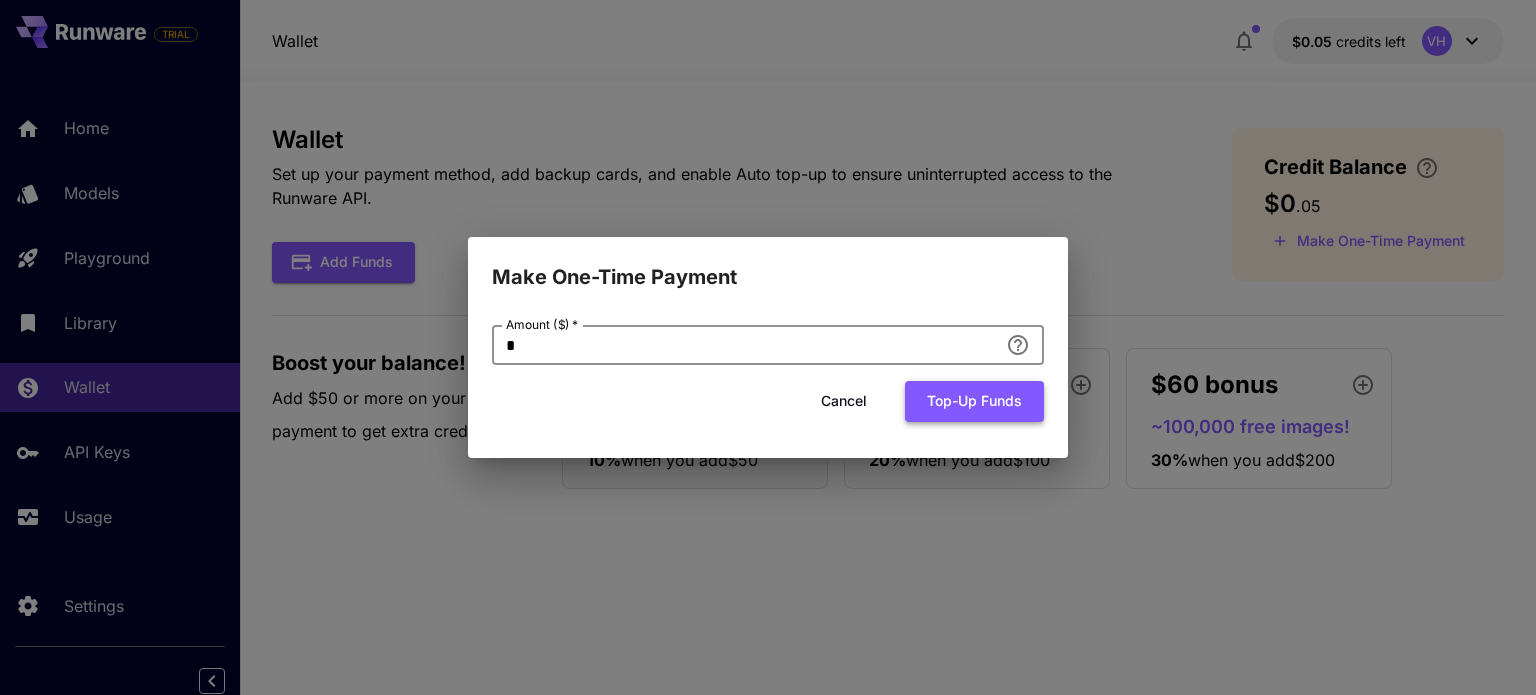 type on "*" 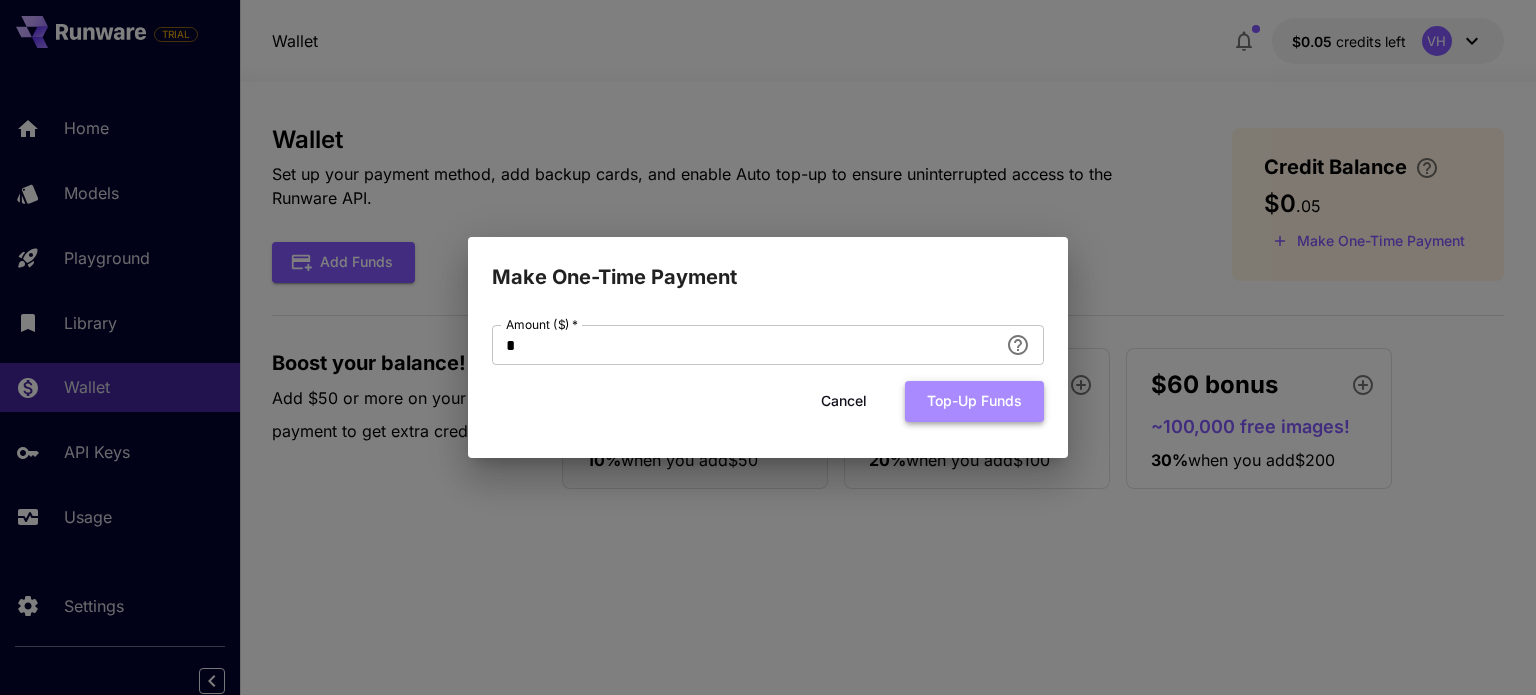 click on "Top-up funds" at bounding box center (974, 401) 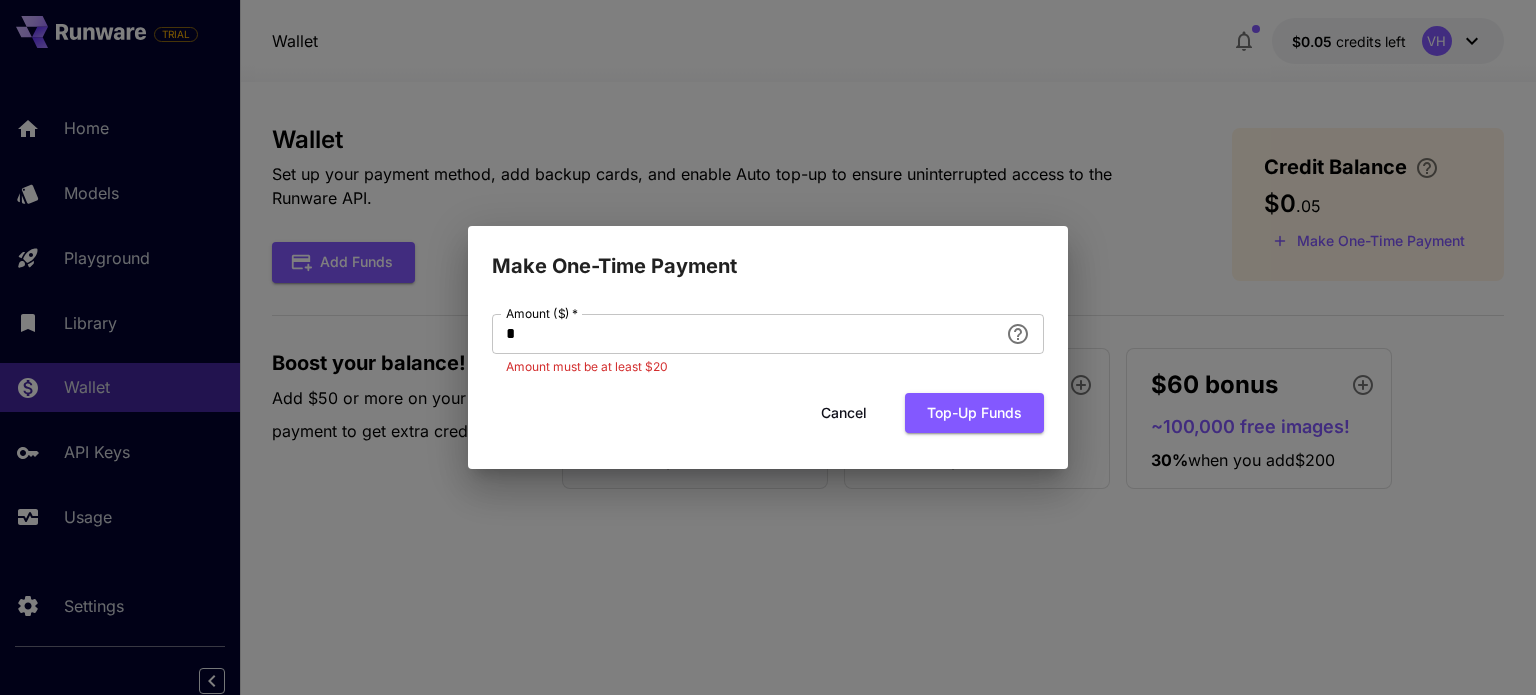 click on "Cancel" at bounding box center [844, 413] 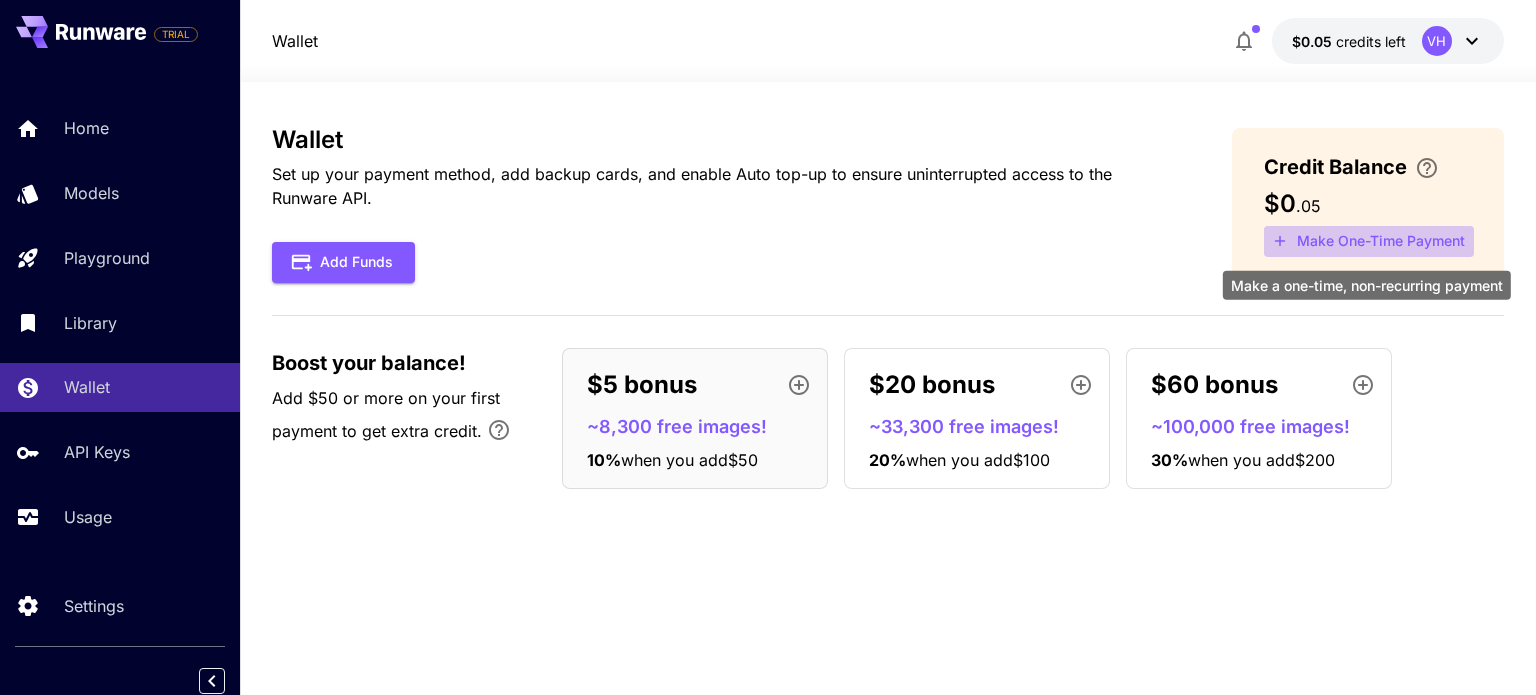 click on "Make One-Time Payment" at bounding box center (1369, 241) 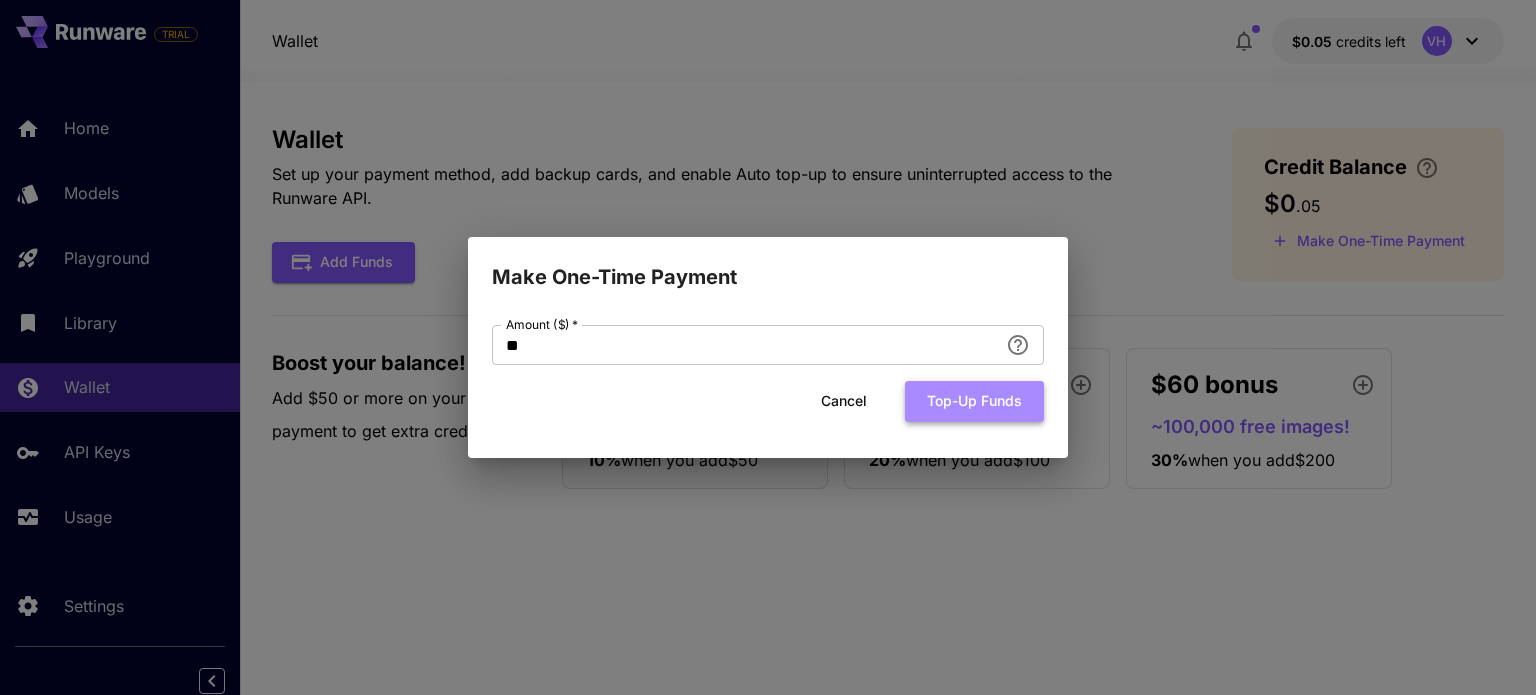 click on "Top-up funds" at bounding box center [974, 401] 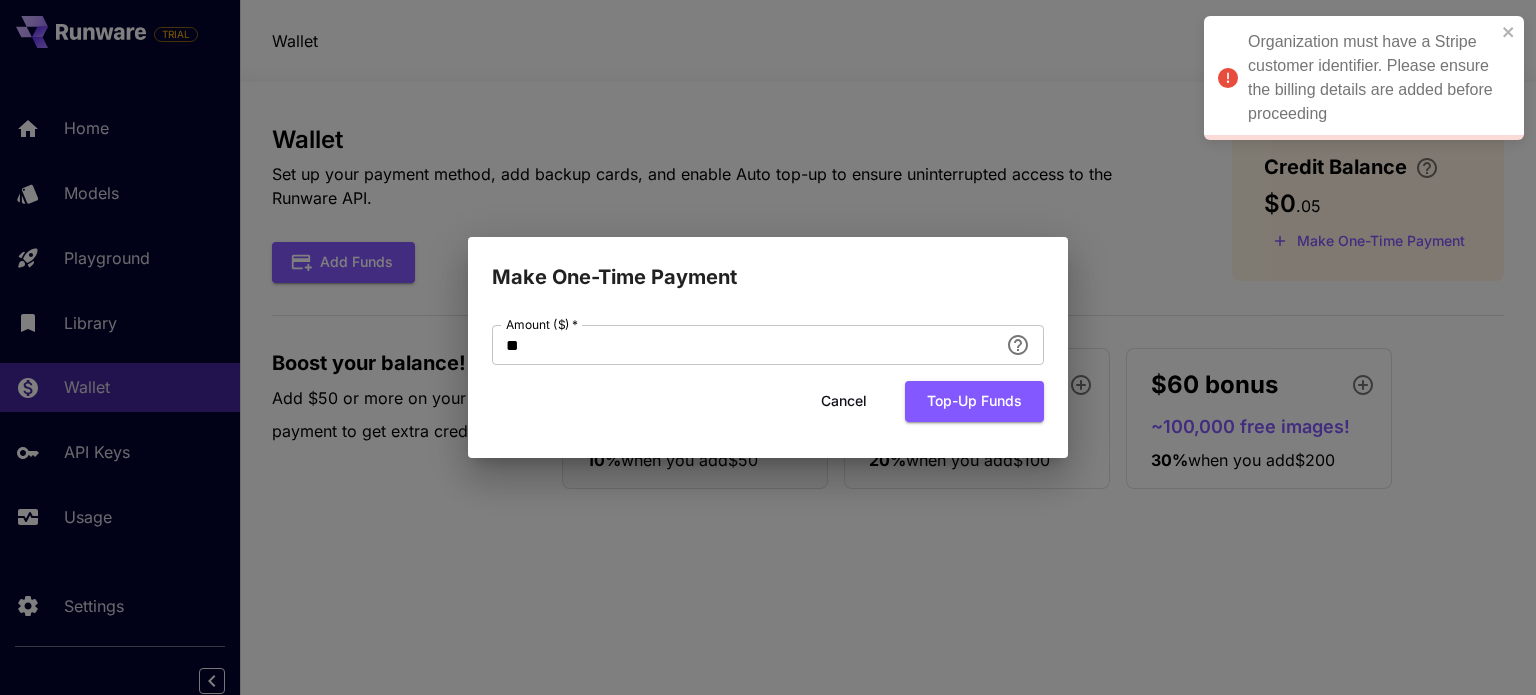 click on "Make One-Time Payment Amount ($)   * ** Amount ($)   * Cancel Top-up funds" at bounding box center (768, 347) 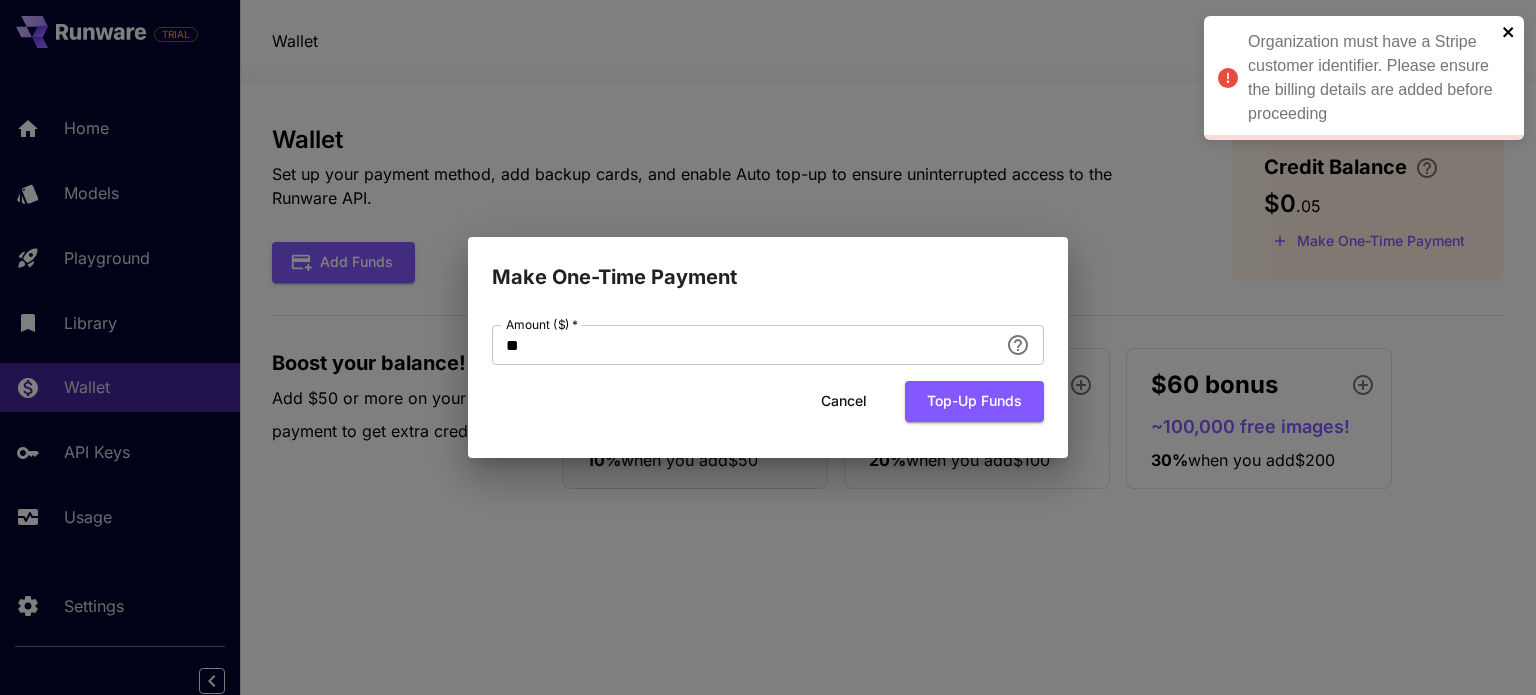 click 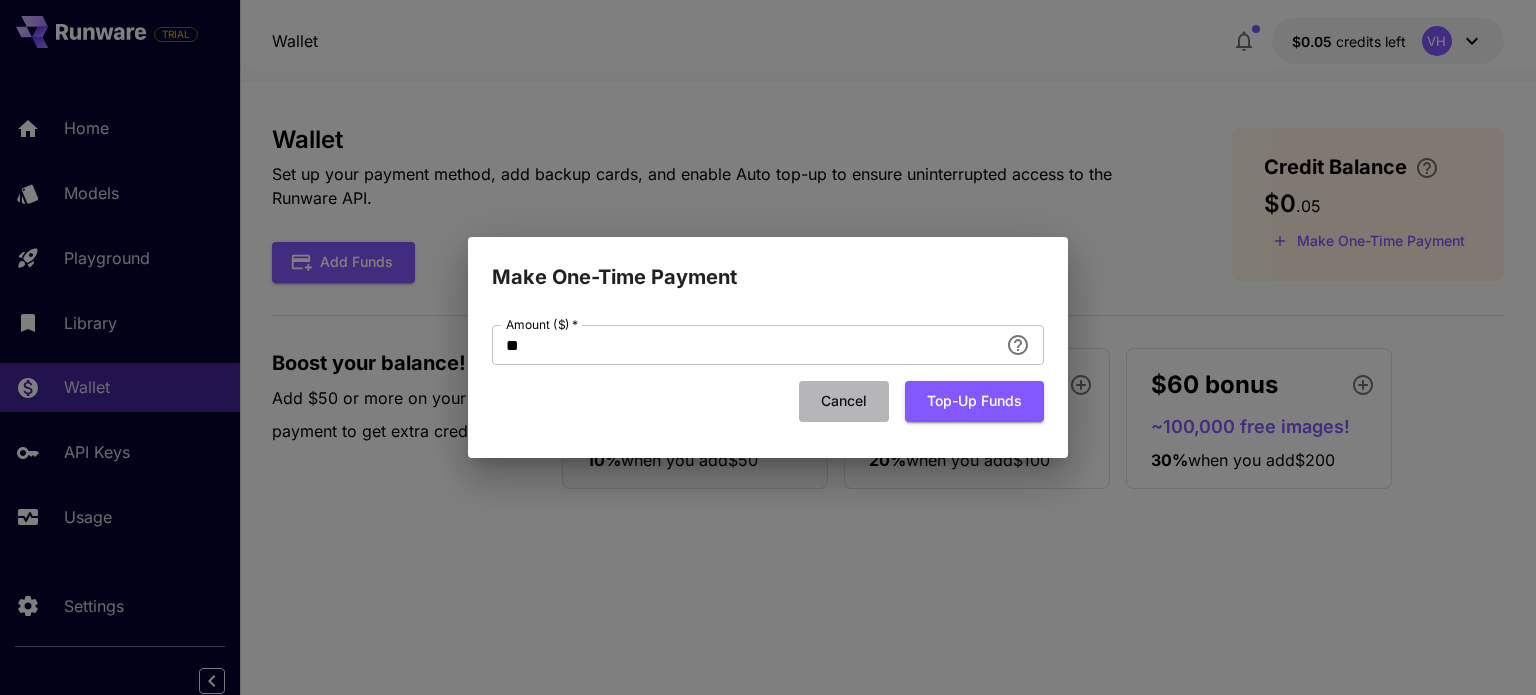 click on "Cancel" at bounding box center [844, 401] 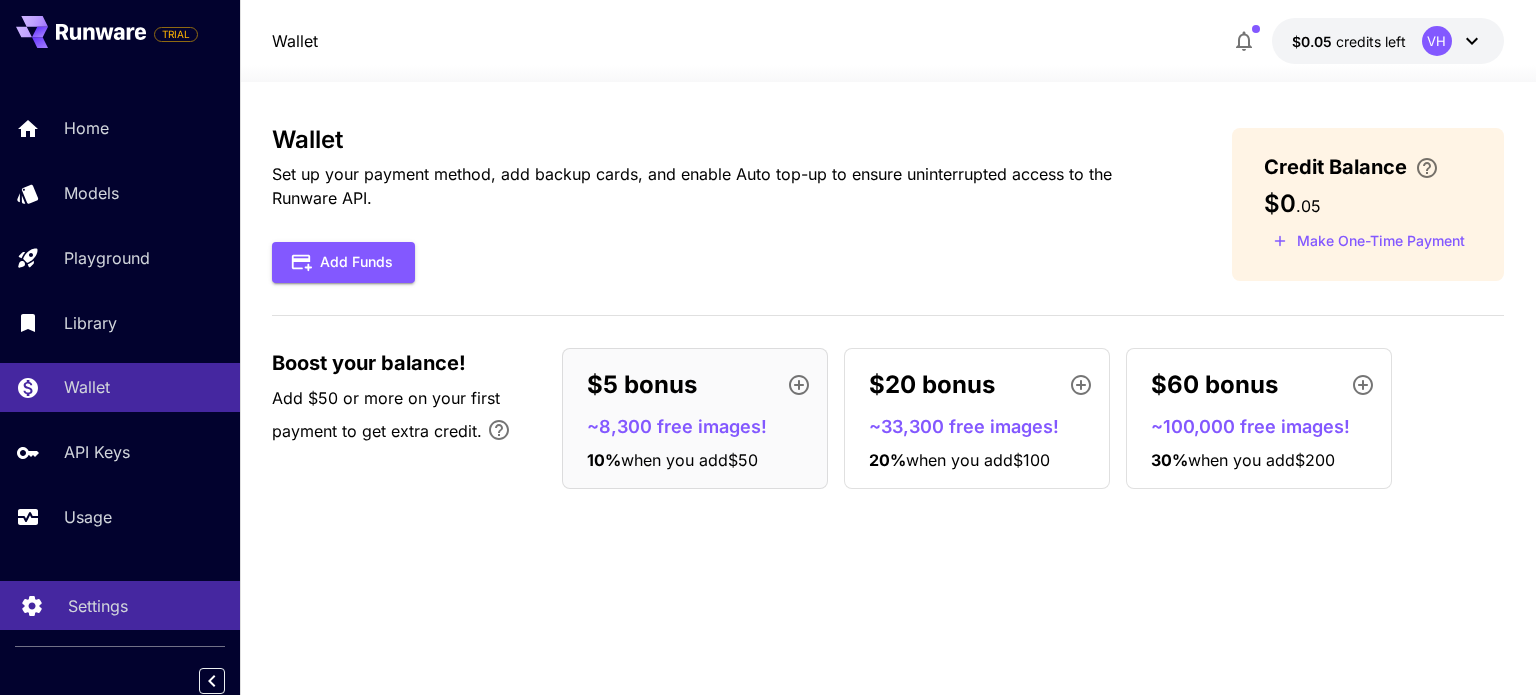 click on "Settings" at bounding box center [98, 606] 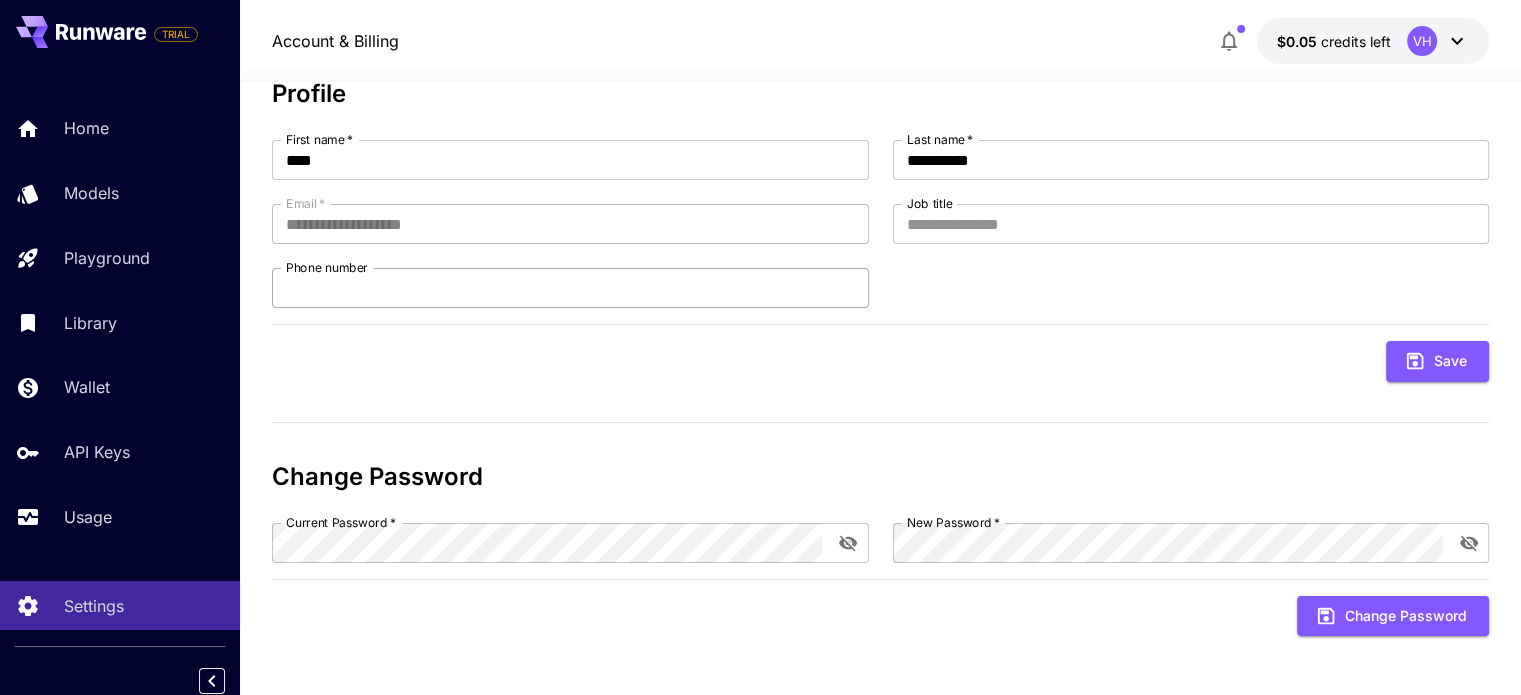 scroll, scrollTop: 0, scrollLeft: 0, axis: both 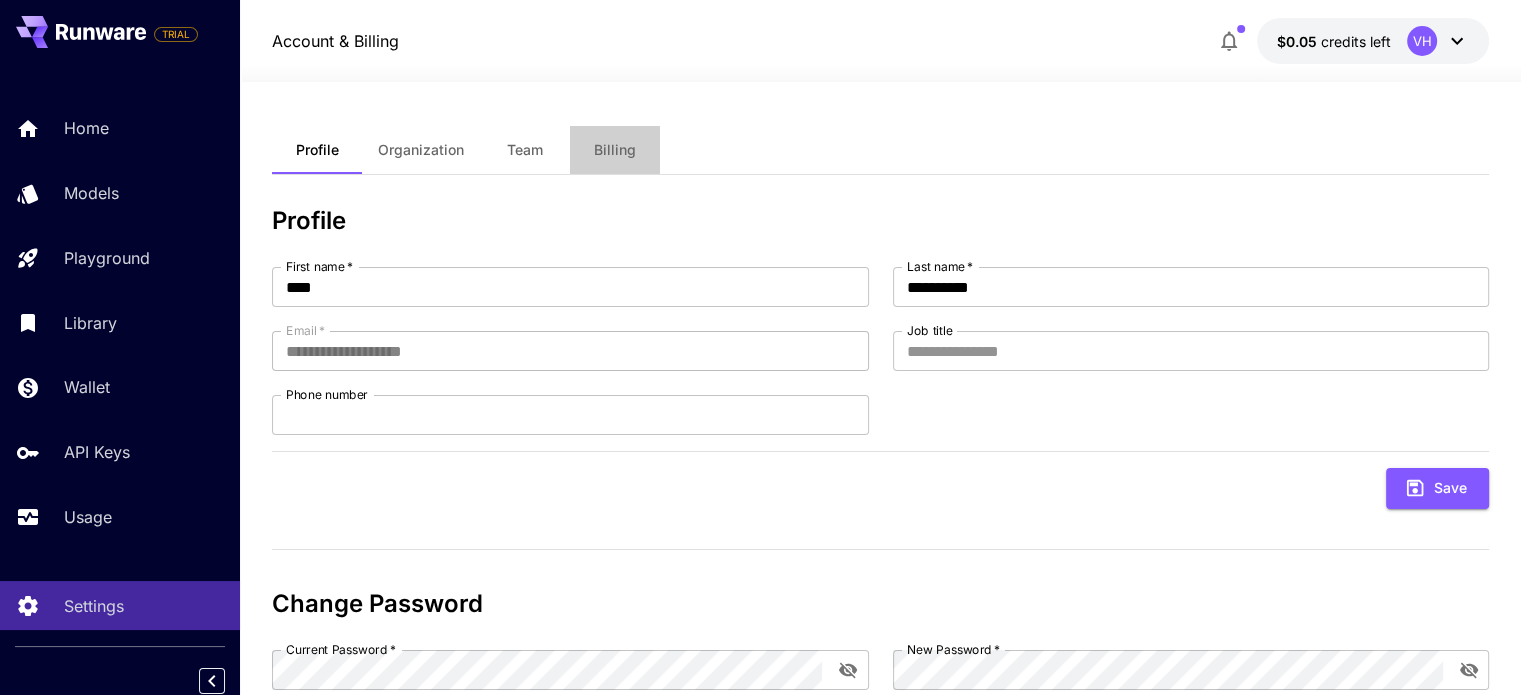 click on "Billing" at bounding box center [615, 150] 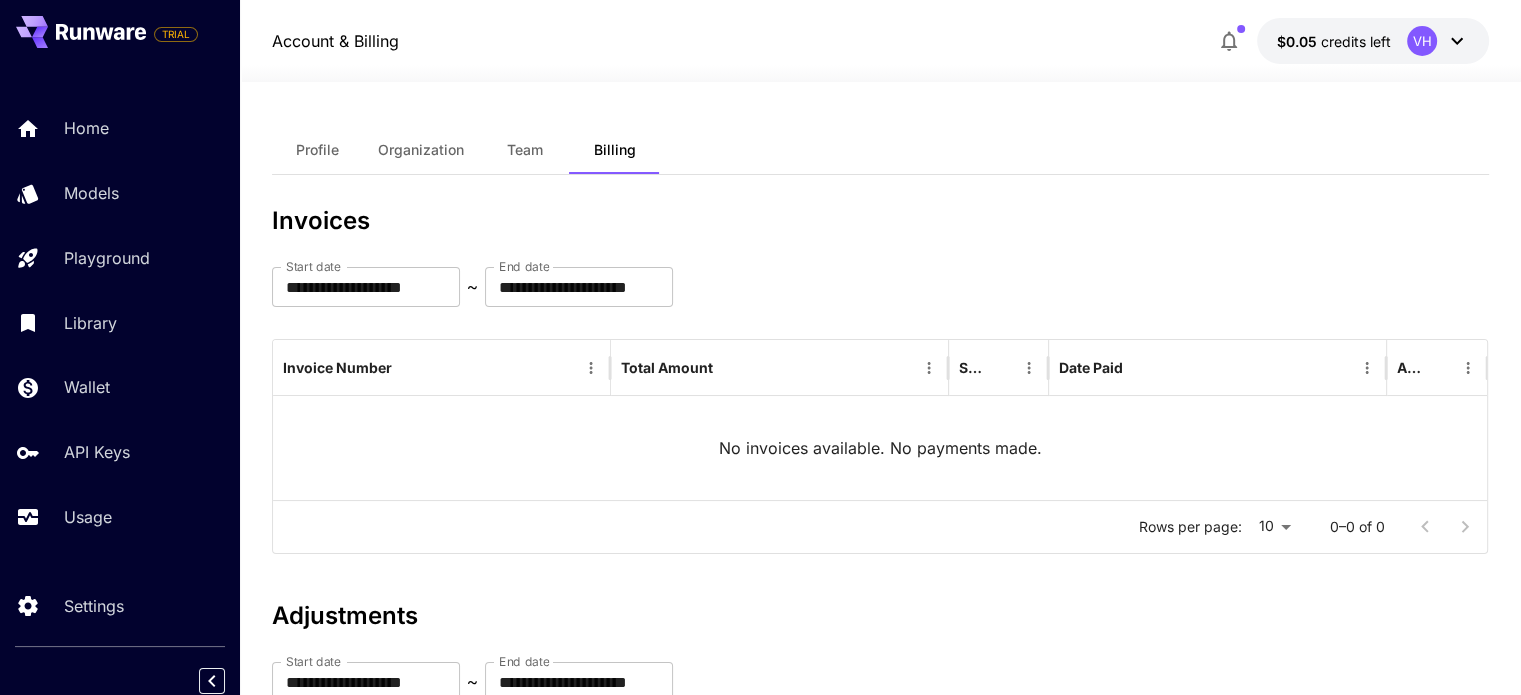 type 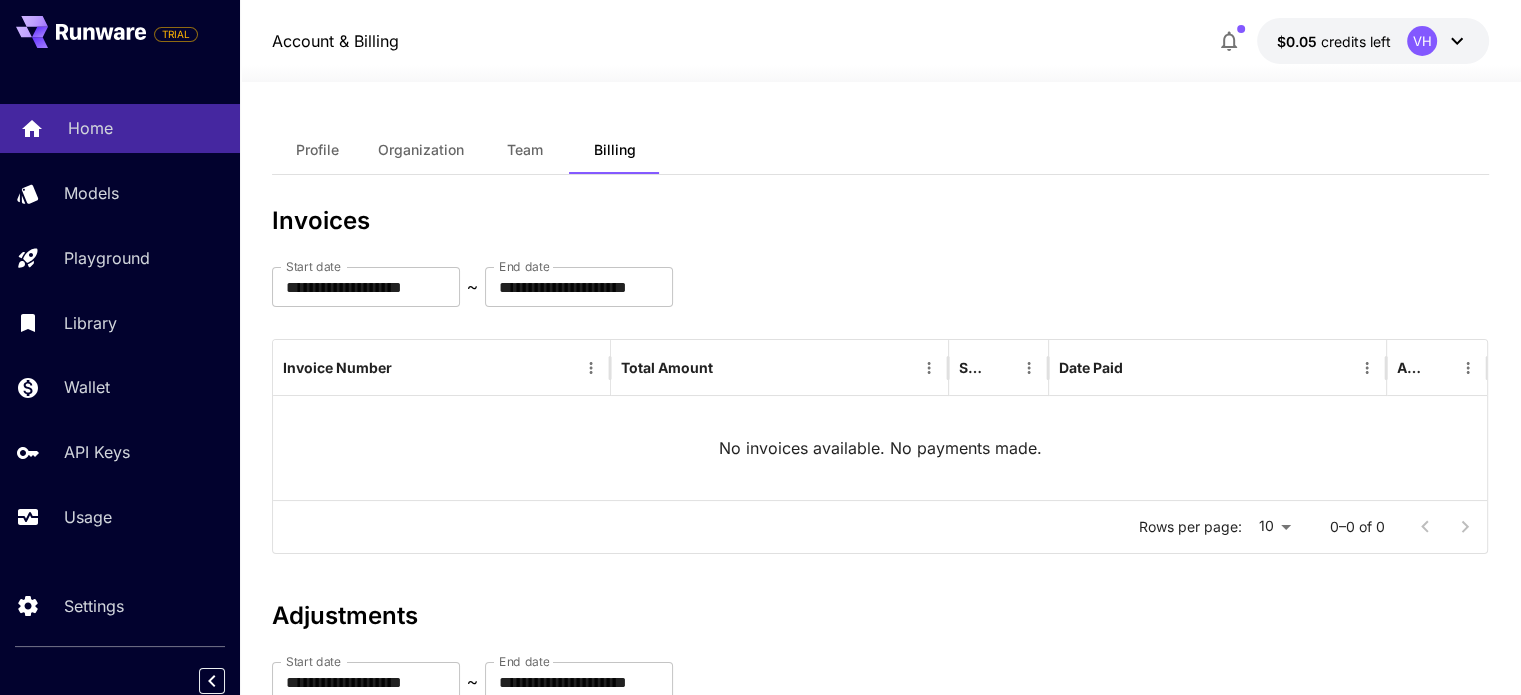click on "Home" at bounding box center (90, 128) 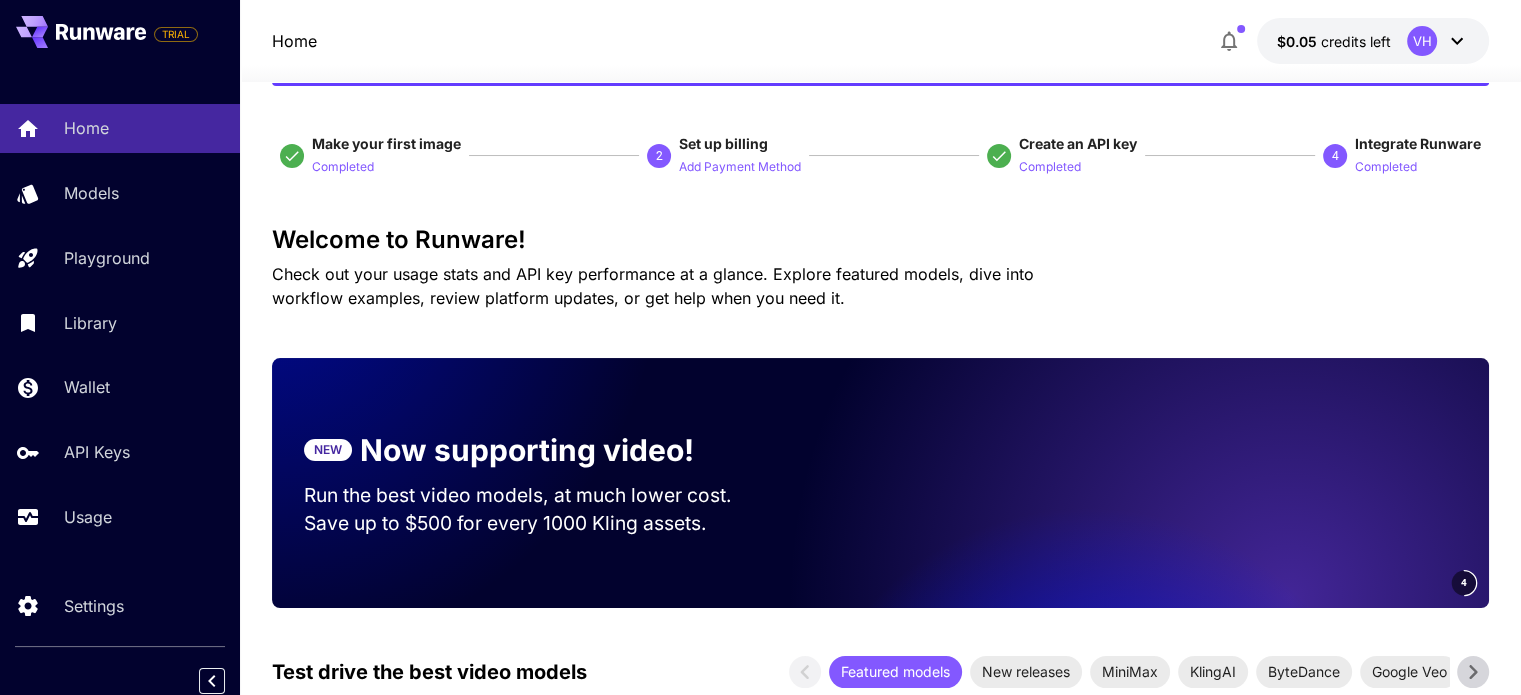 scroll, scrollTop: 108, scrollLeft: 0, axis: vertical 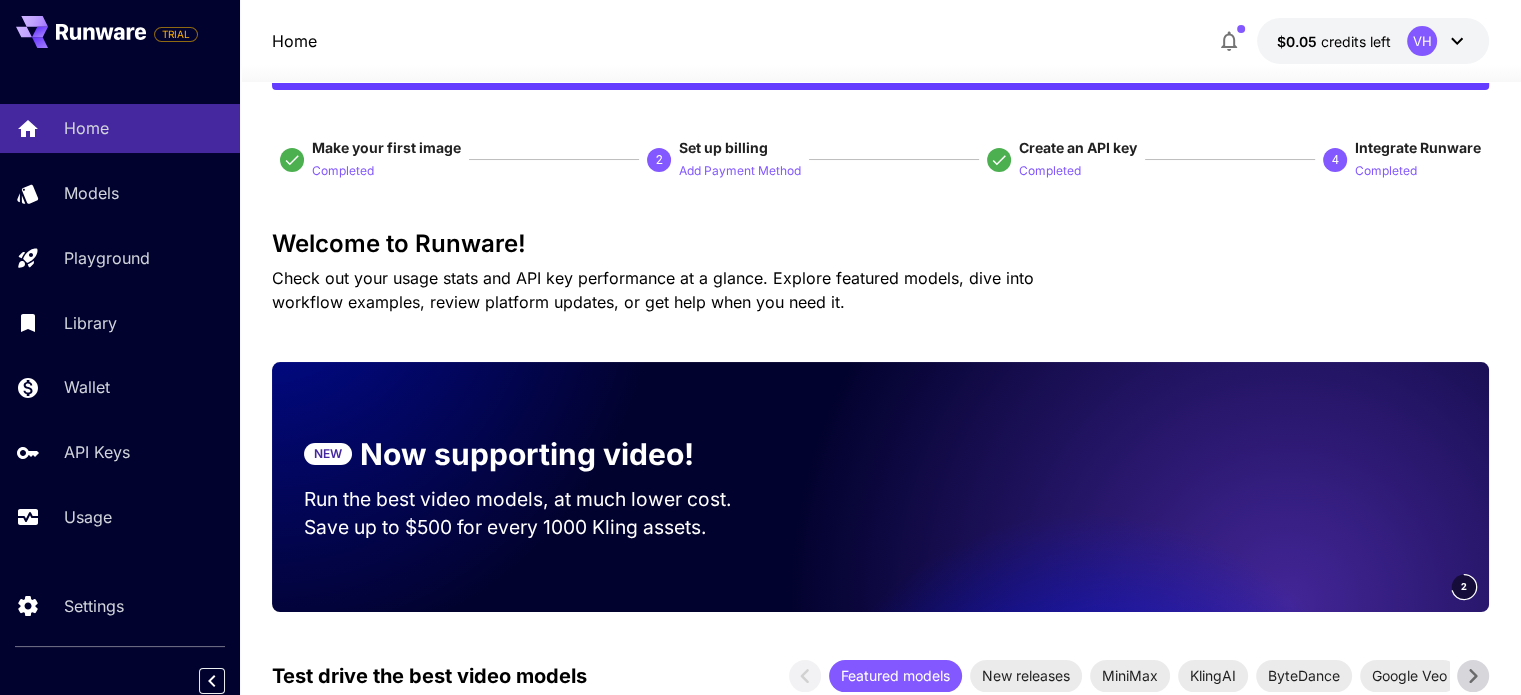 click on "2" at bounding box center (663, 160) 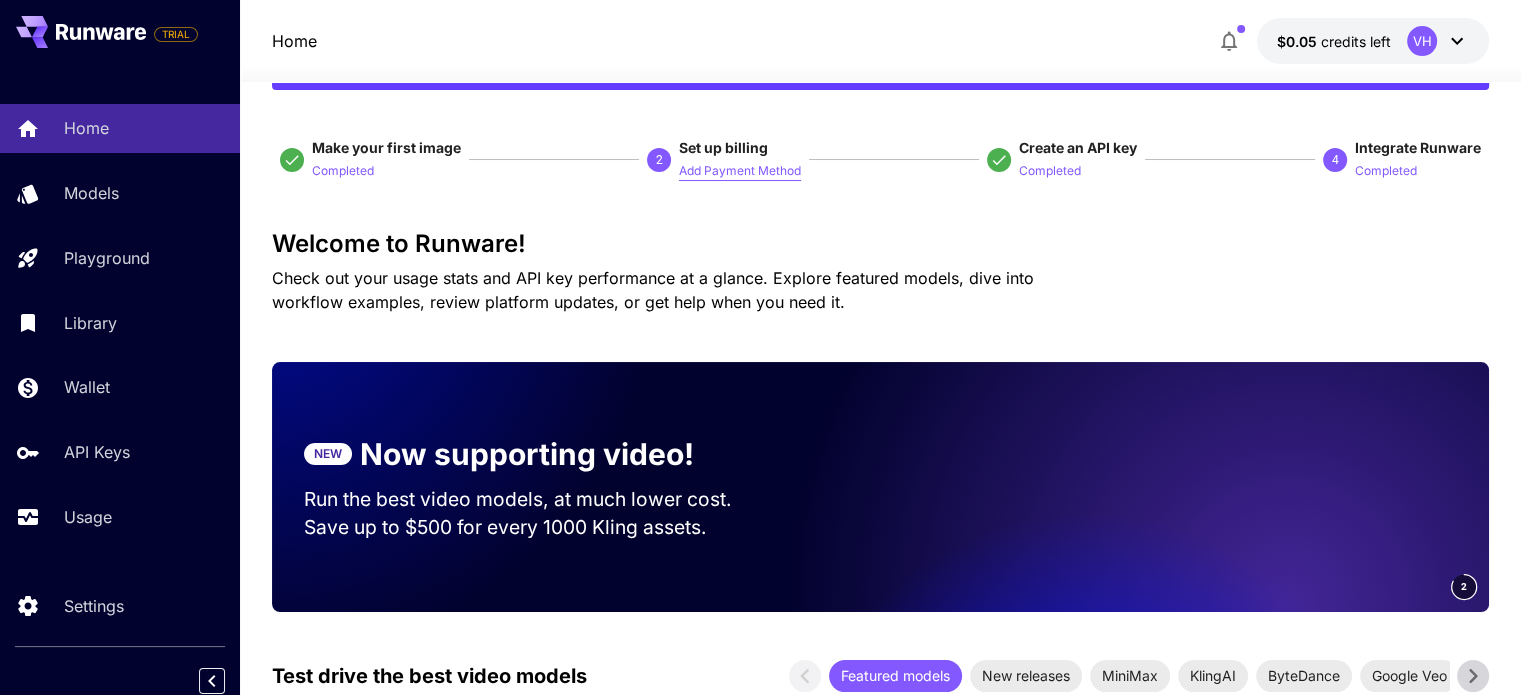click on "Add Payment Method" at bounding box center [740, 171] 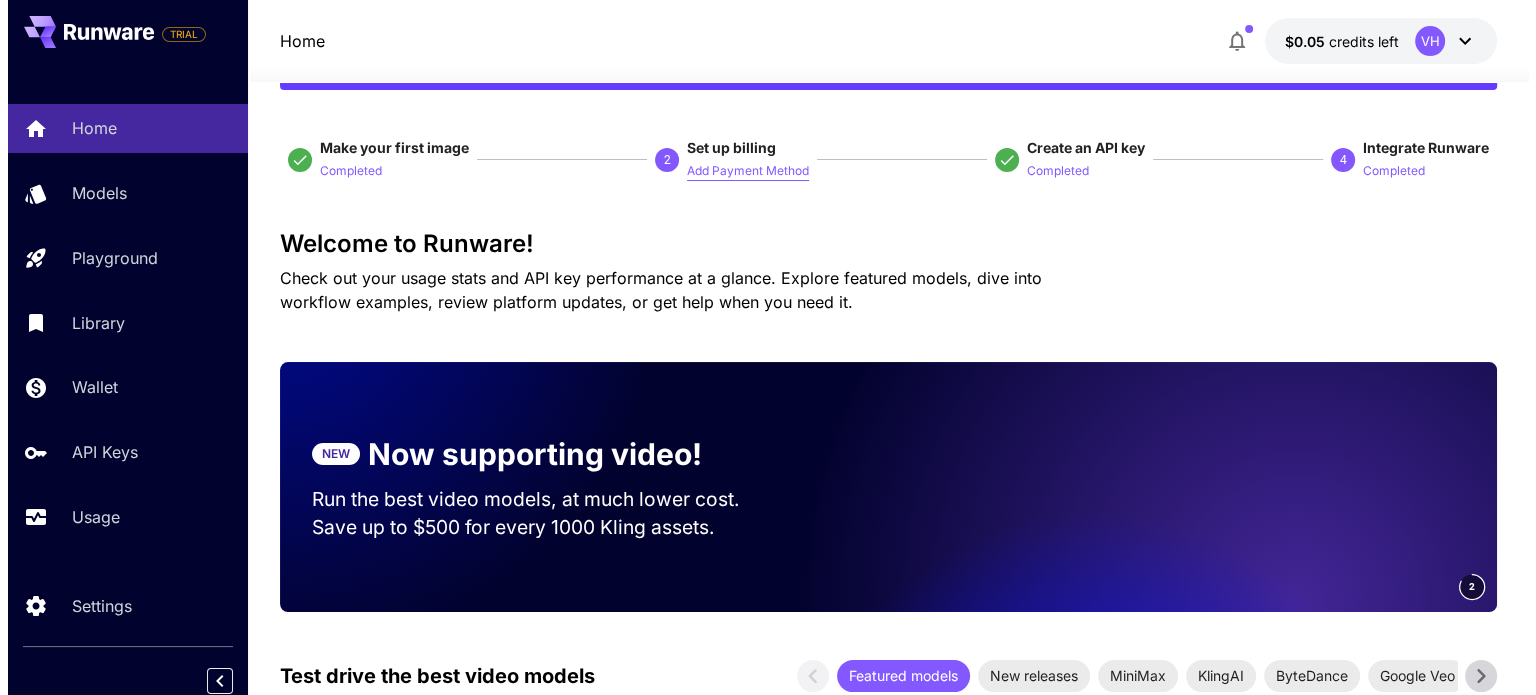 scroll, scrollTop: 0, scrollLeft: 0, axis: both 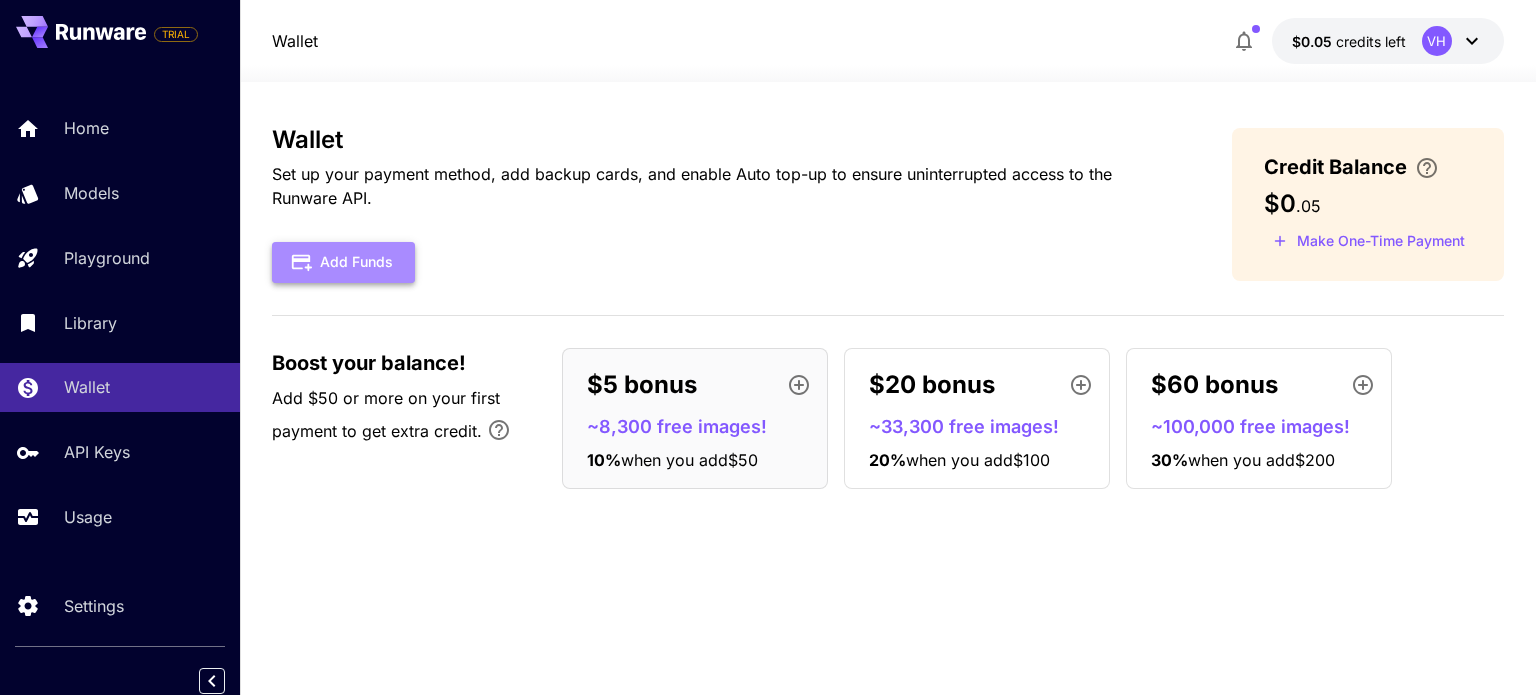 click on "Add Funds" at bounding box center (343, 262) 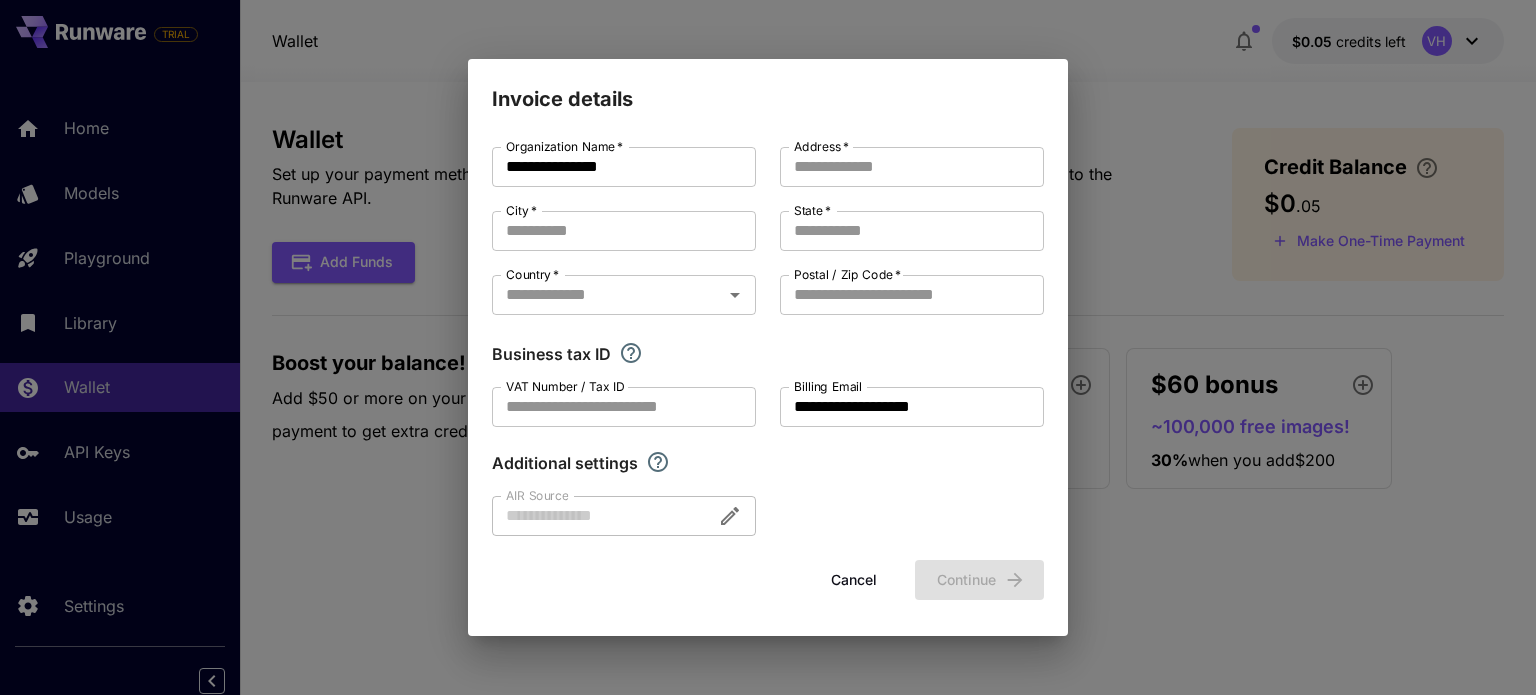 click at bounding box center (624, 516) 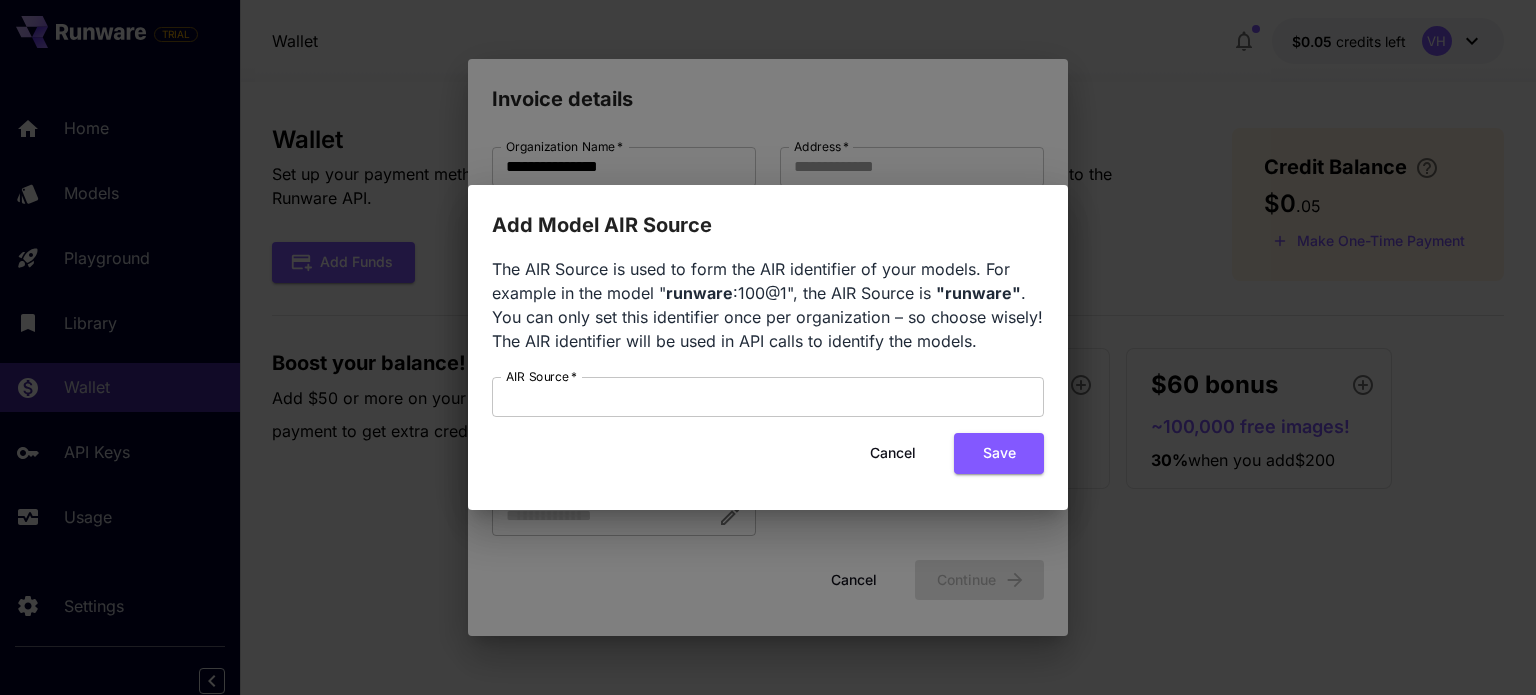 click on "Add Model AIR Source The AIR Source is used to form the AIR identifier of your models. For example in the model " runware :100@1", the AIR Source is   "runware" . You can only set this identifier once per organization – so choose wisely! The AIR identifier will be used in API calls to identify the models. AIR Source   * AIR Source   * Cancel Save" at bounding box center [768, 347] 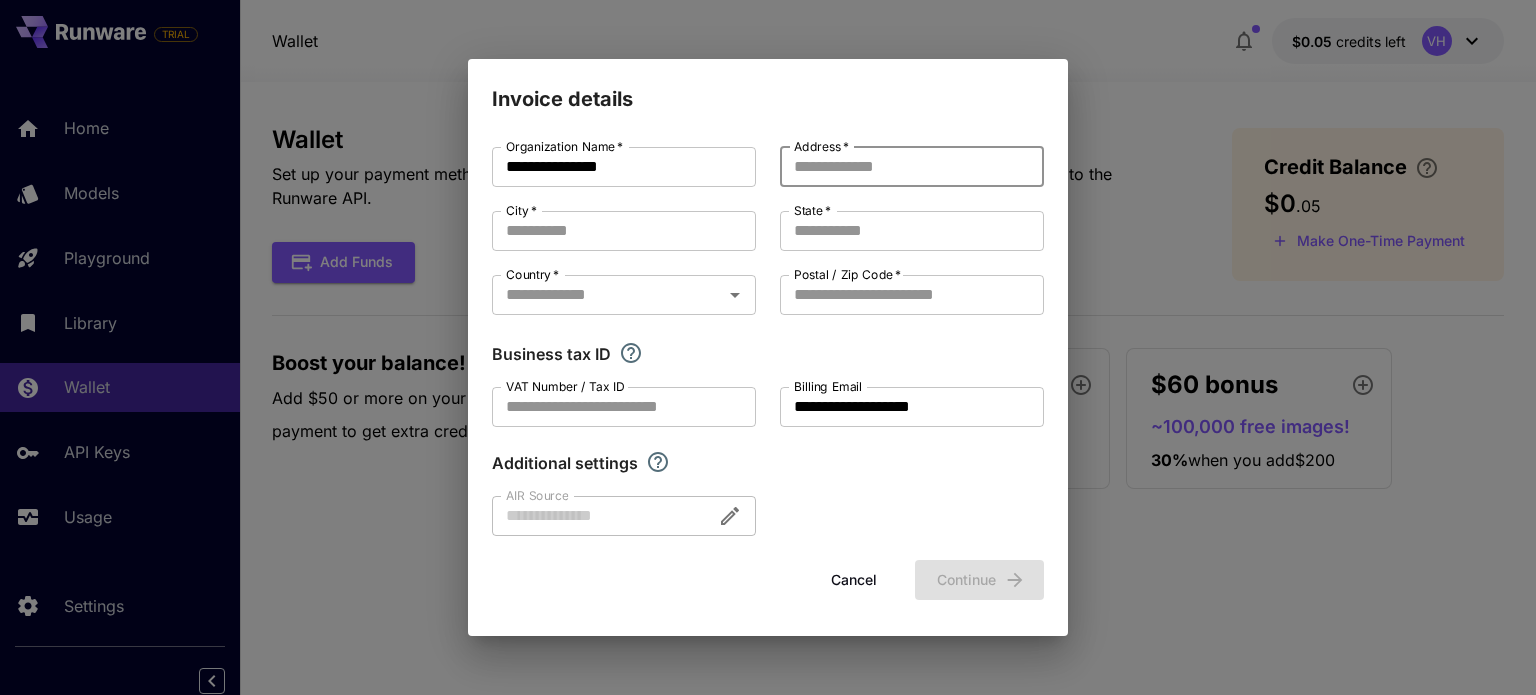 click on "Address   *" at bounding box center (912, 167) 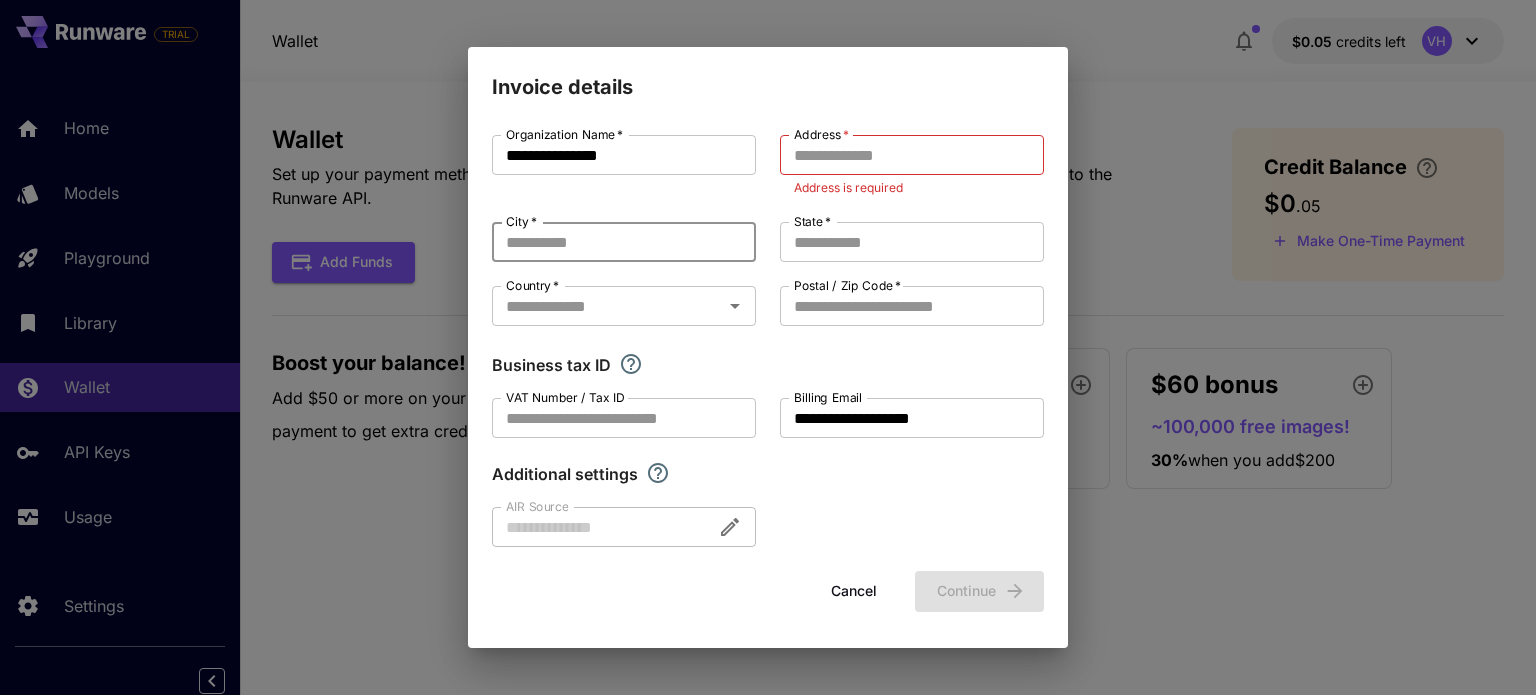 click on "City   *" at bounding box center (624, 242) 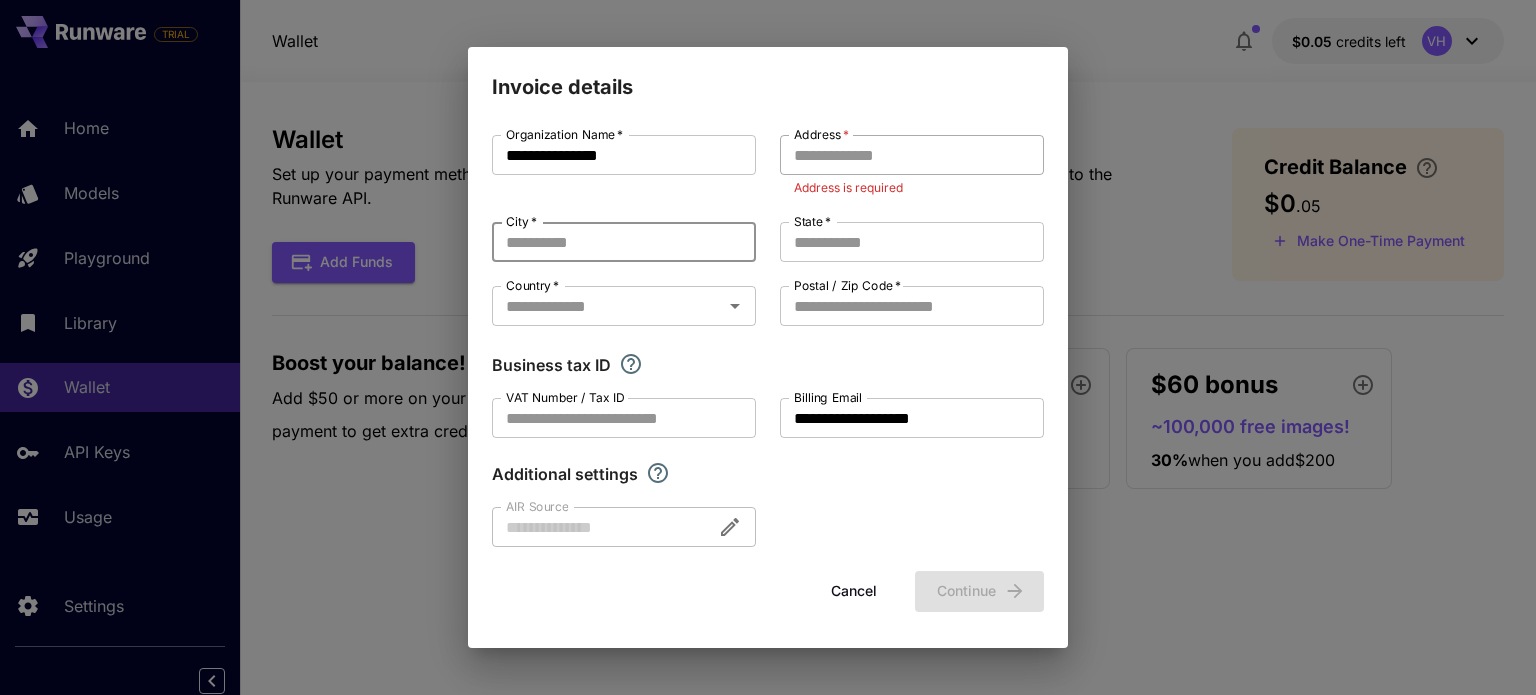 click on "Address   * Address   * Address is required" at bounding box center (912, 166) 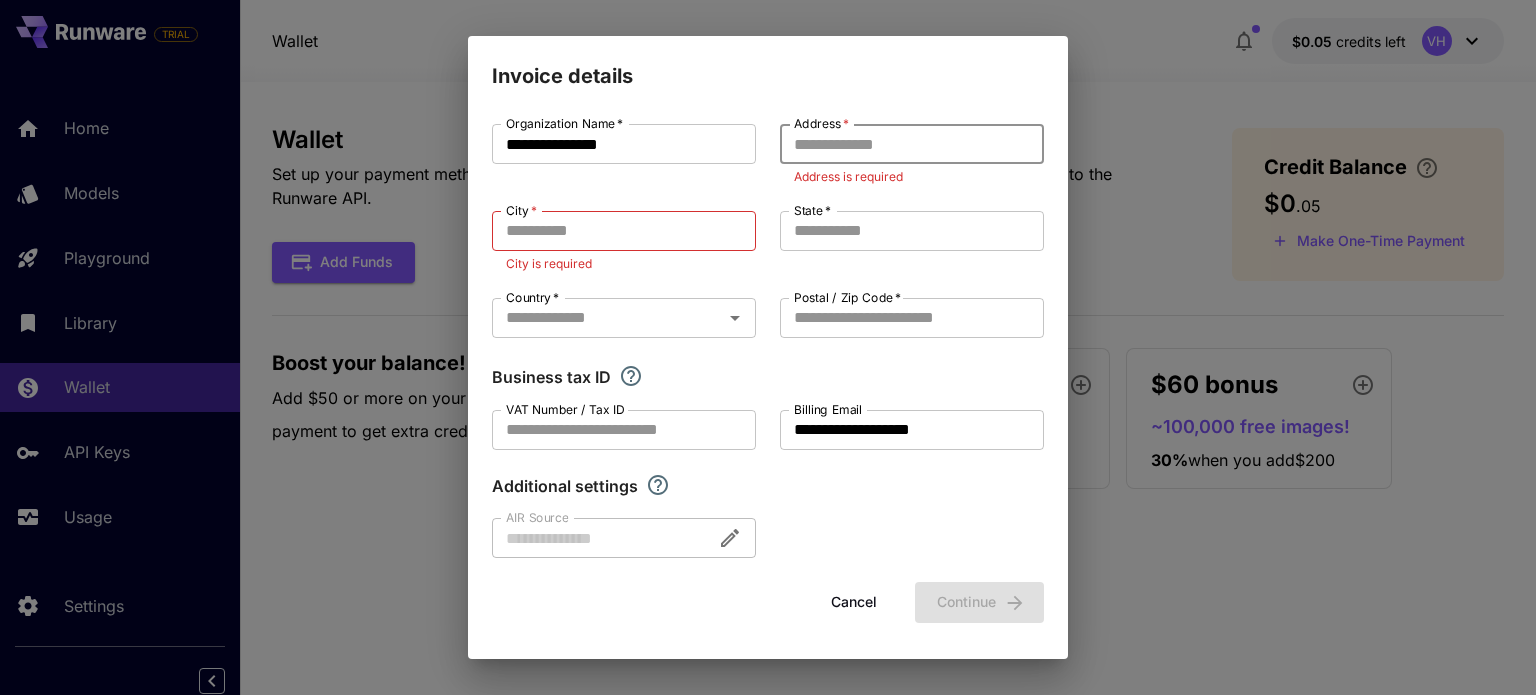 type on "*" 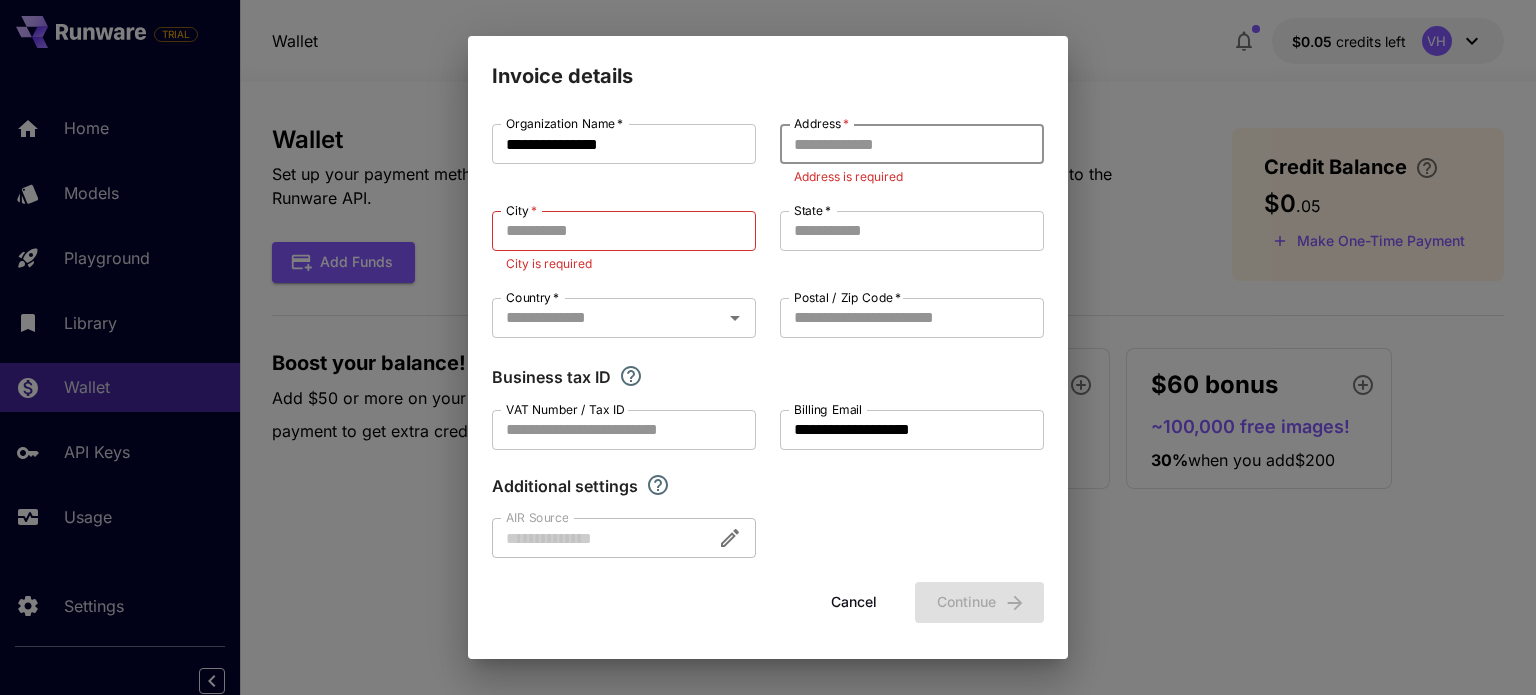 paste on "**********" 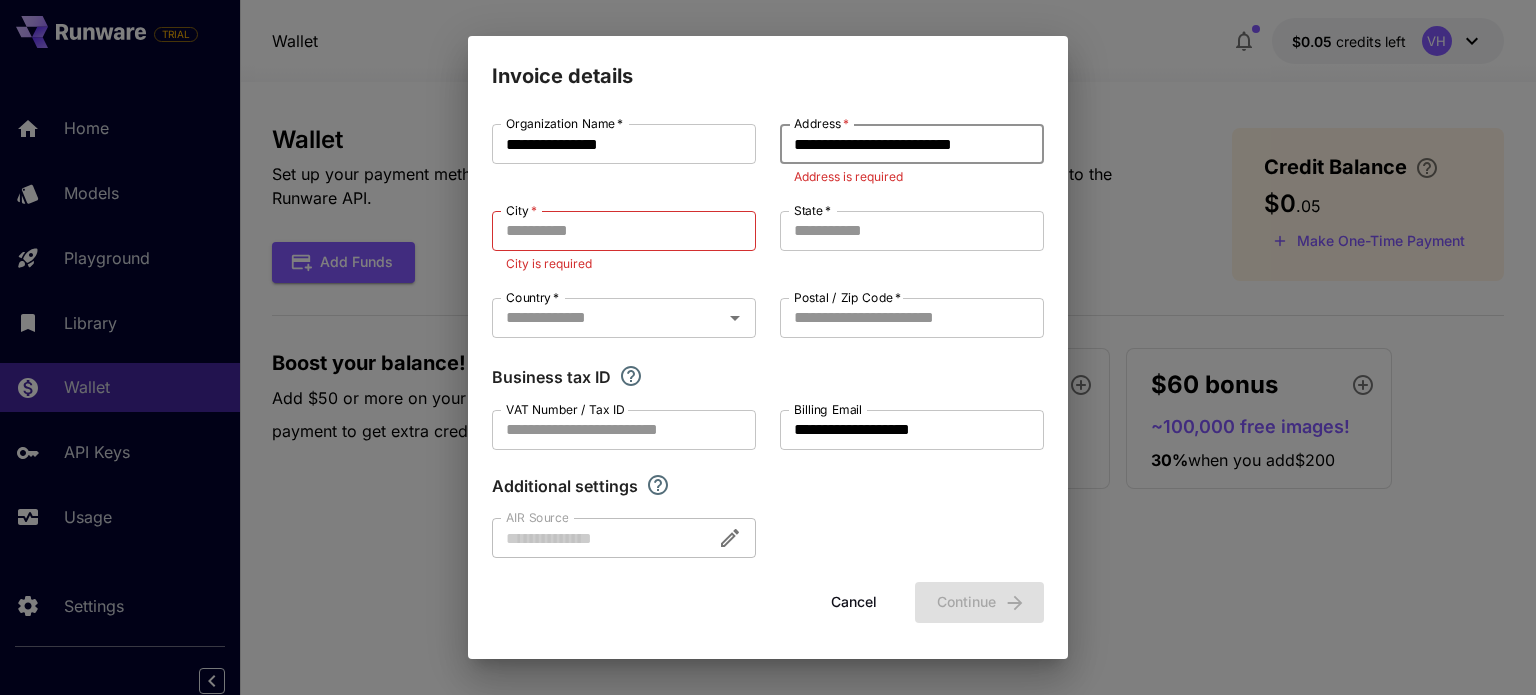 click on "**********" at bounding box center (912, 144) 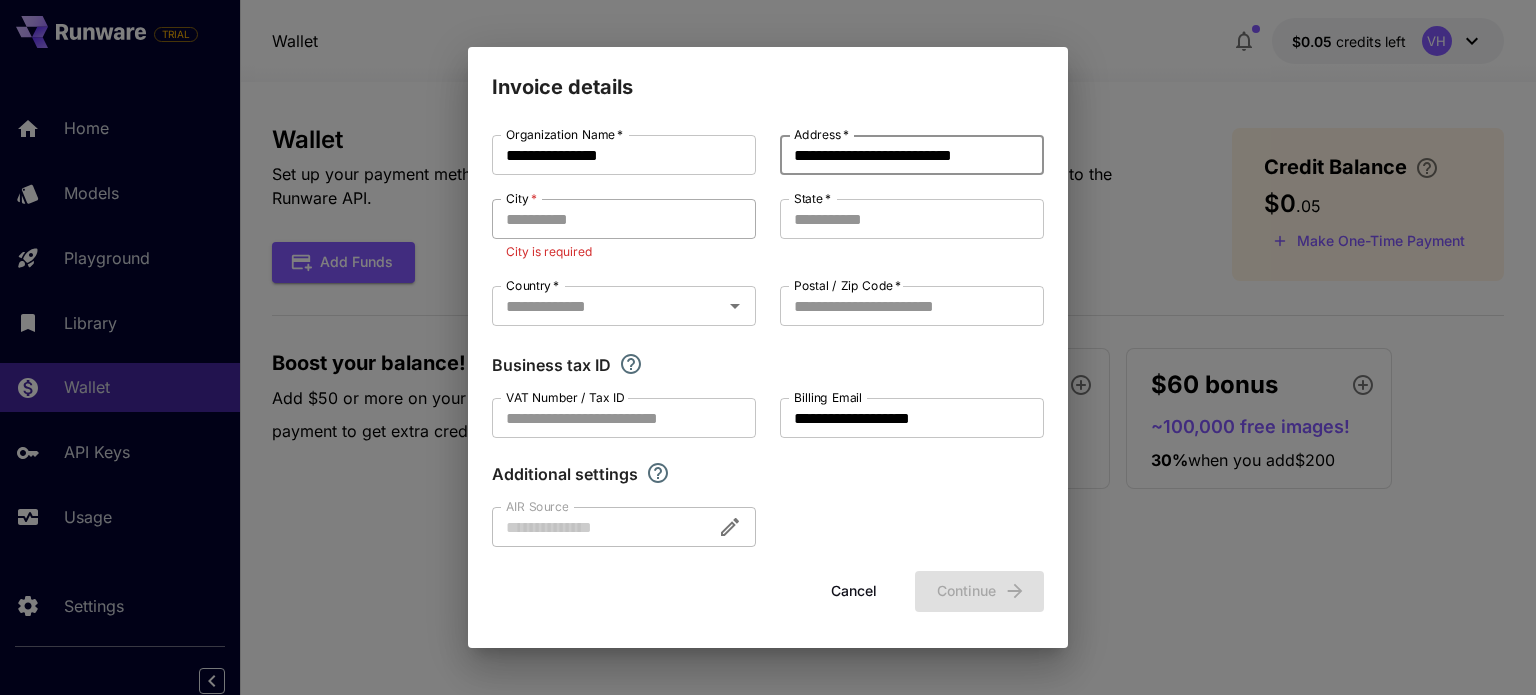 type on "**********" 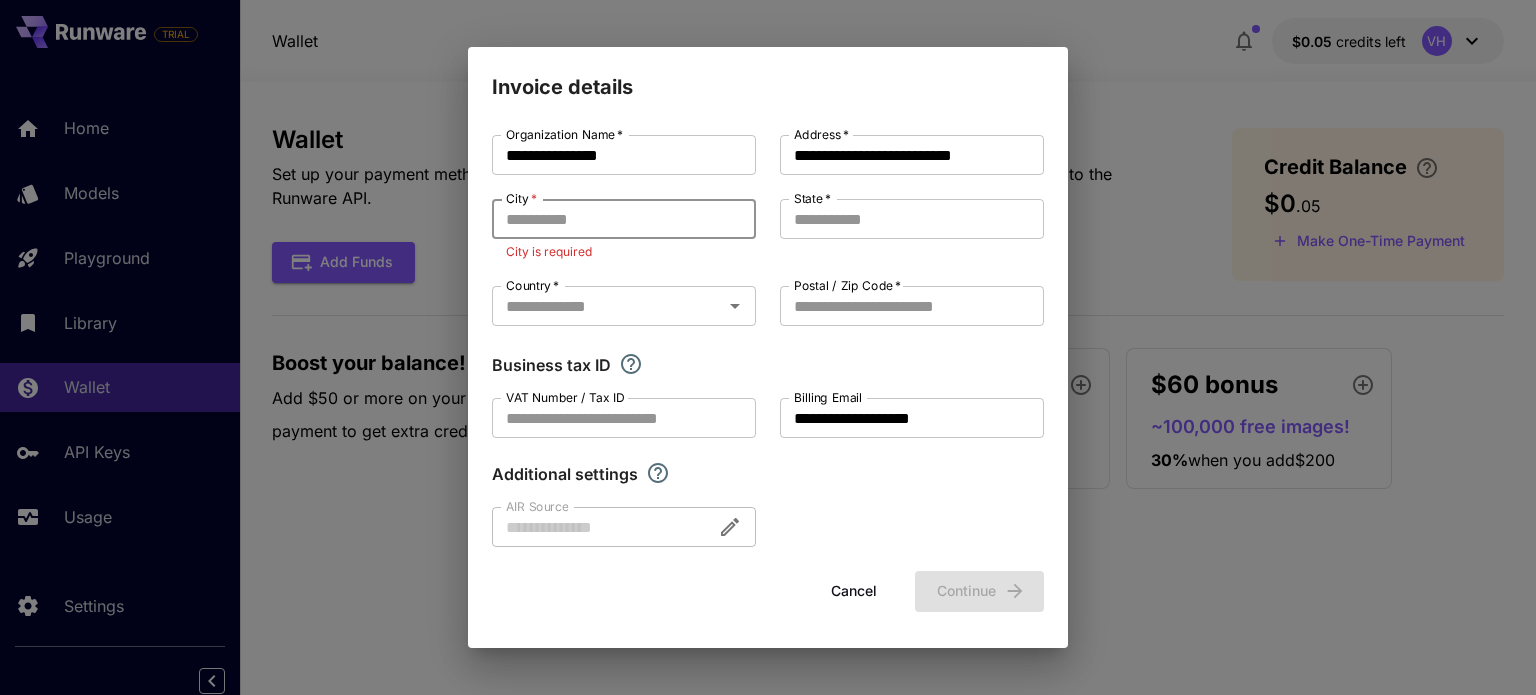 click on "City   *" at bounding box center [624, 219] 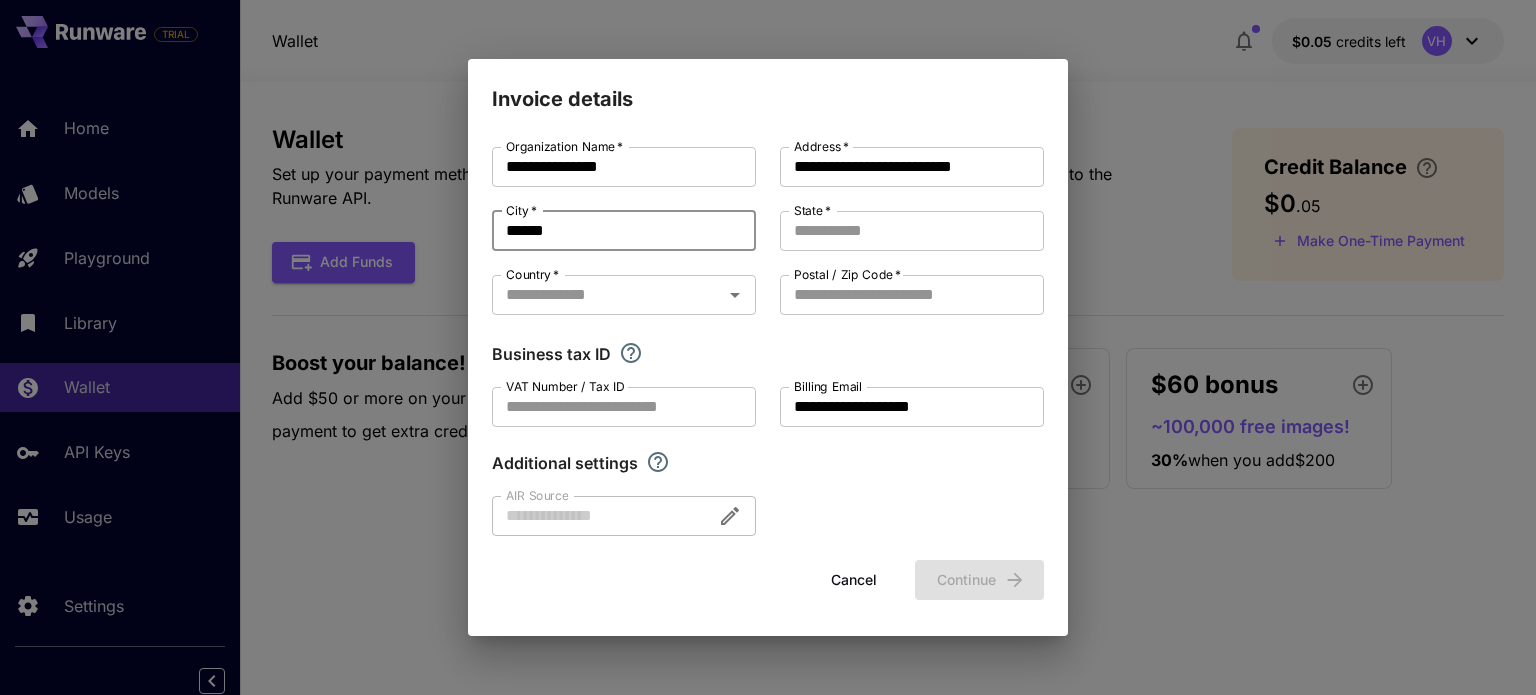 type on "******" 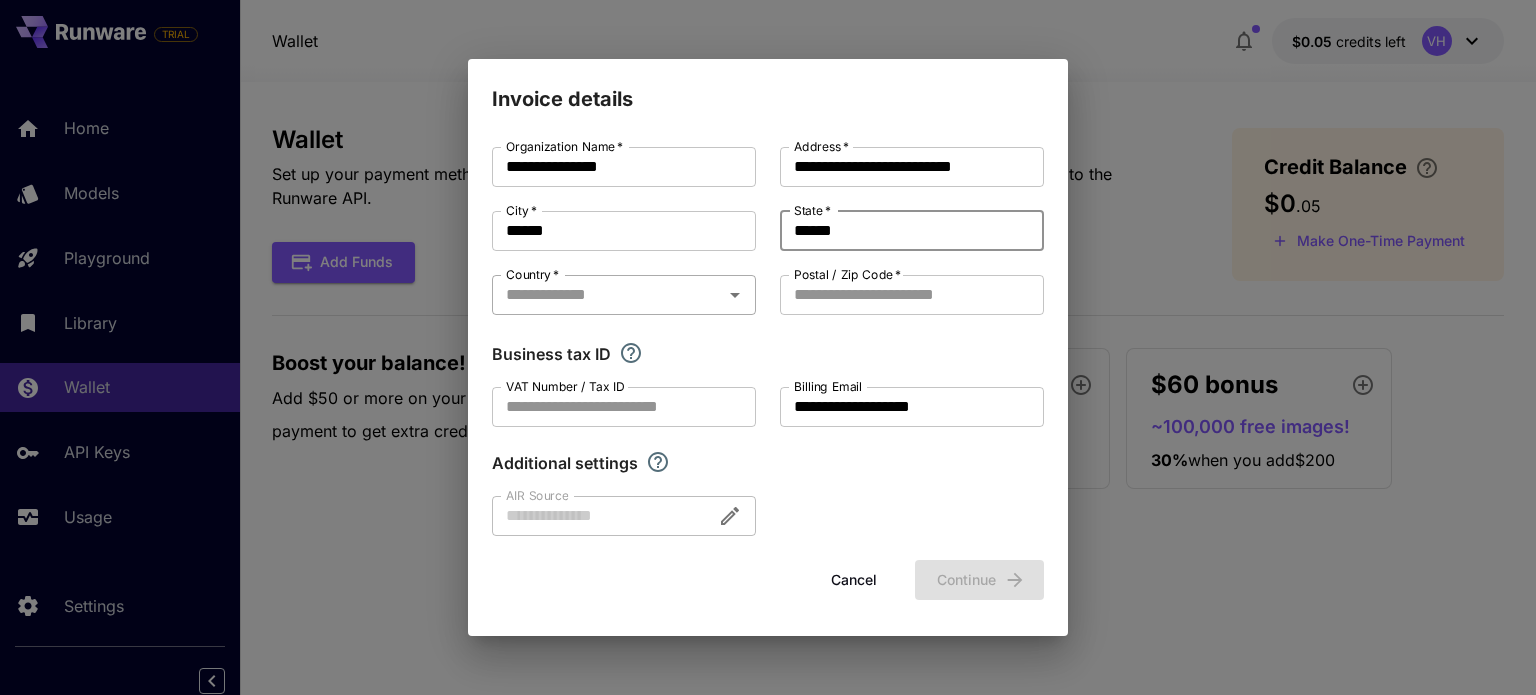 type on "******" 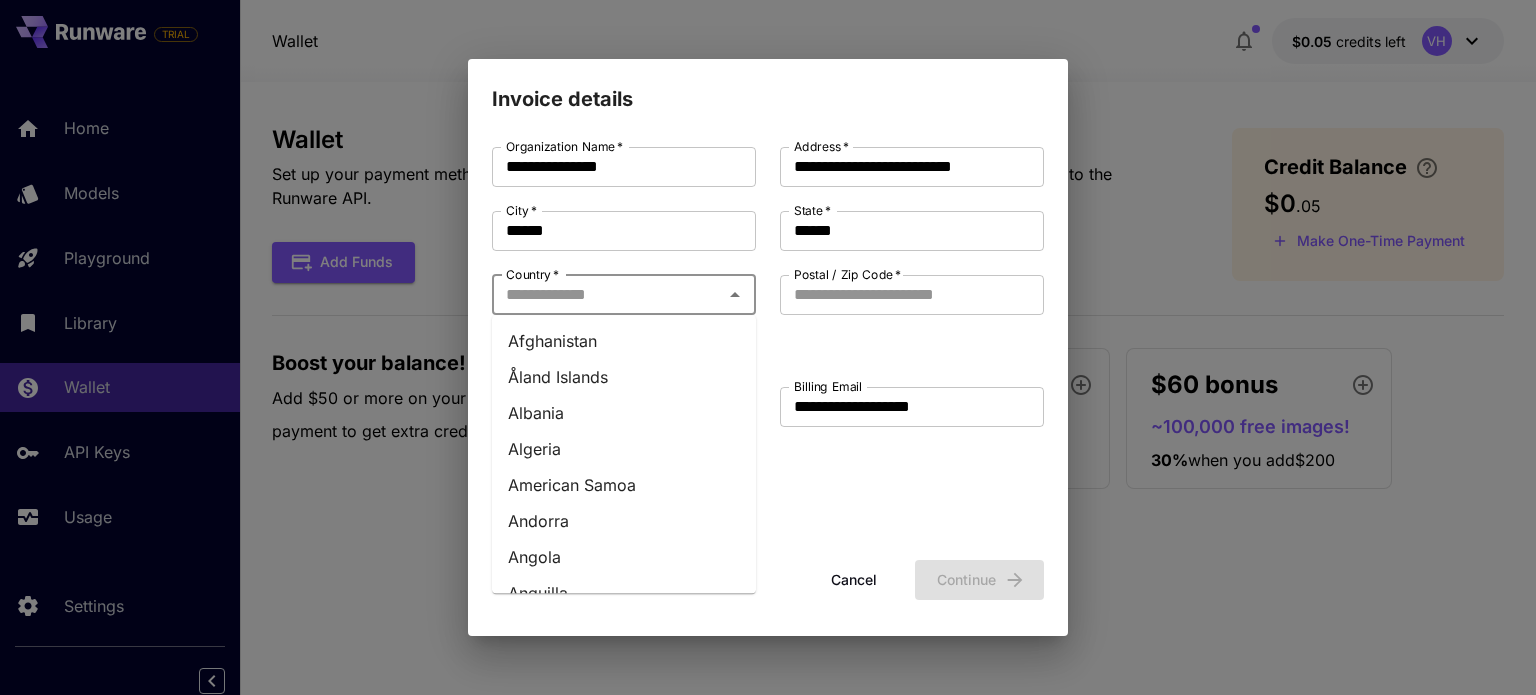 click on "Country   *" at bounding box center (607, 295) 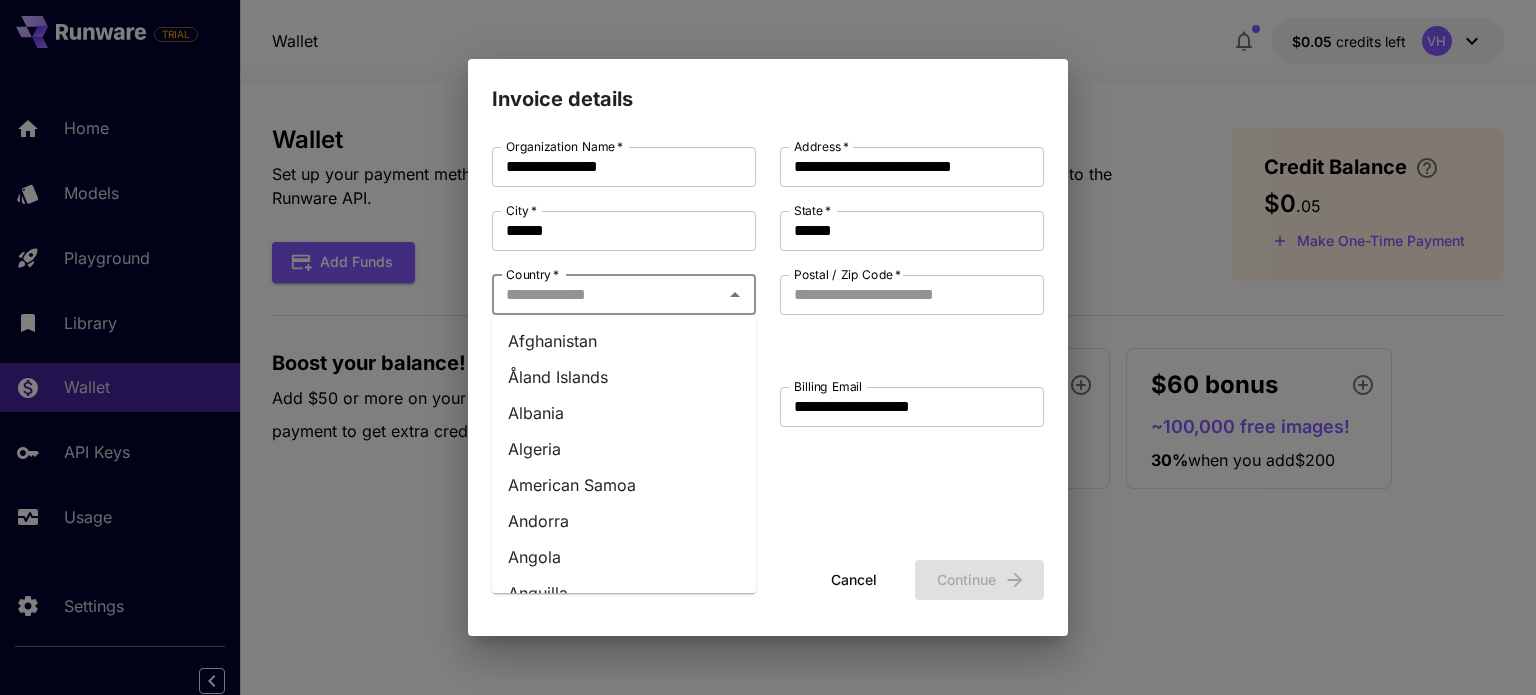 type on "*******" 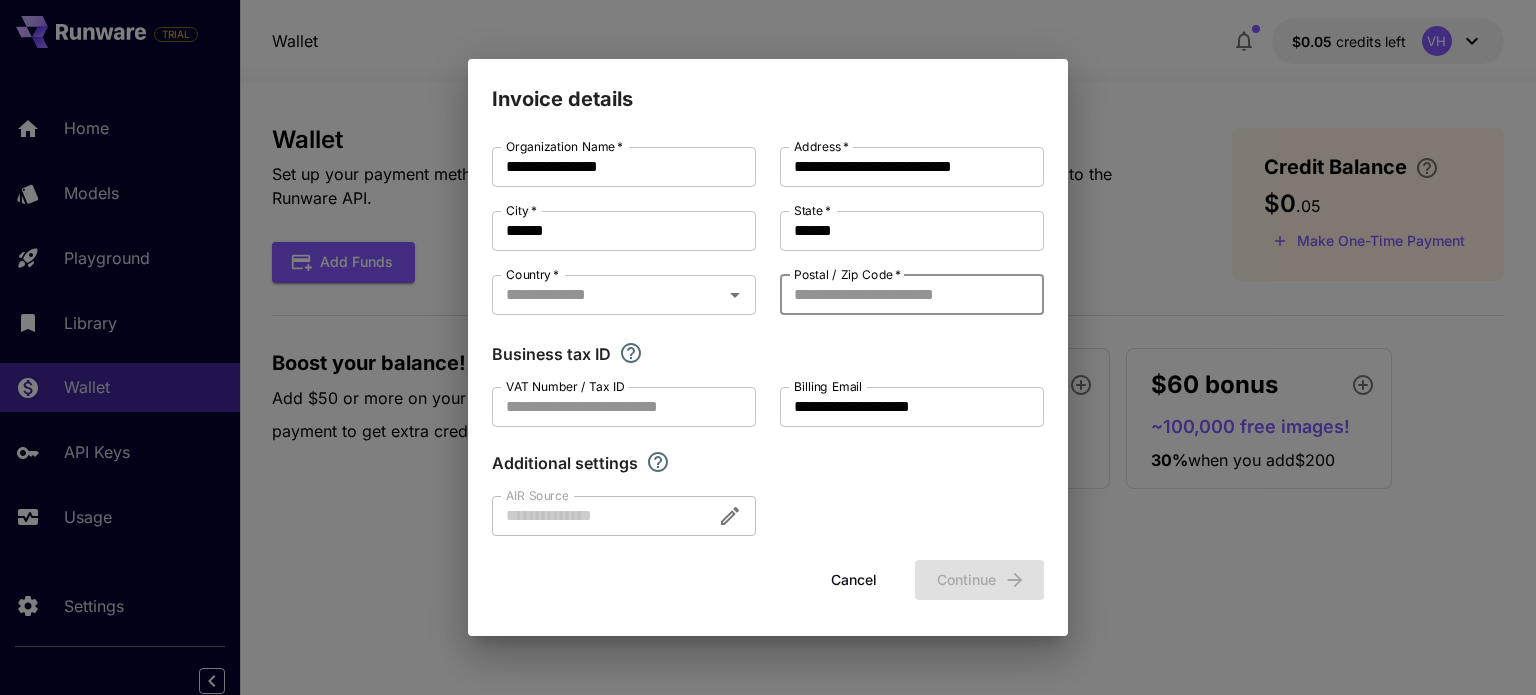click on "Postal / Zip Code   *" at bounding box center (912, 295) 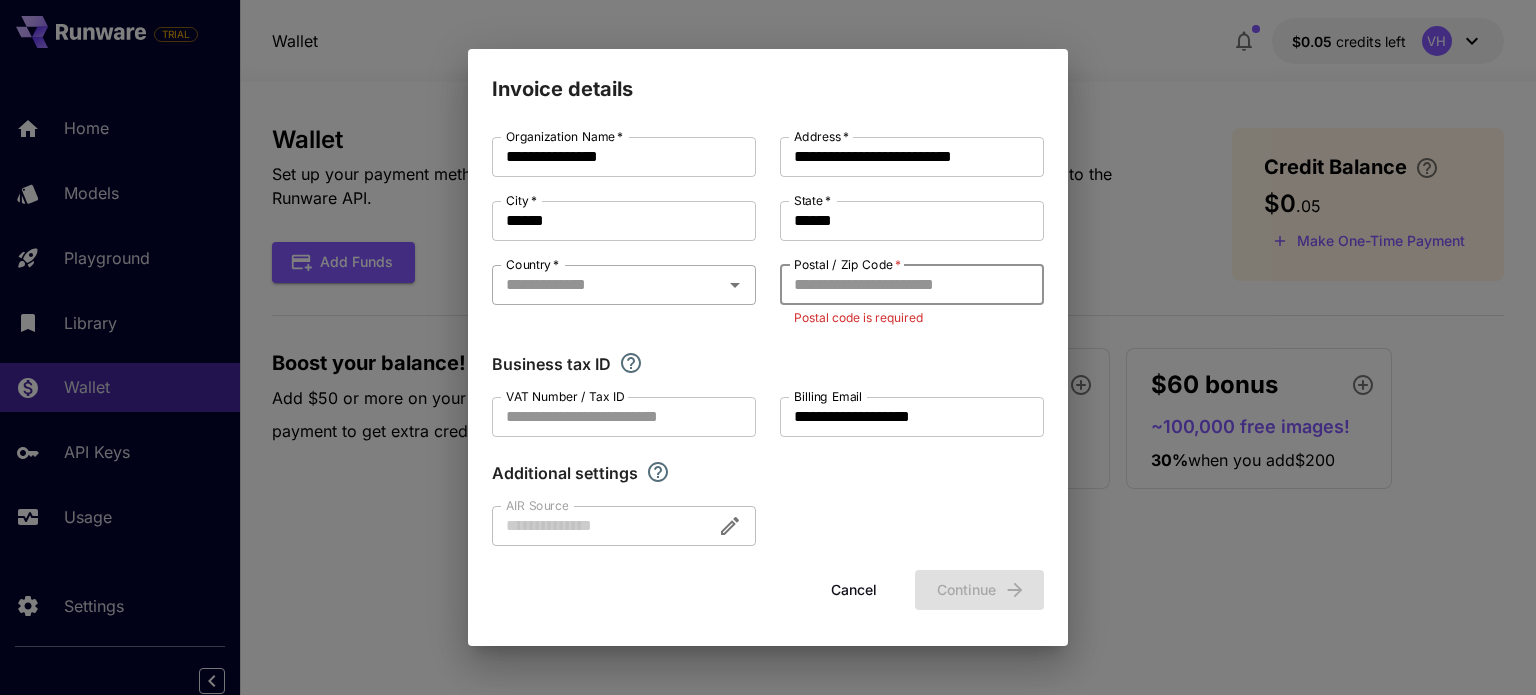 click on "Country   *" at bounding box center (607, 285) 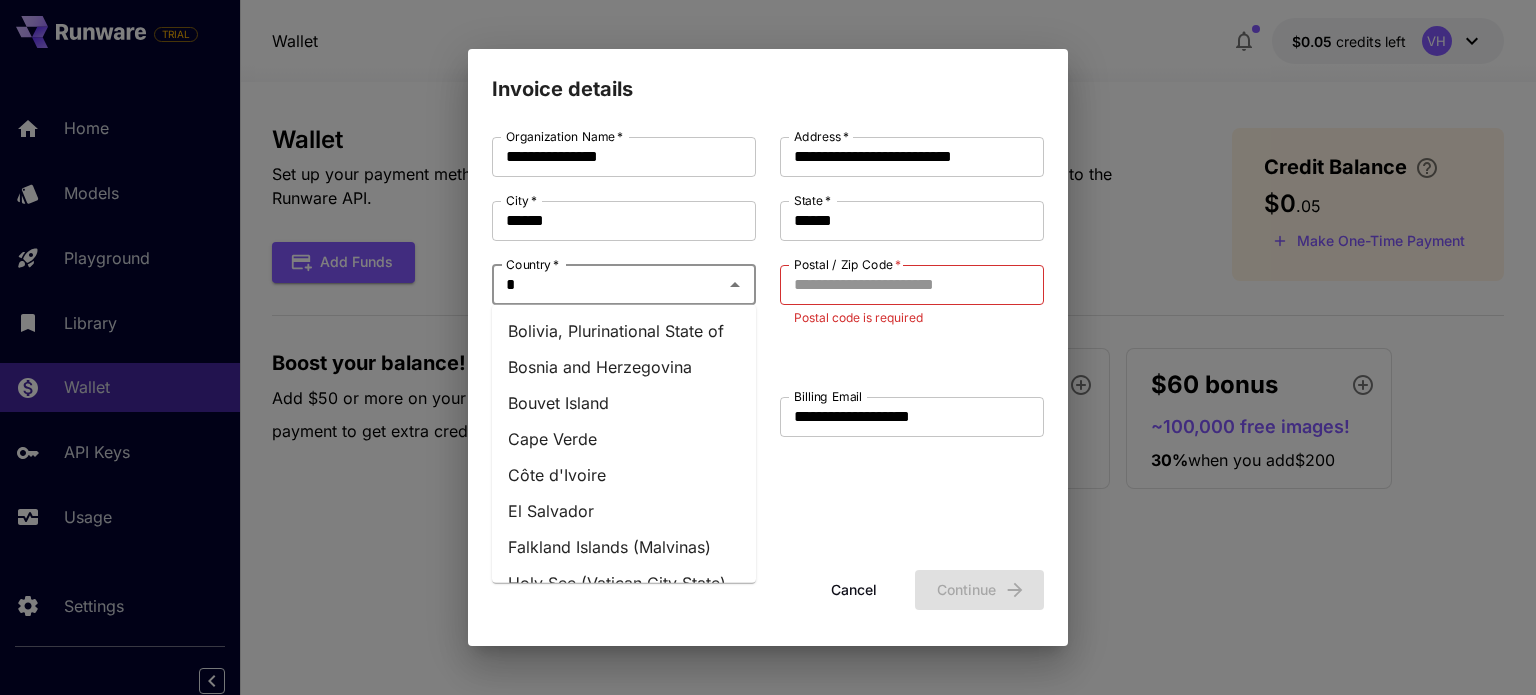 type on "*******" 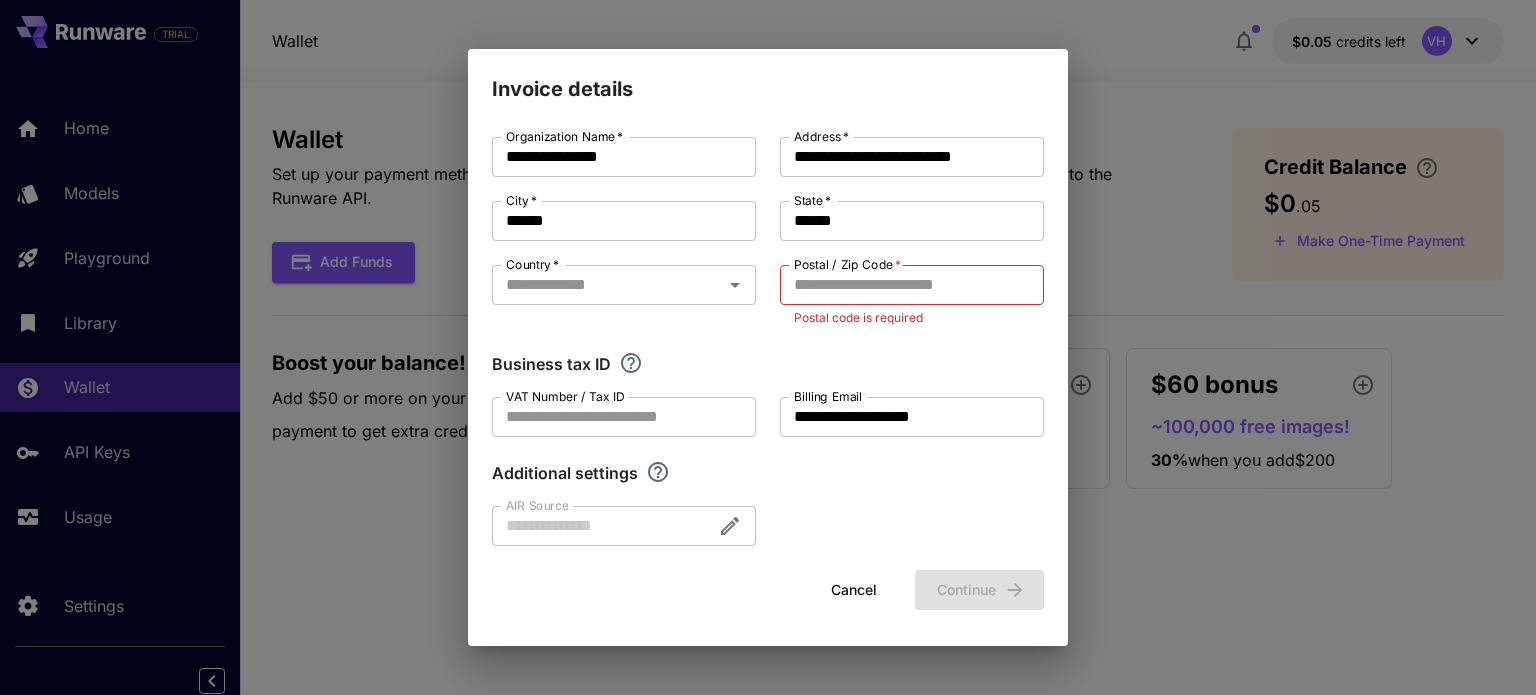 click on "Business tax ID" at bounding box center [768, 364] 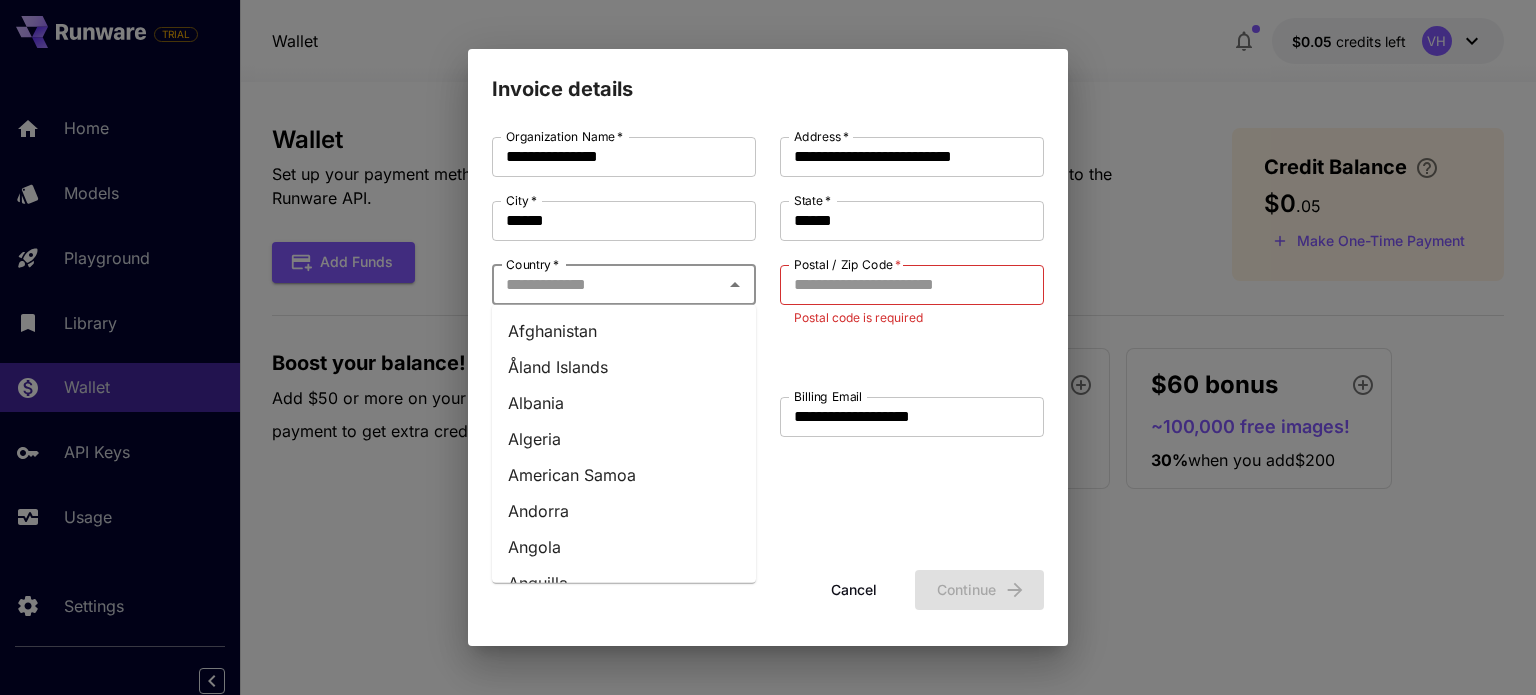 click on "Country   *" at bounding box center (607, 285) 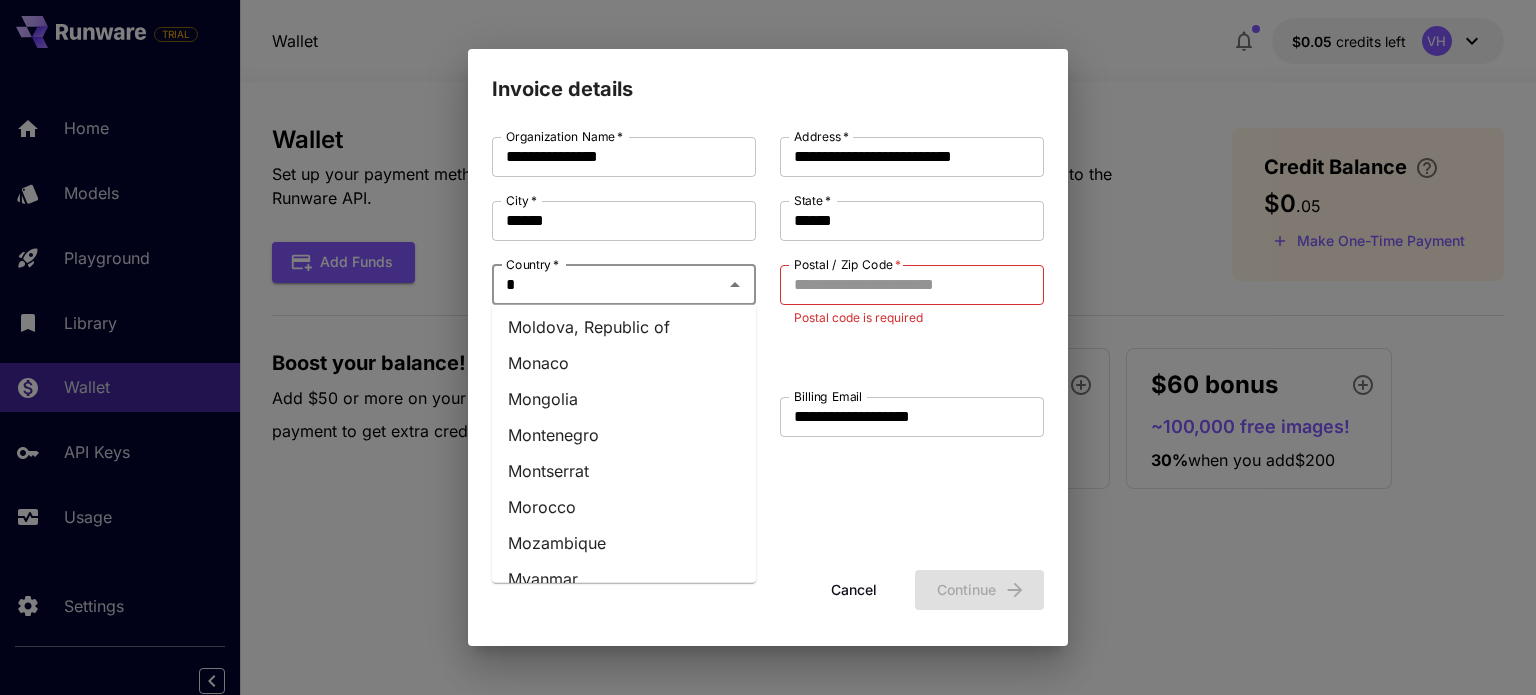 scroll, scrollTop: 8, scrollLeft: 0, axis: vertical 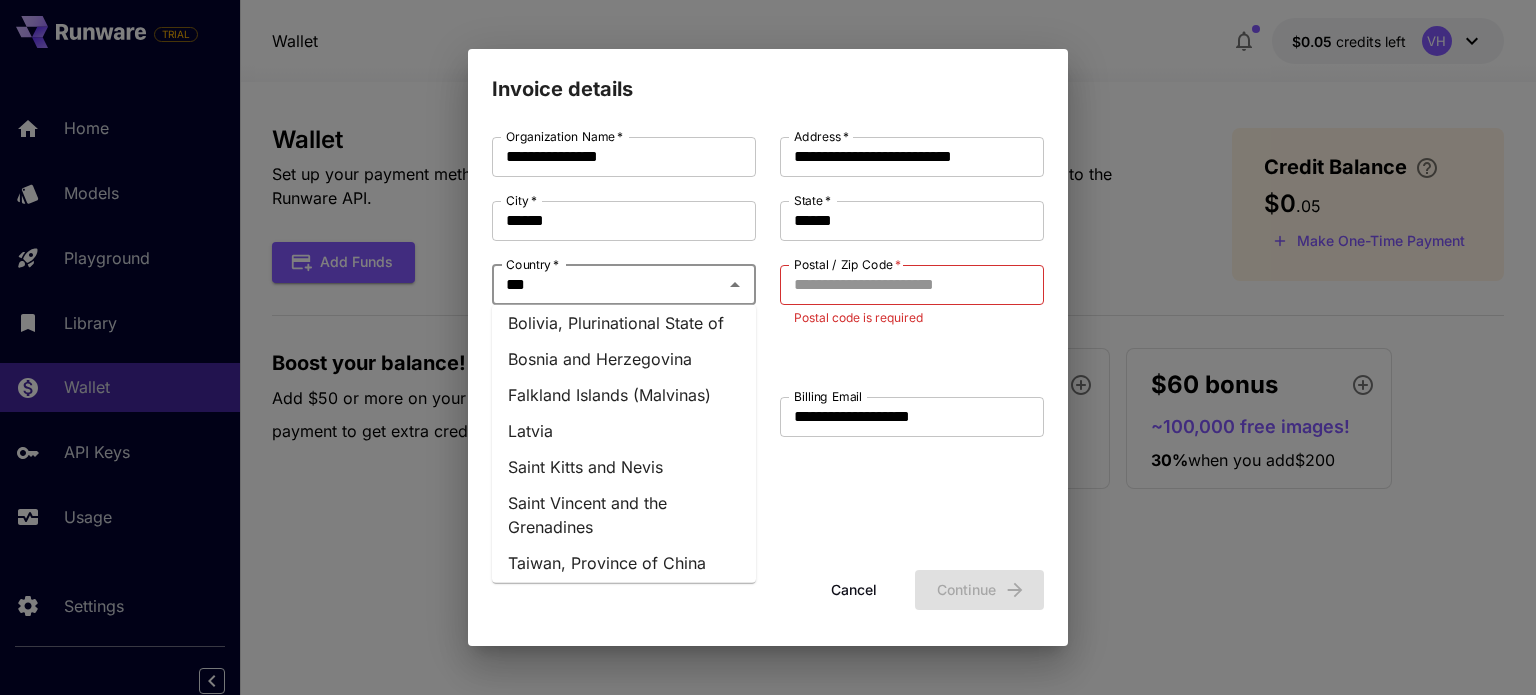type on "****" 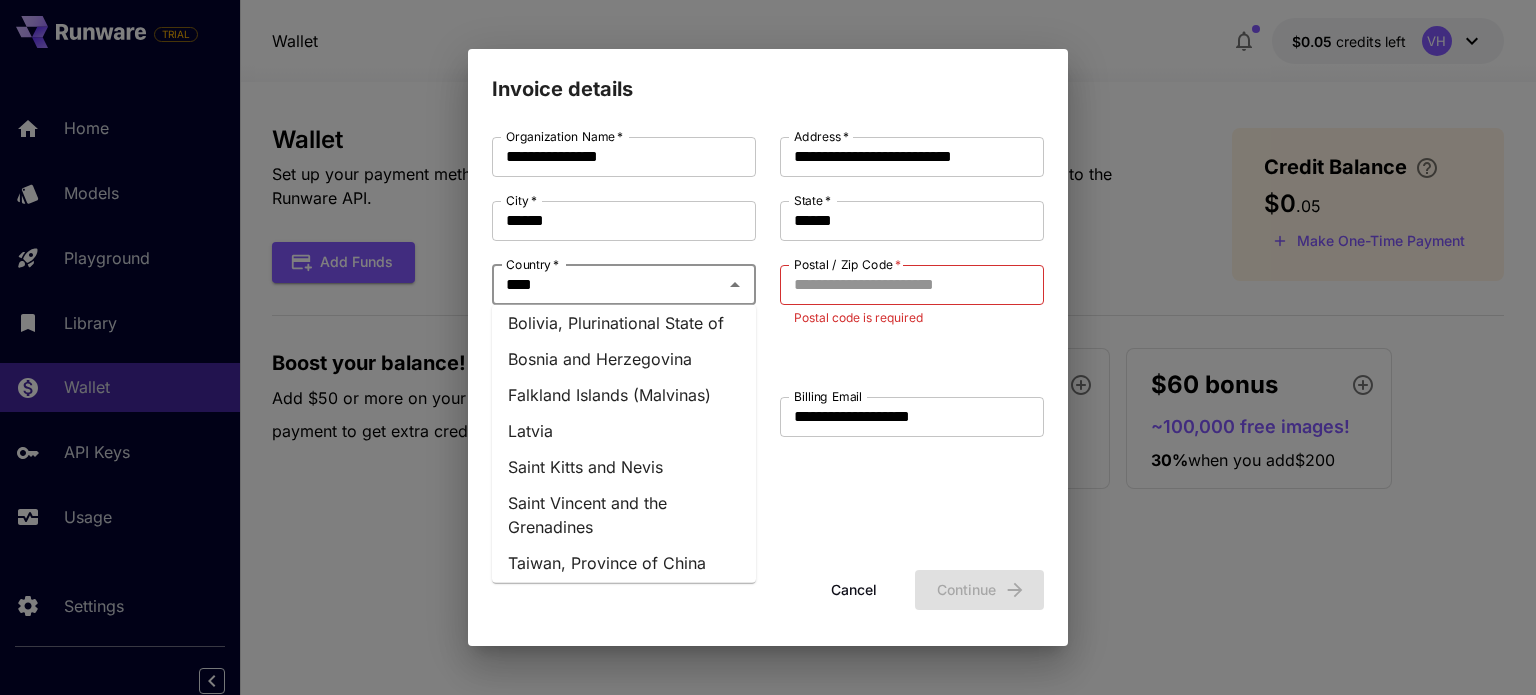 scroll, scrollTop: 0, scrollLeft: 0, axis: both 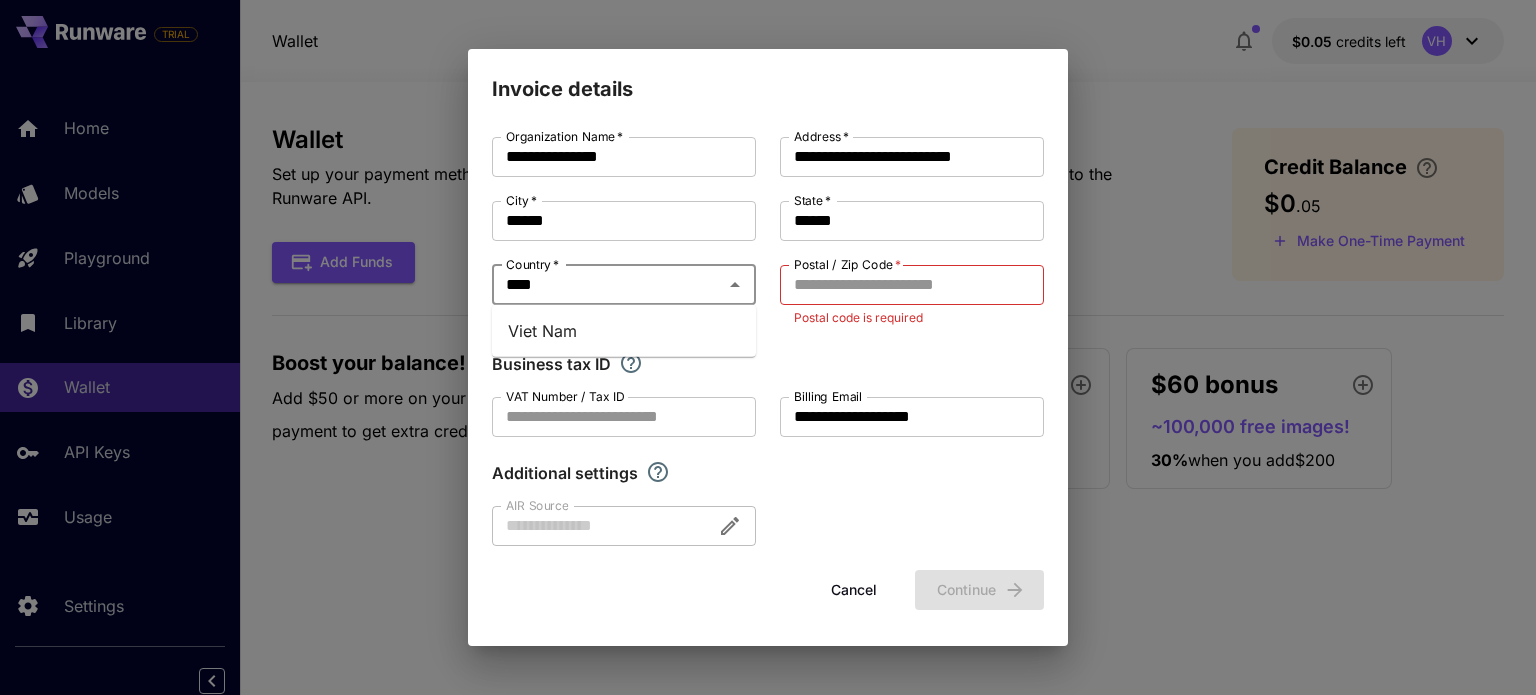 click on "Viet Nam" at bounding box center [624, 331] 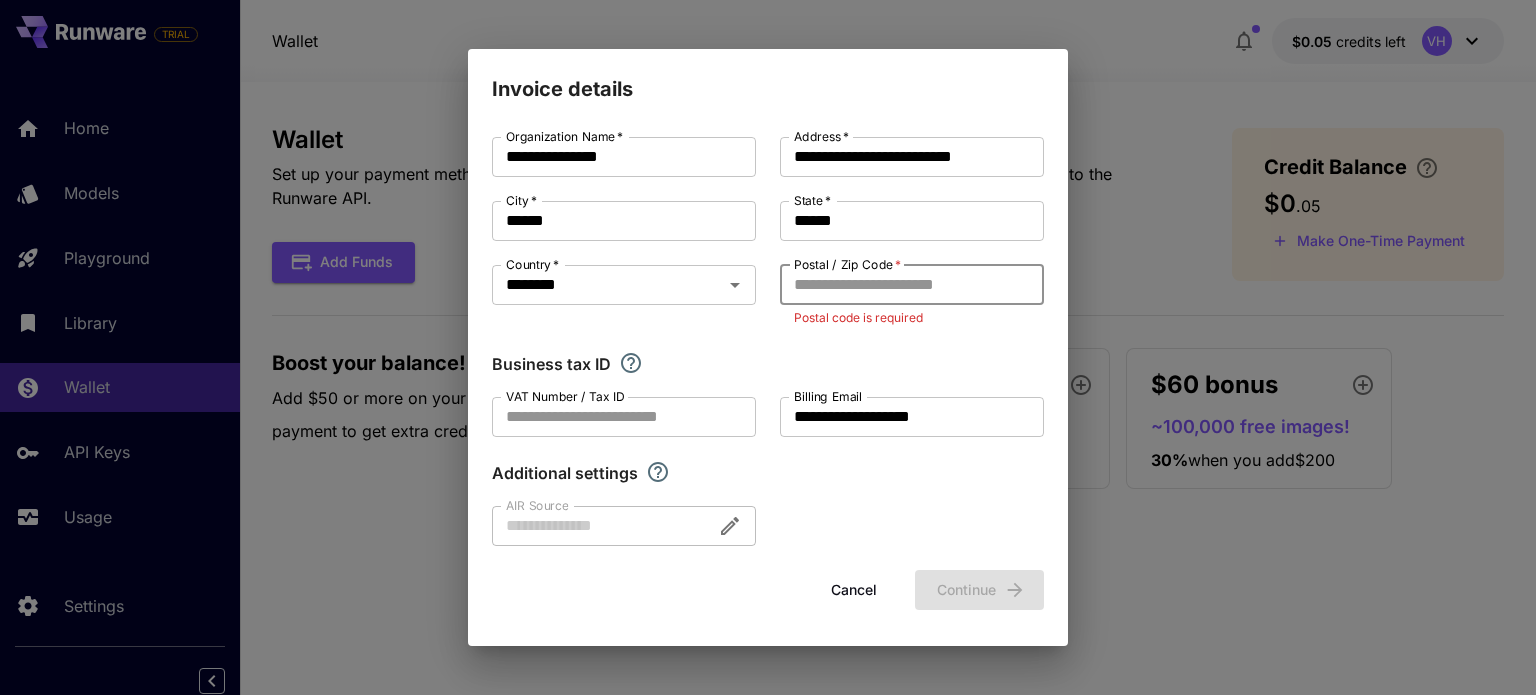 click on "Postal / Zip Code   *" at bounding box center (912, 285) 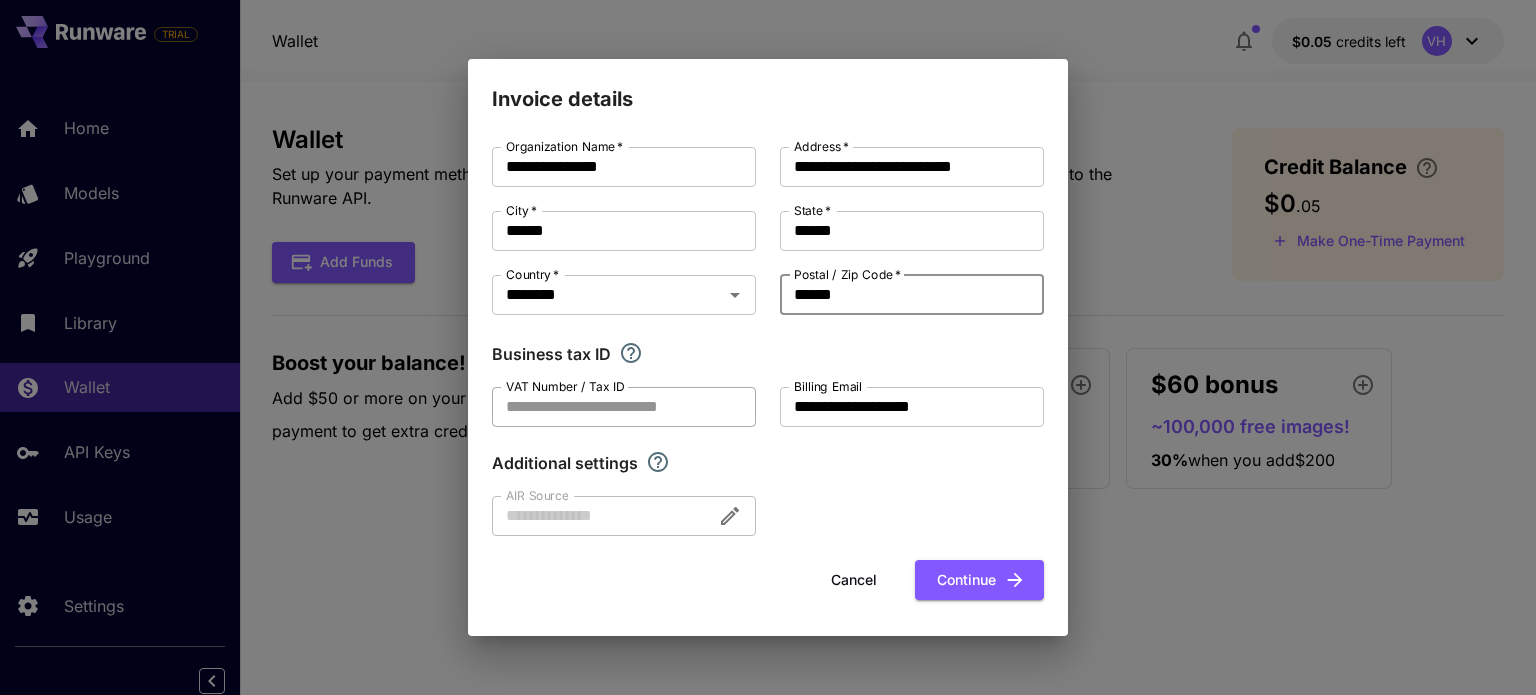 type on "******" 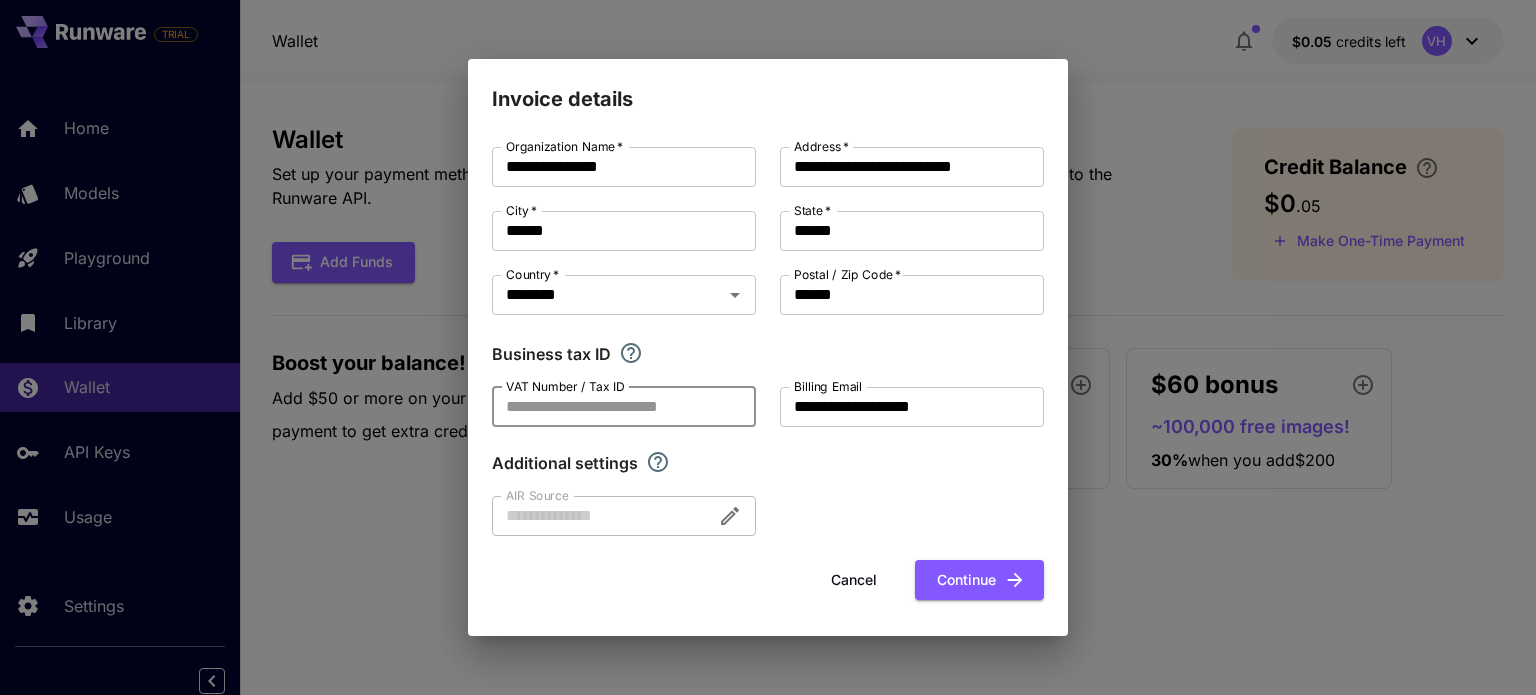 click on "VAT Number / Tax ID" at bounding box center [624, 407] 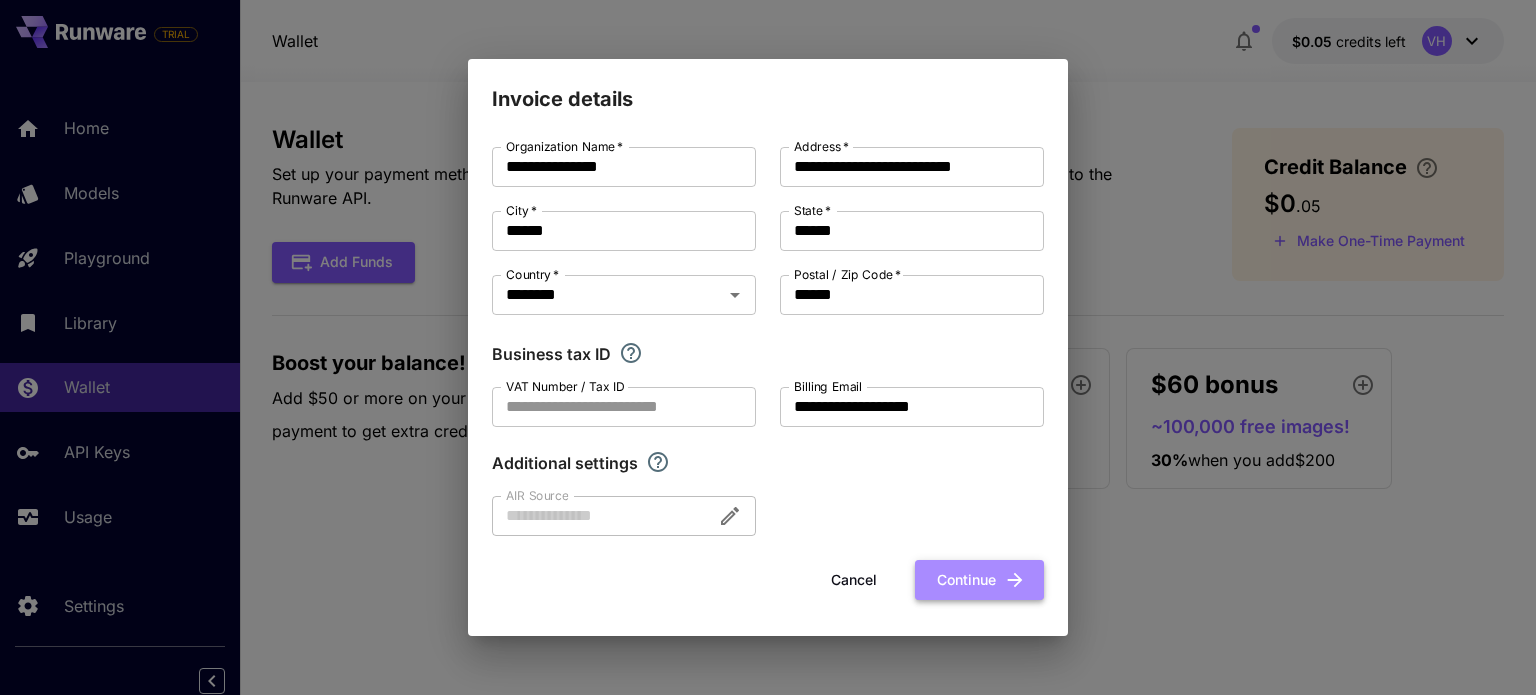 click on "Continue" at bounding box center (979, 580) 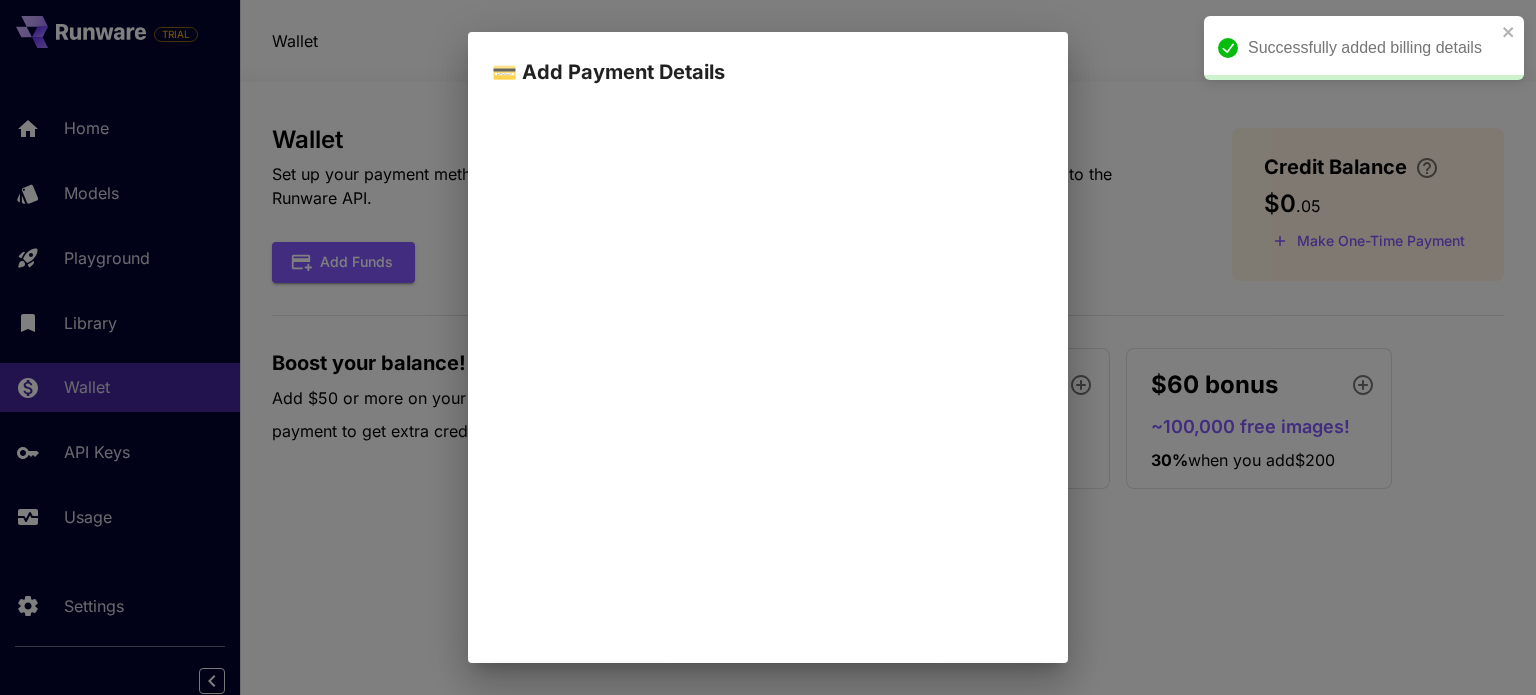 scroll, scrollTop: 243, scrollLeft: 0, axis: vertical 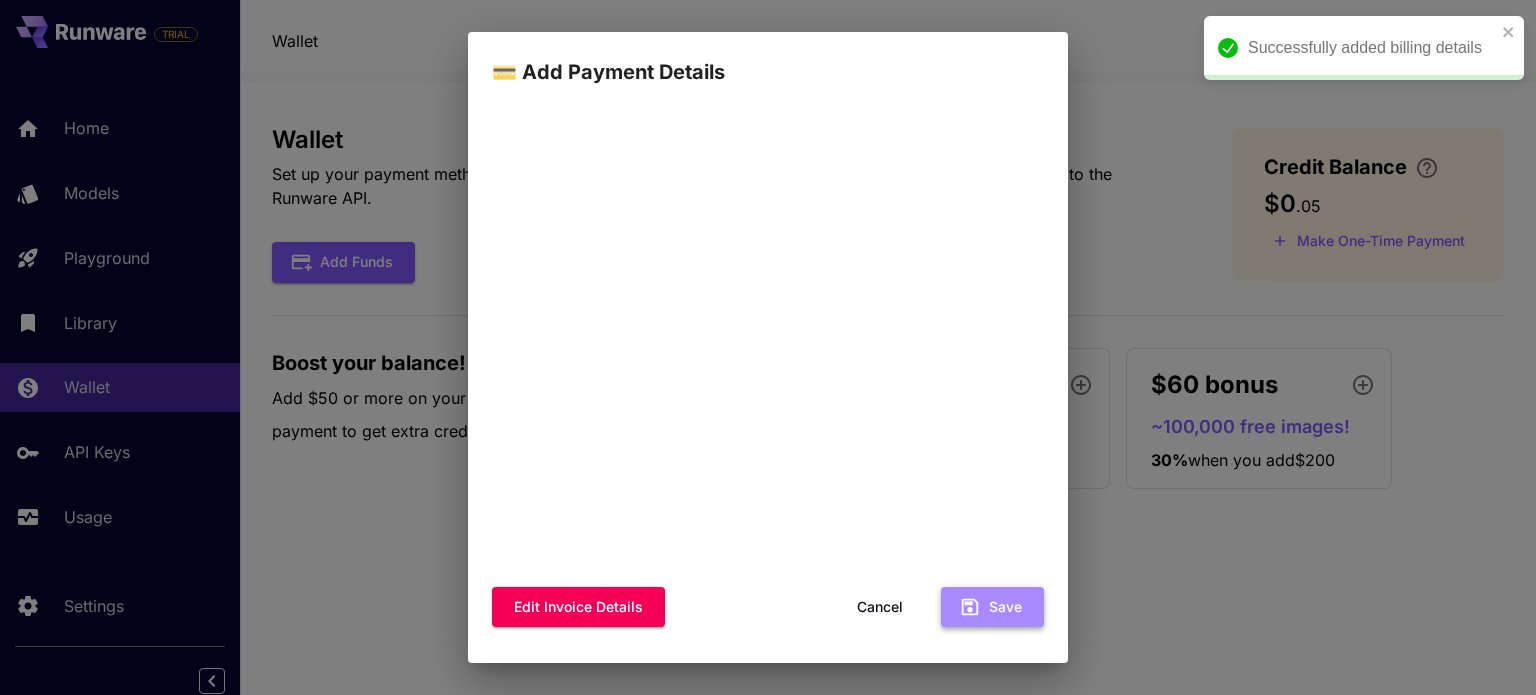 click 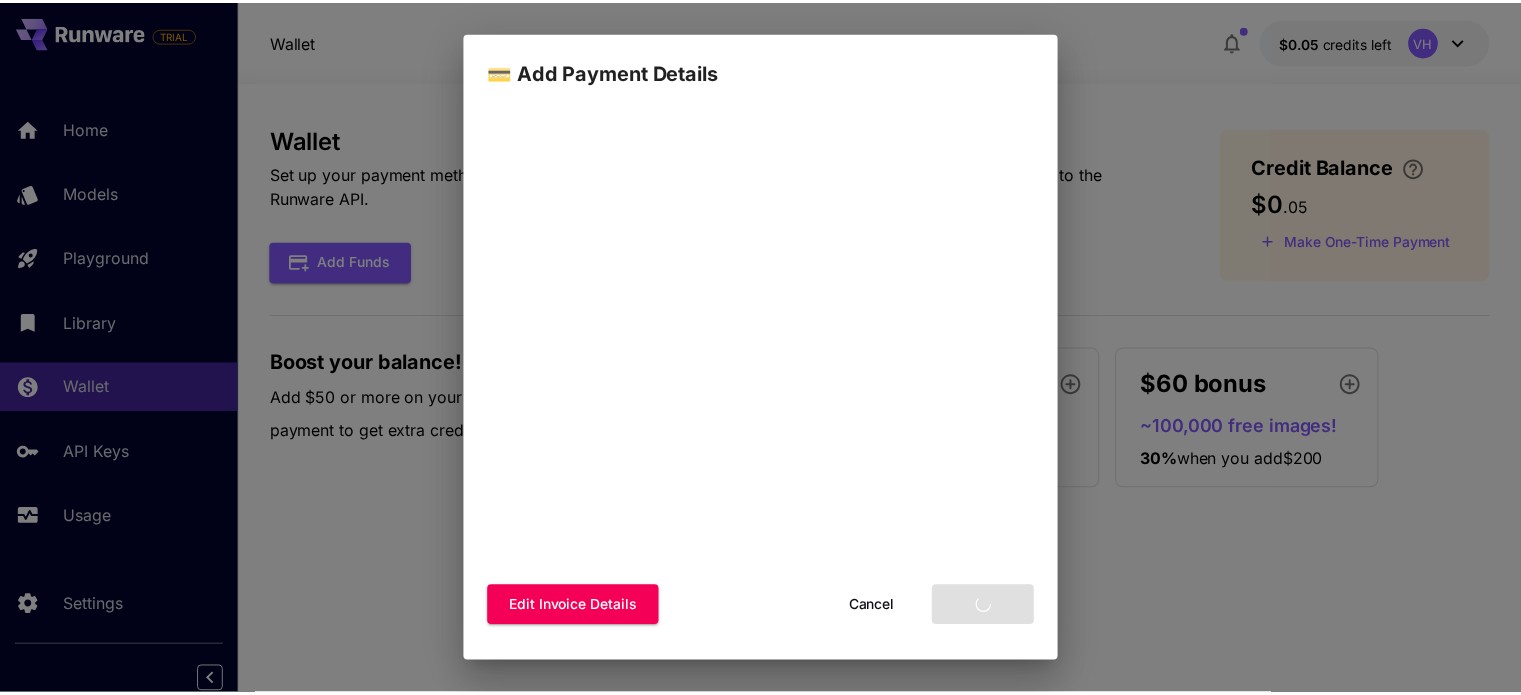 scroll, scrollTop: 0, scrollLeft: 0, axis: both 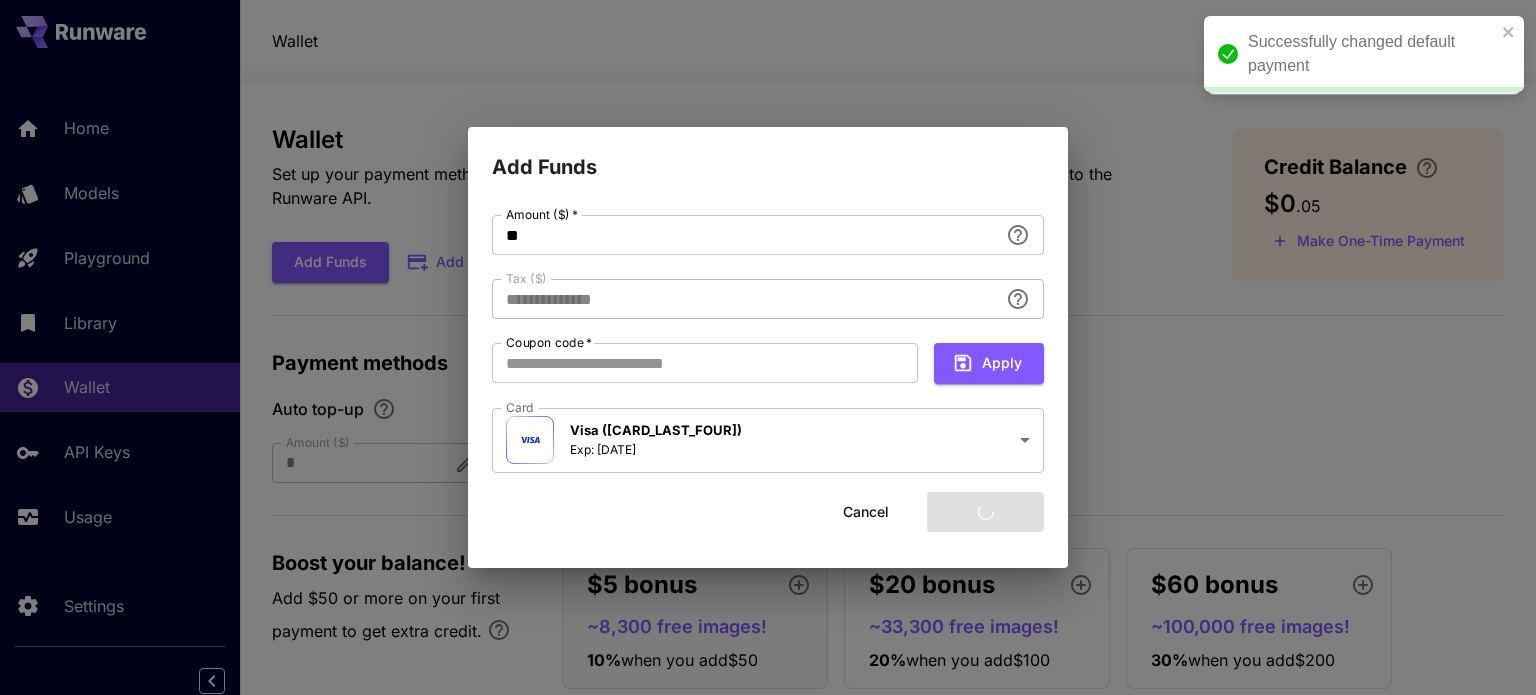 type on "****" 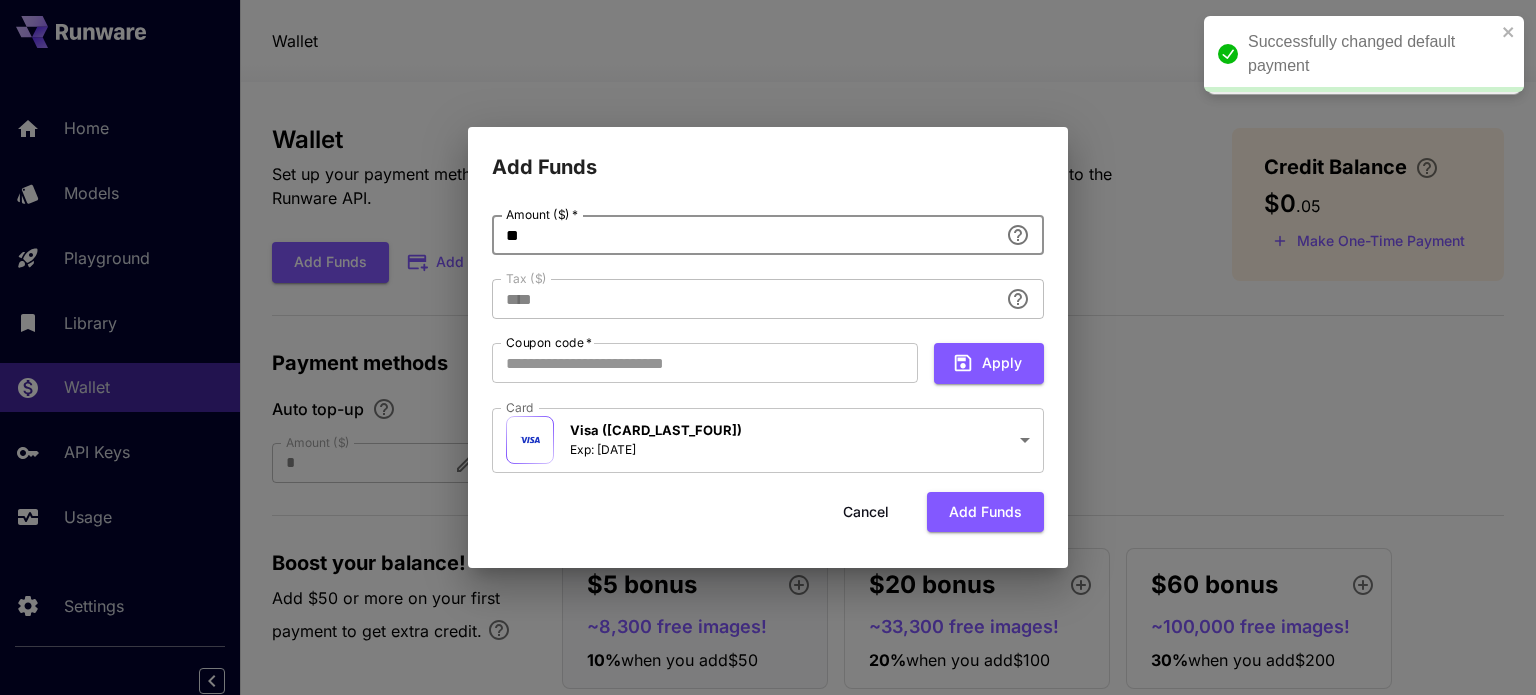 click on "**" at bounding box center [745, 235] 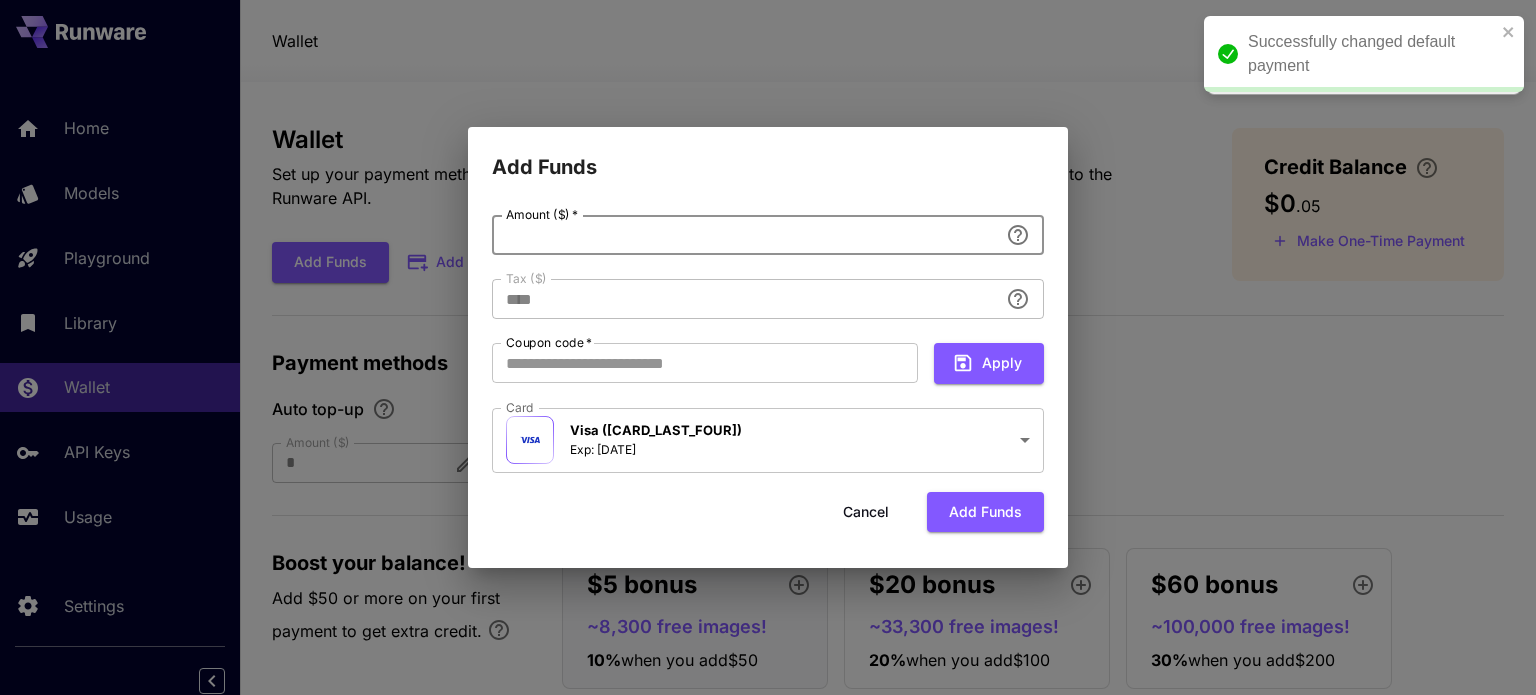 type on "**********" 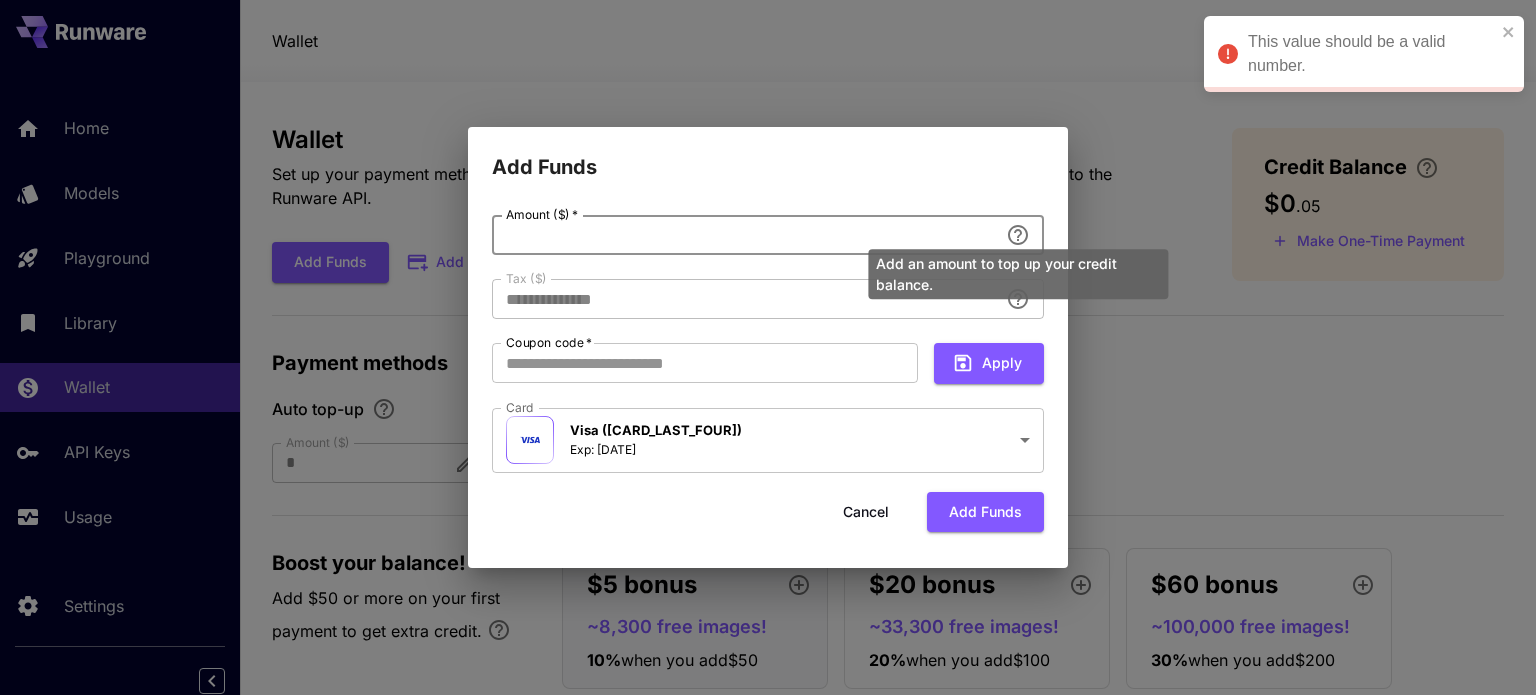 type on "*" 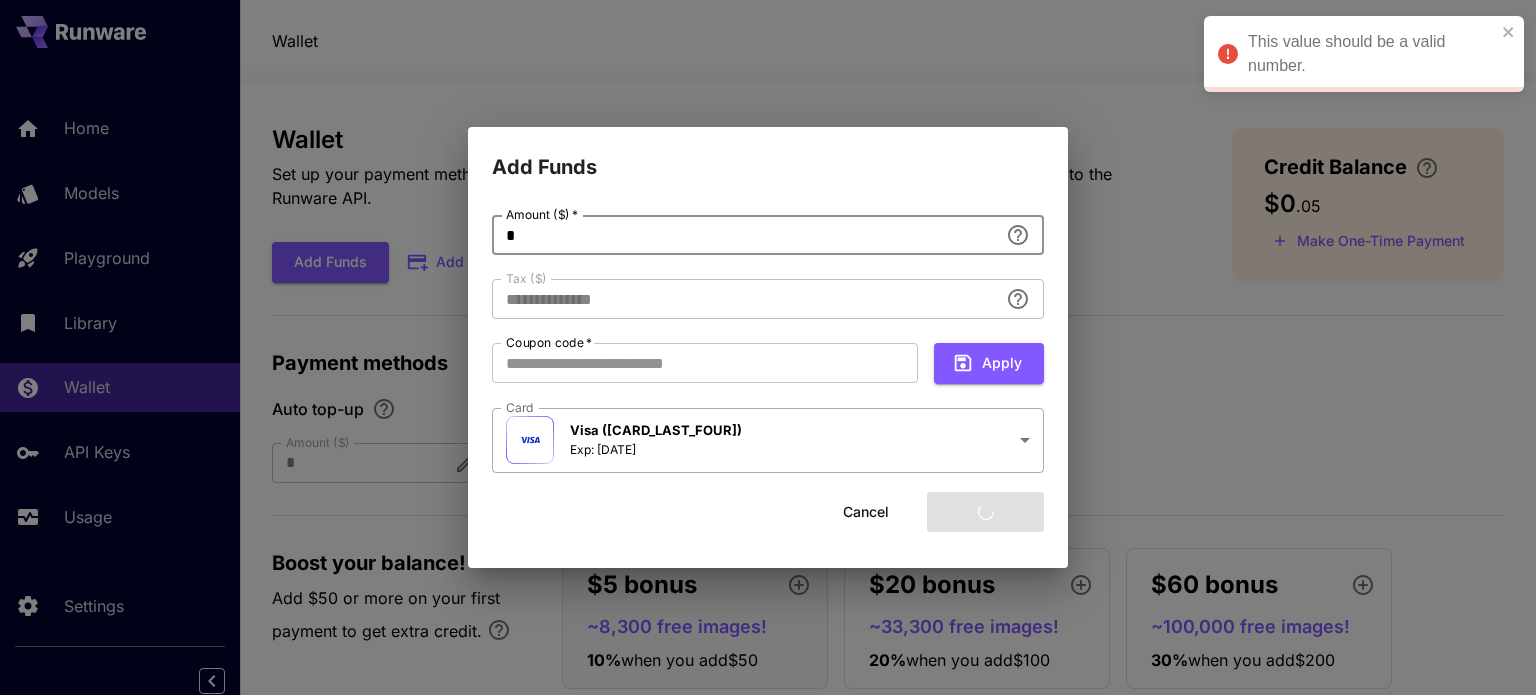 type on "****" 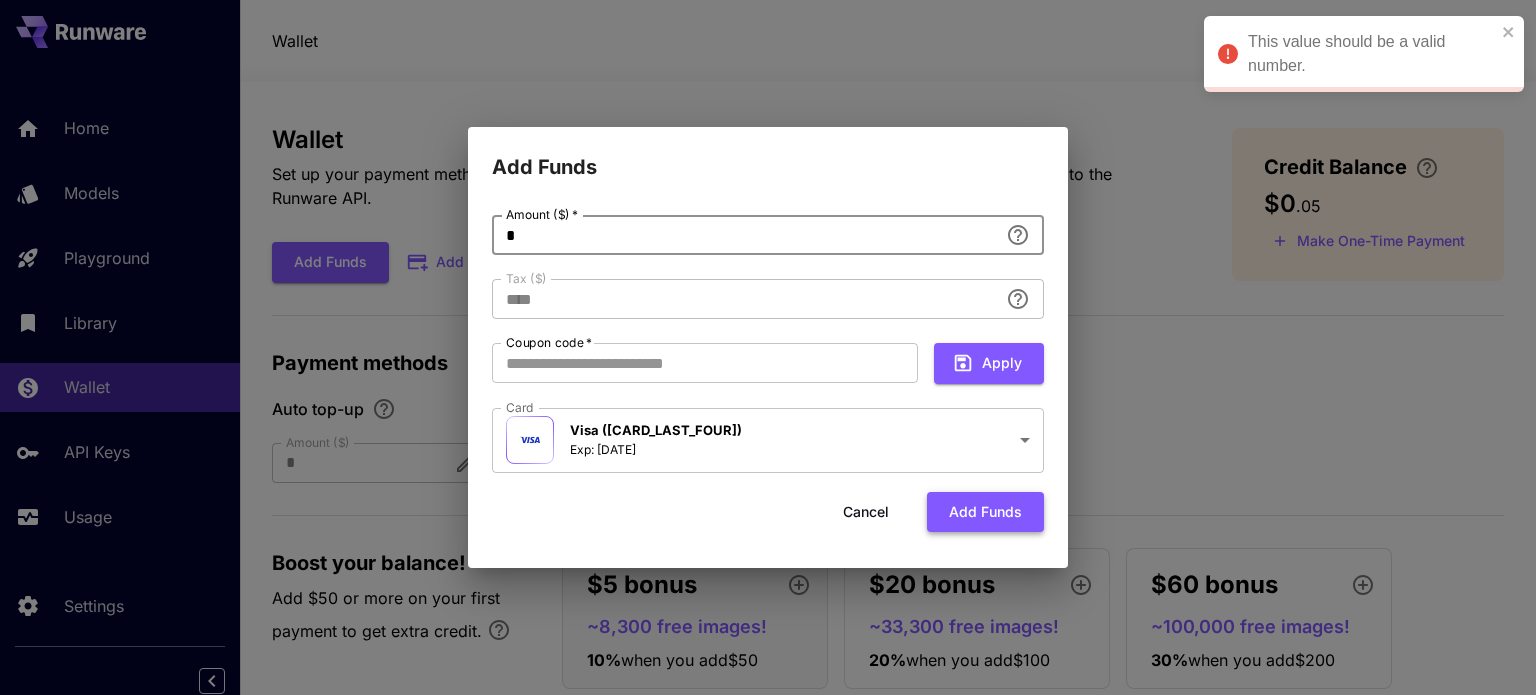 type on "*" 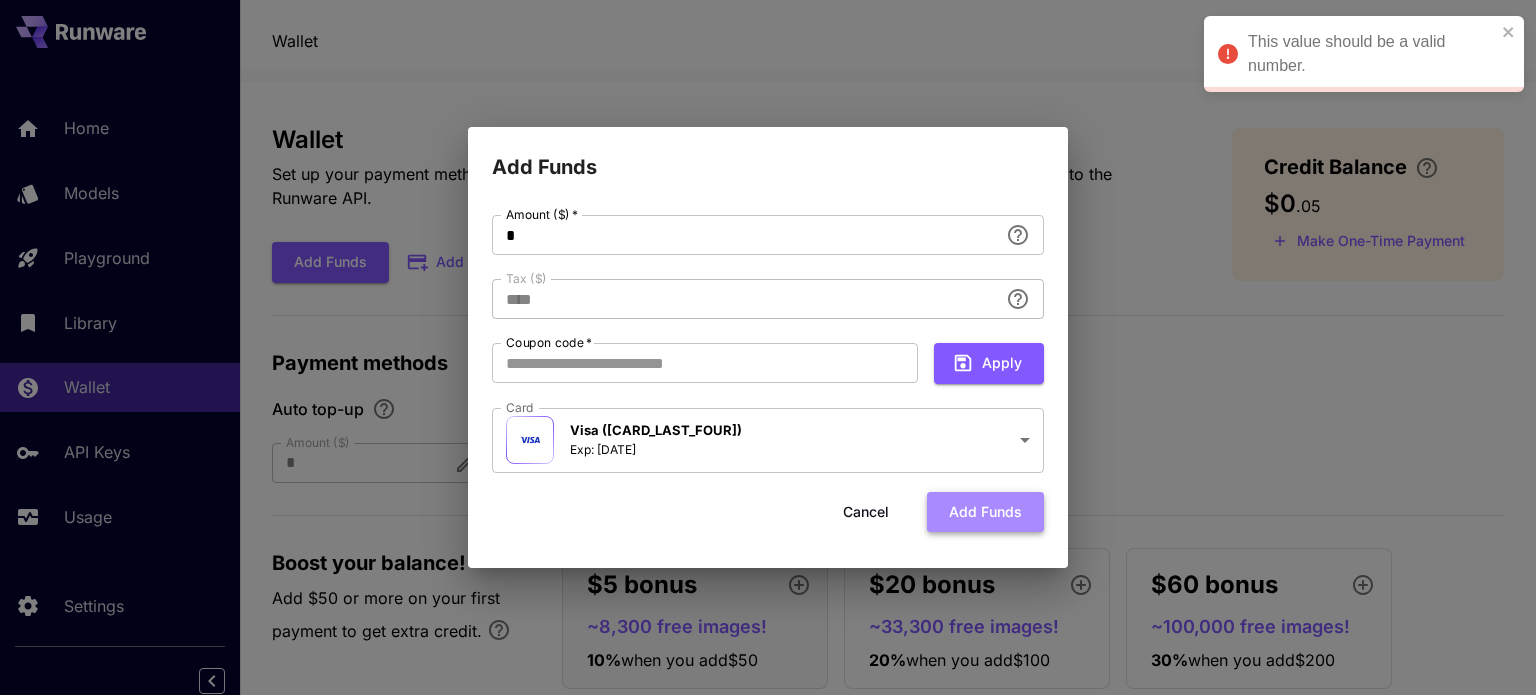 click on "Add funds" at bounding box center (985, 512) 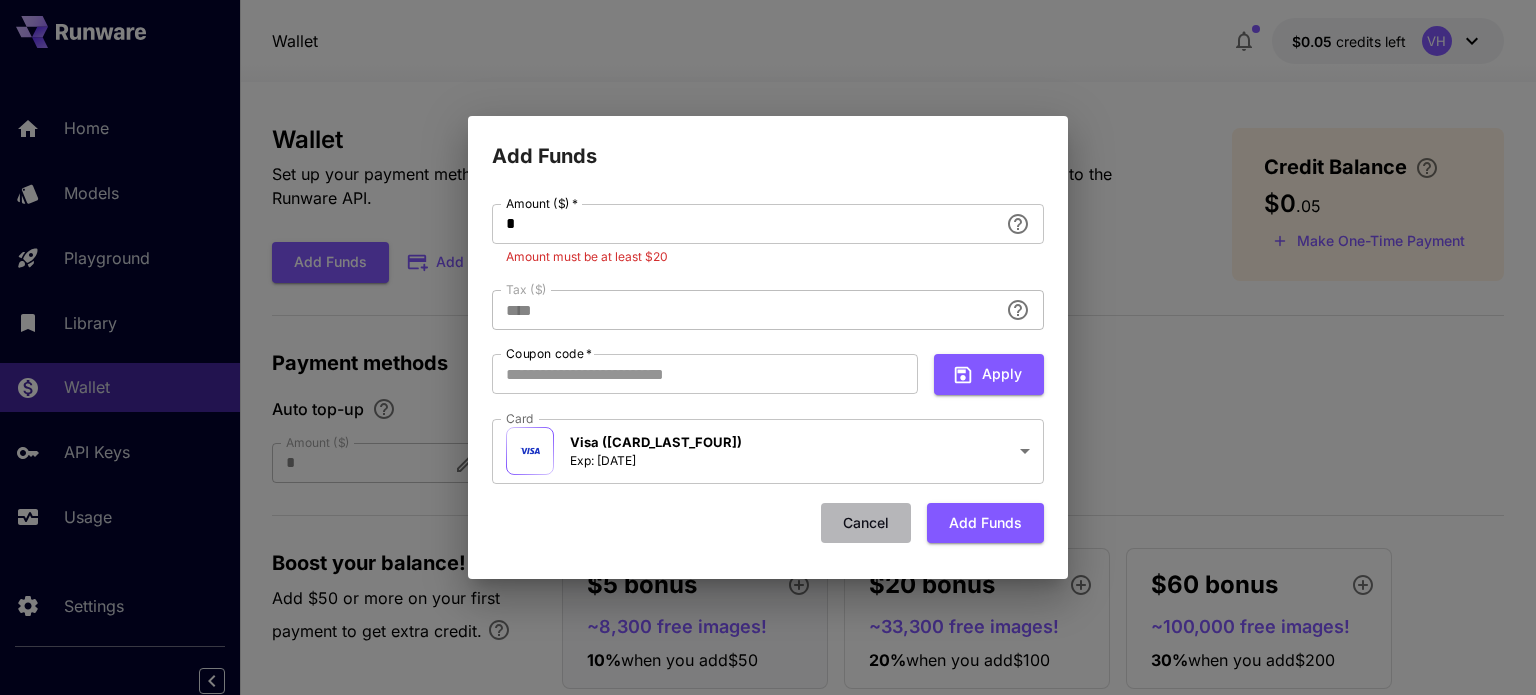 click on "Cancel" at bounding box center (866, 523) 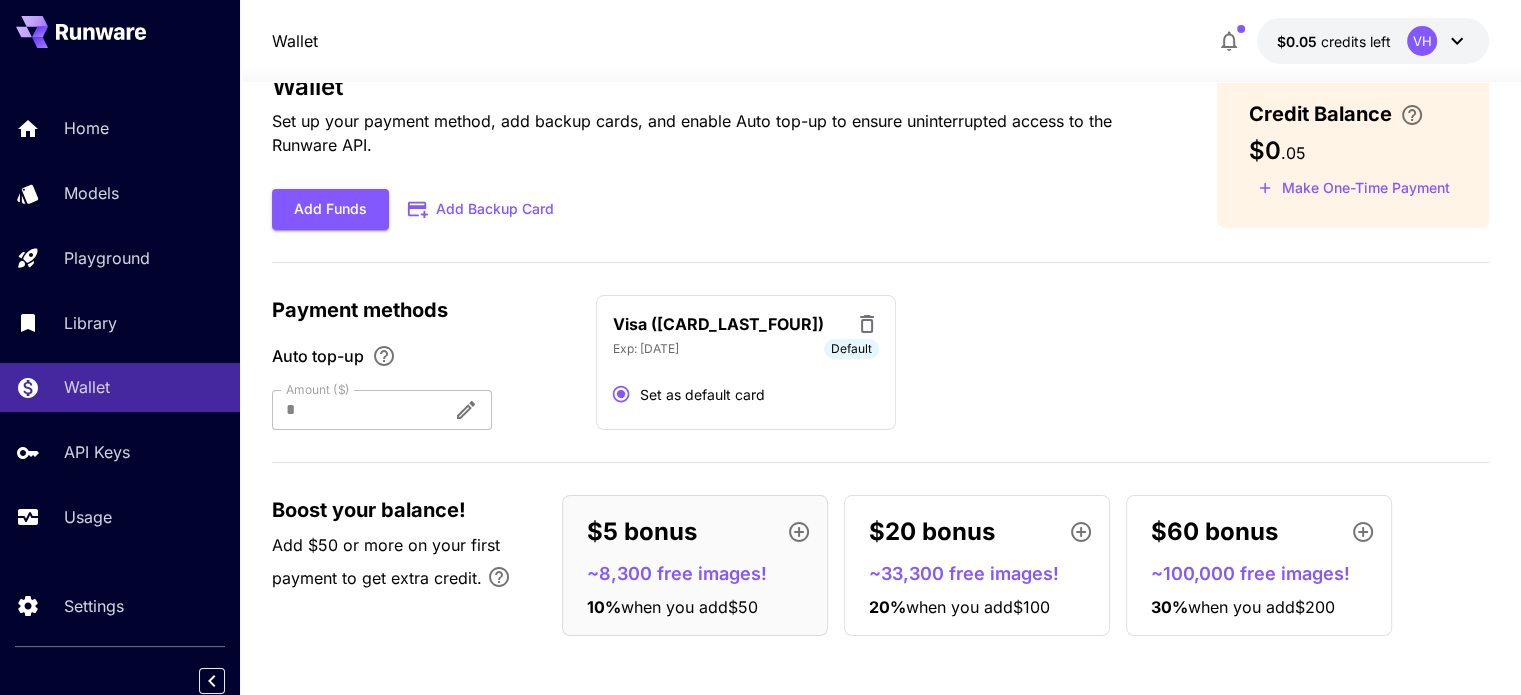 scroll, scrollTop: 0, scrollLeft: 0, axis: both 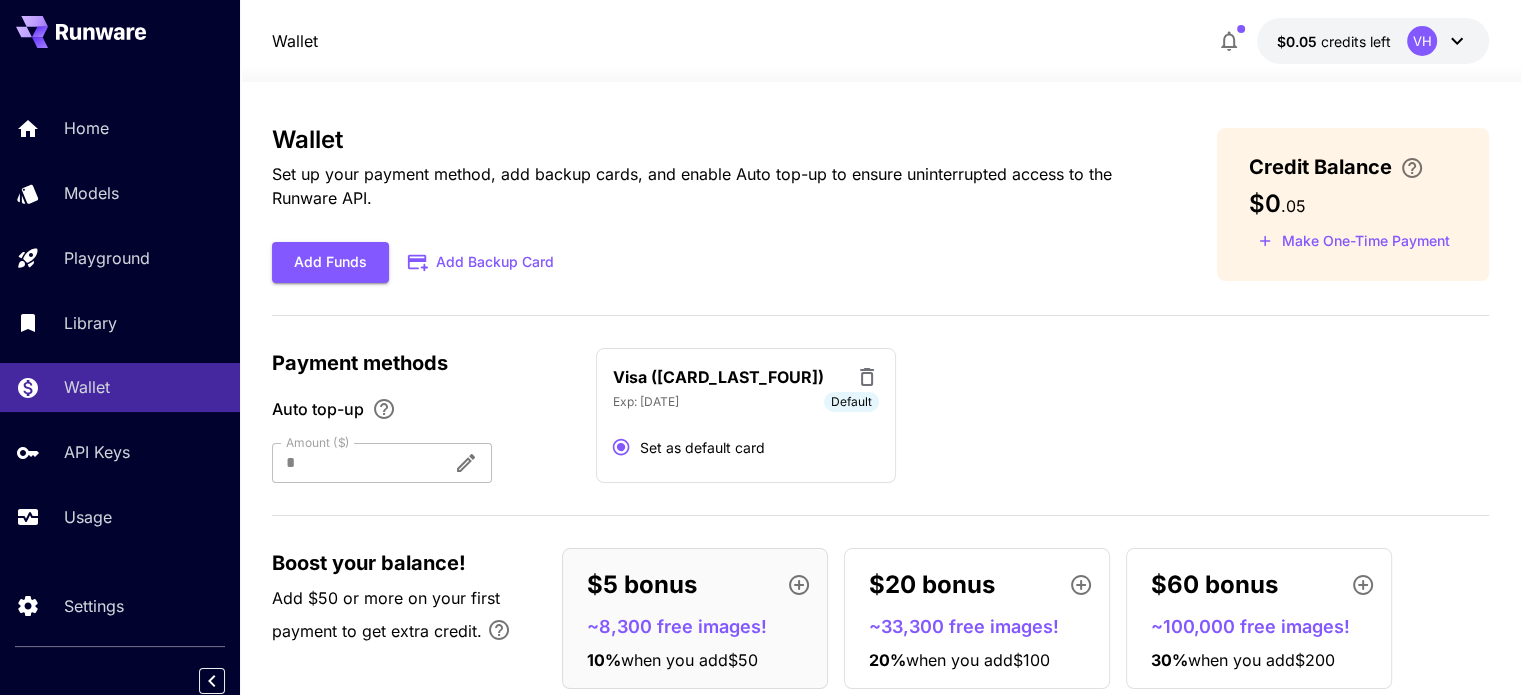 type 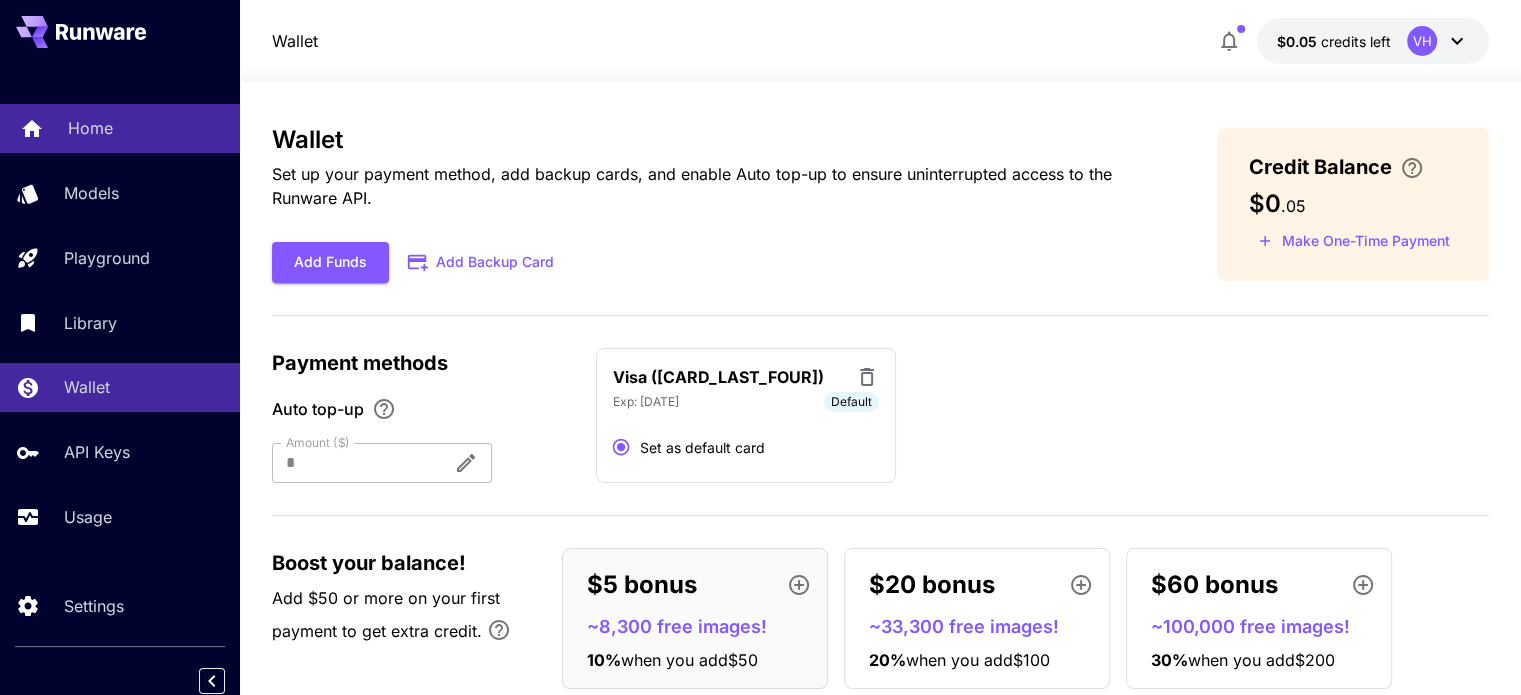 click on "Home" at bounding box center (120, 128) 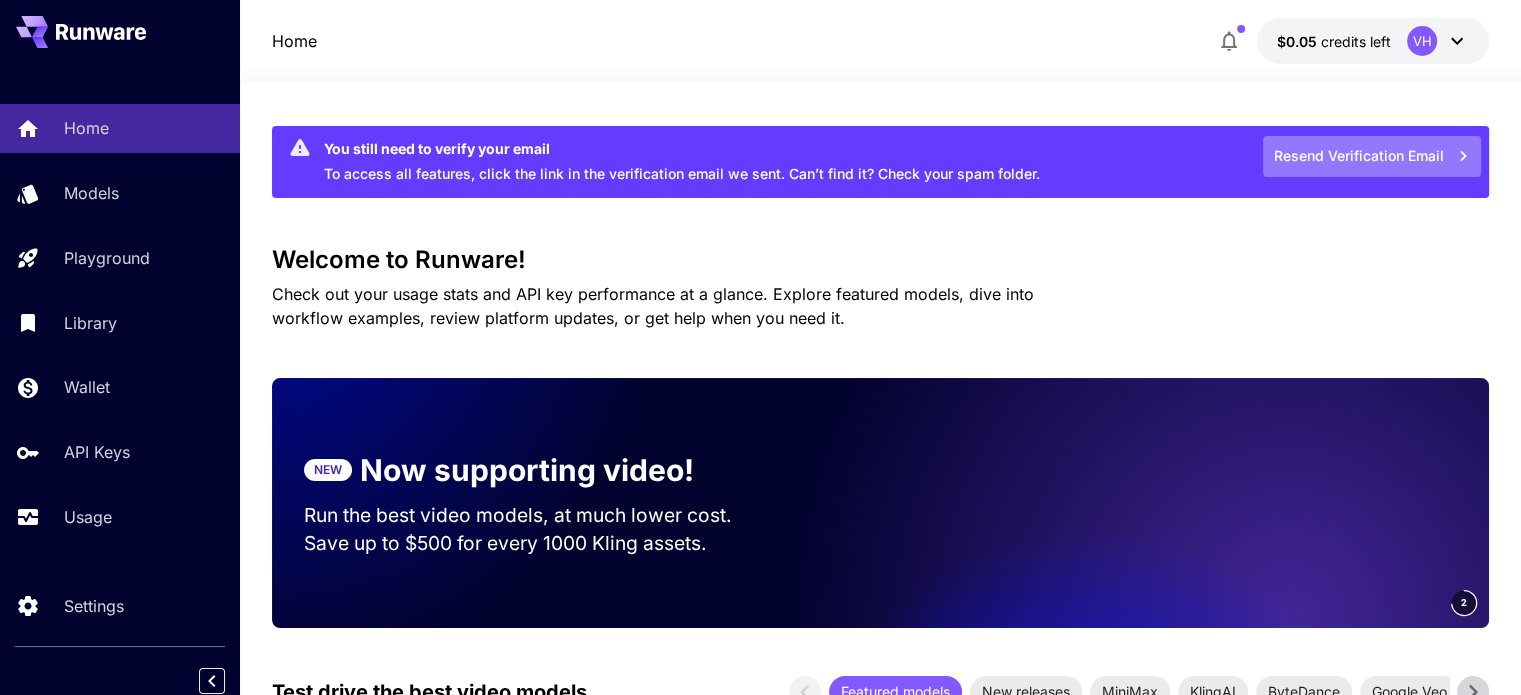click on "Resend Verification Email" at bounding box center (1372, 156) 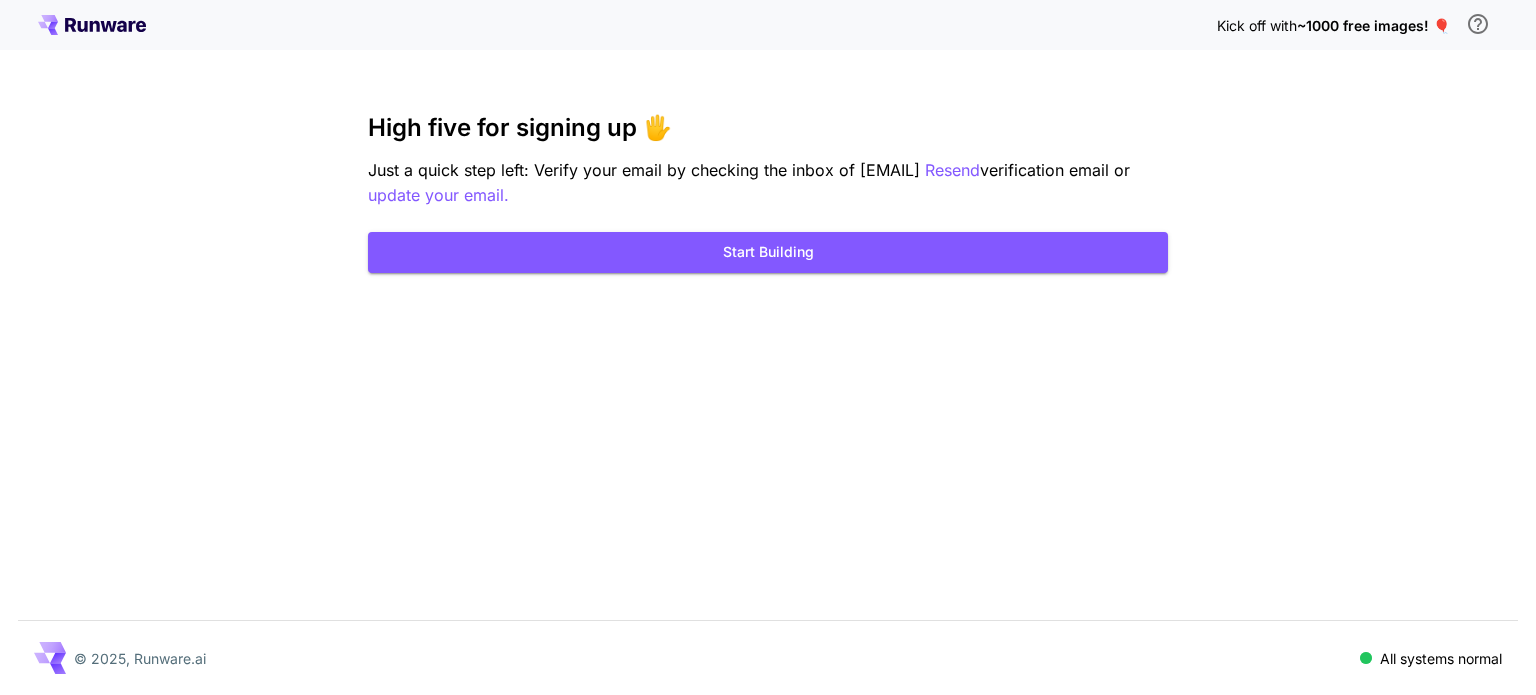 scroll, scrollTop: 0, scrollLeft: 0, axis: both 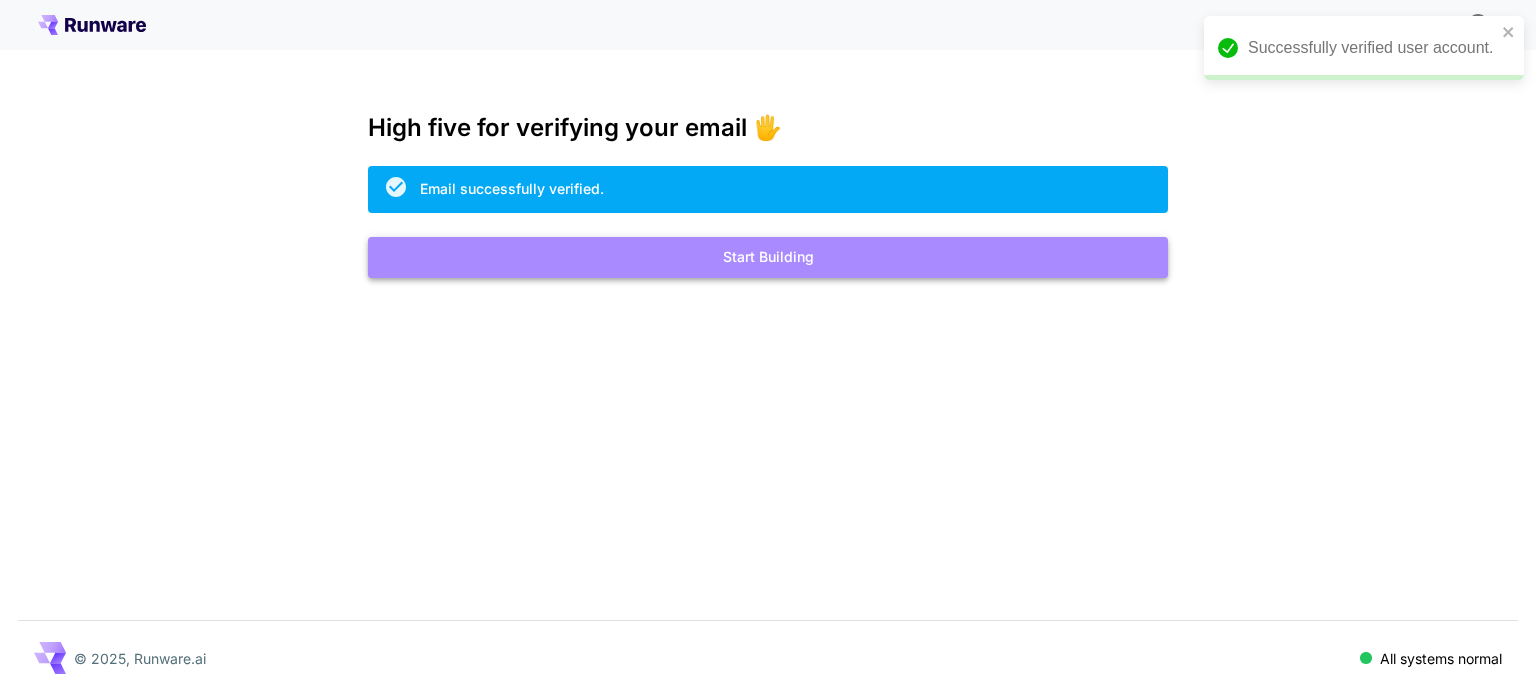 click on "Start Building" at bounding box center (768, 257) 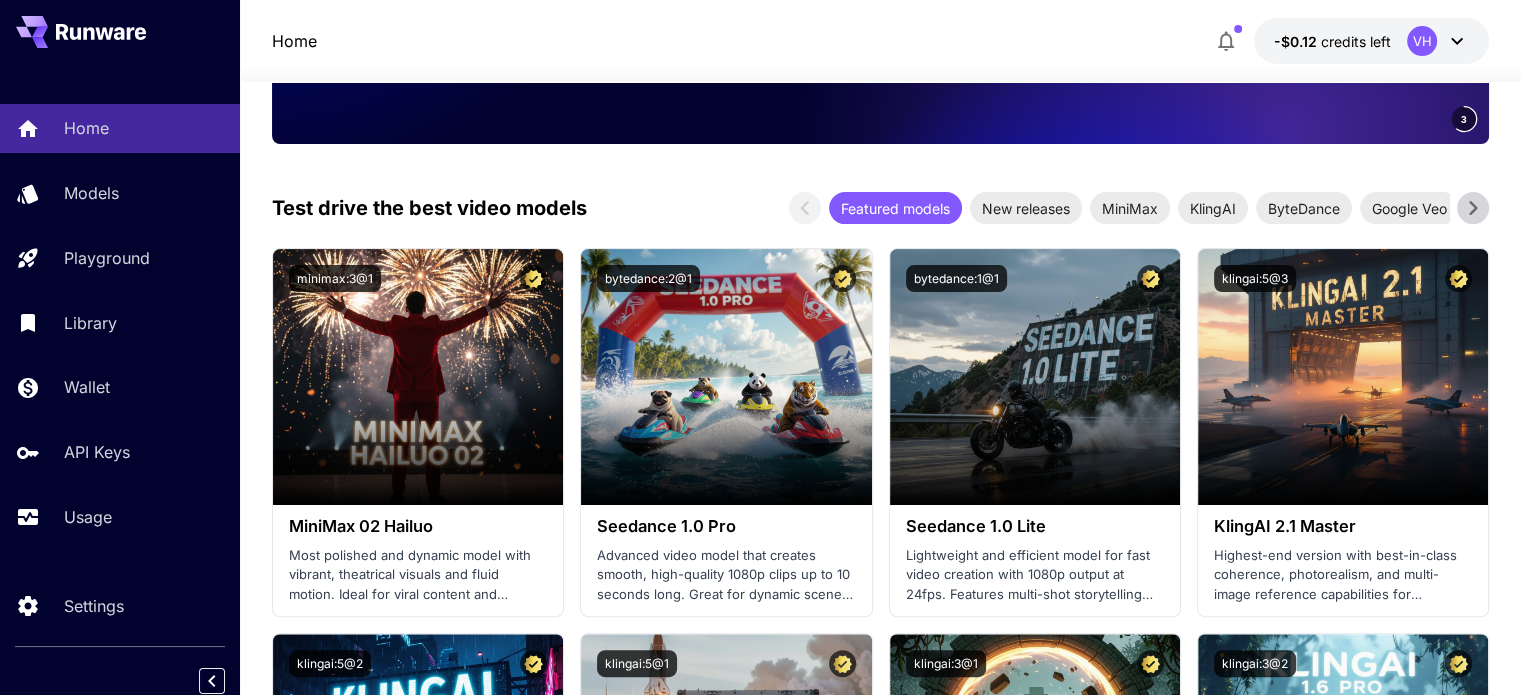 scroll, scrollTop: 366, scrollLeft: 0, axis: vertical 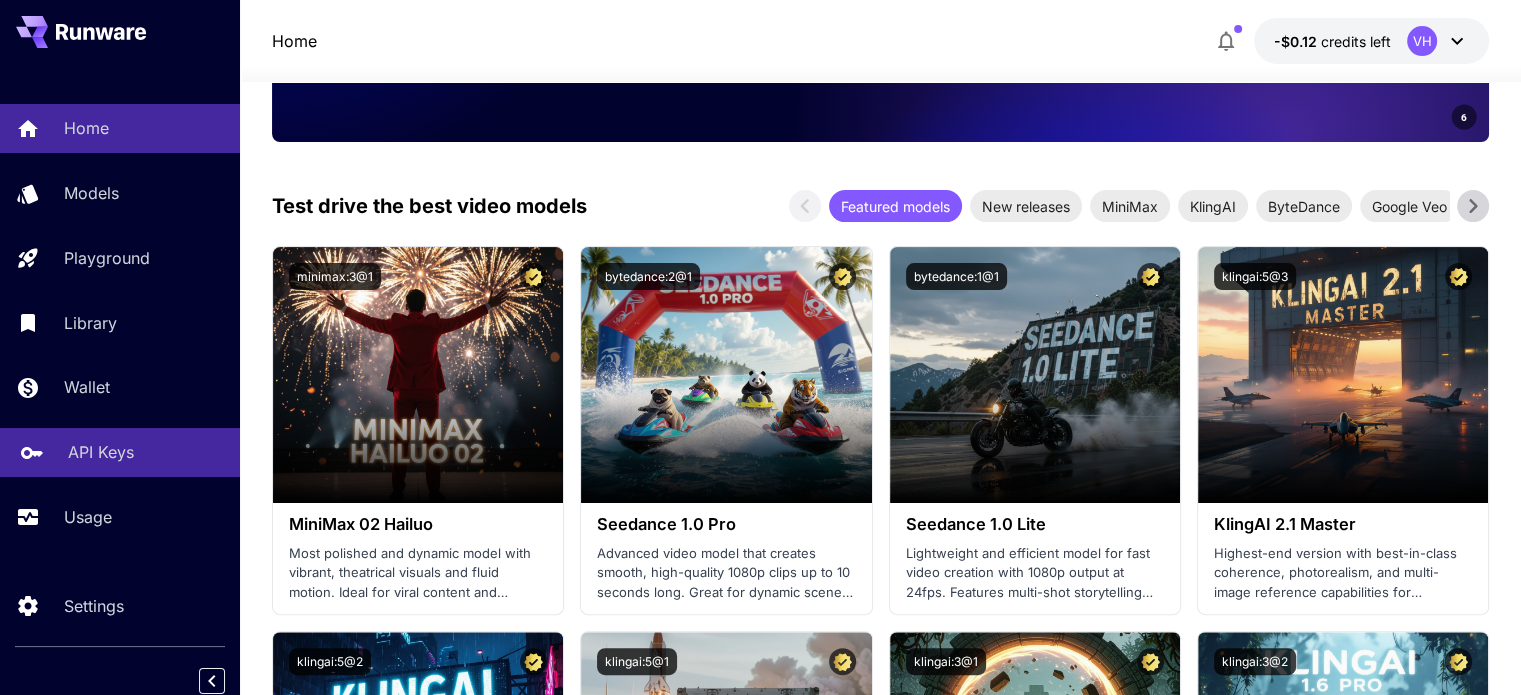 click on "API Keys" at bounding box center [101, 452] 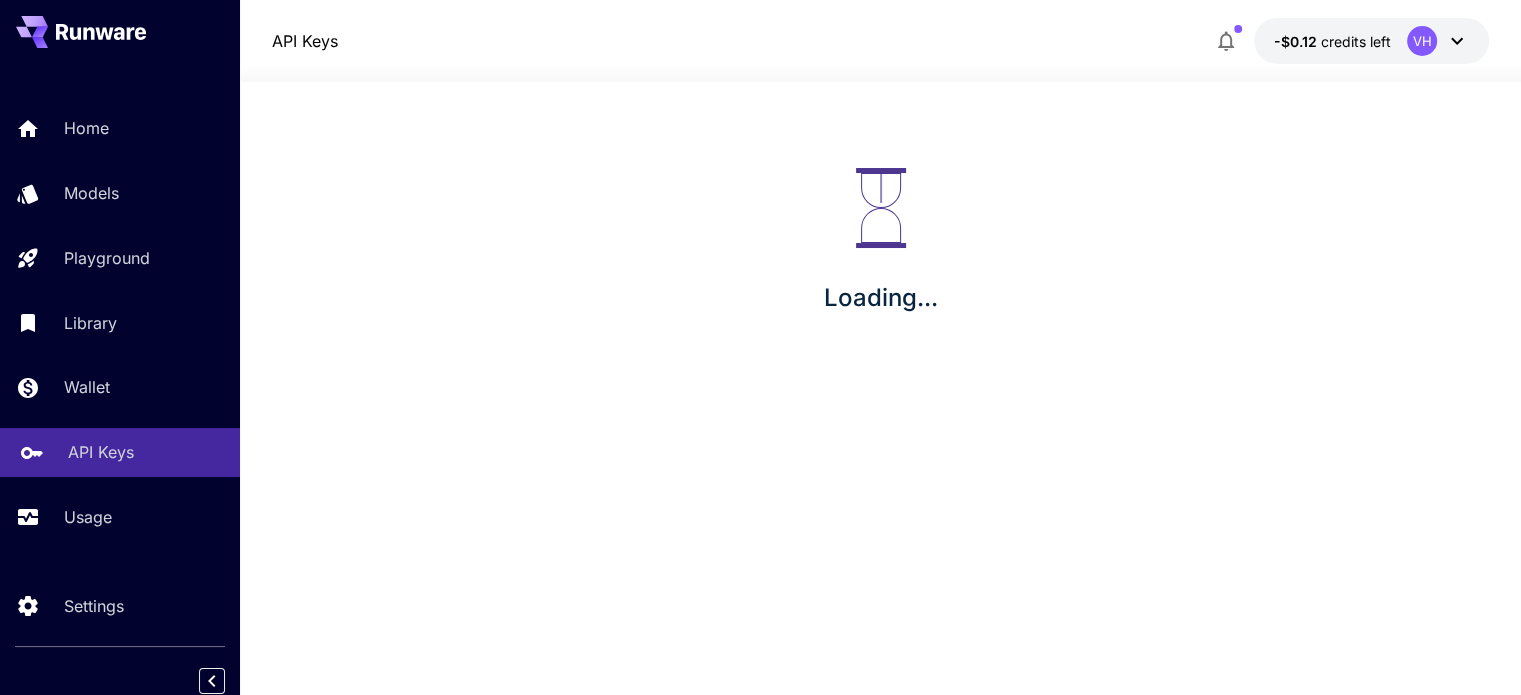 scroll, scrollTop: 0, scrollLeft: 0, axis: both 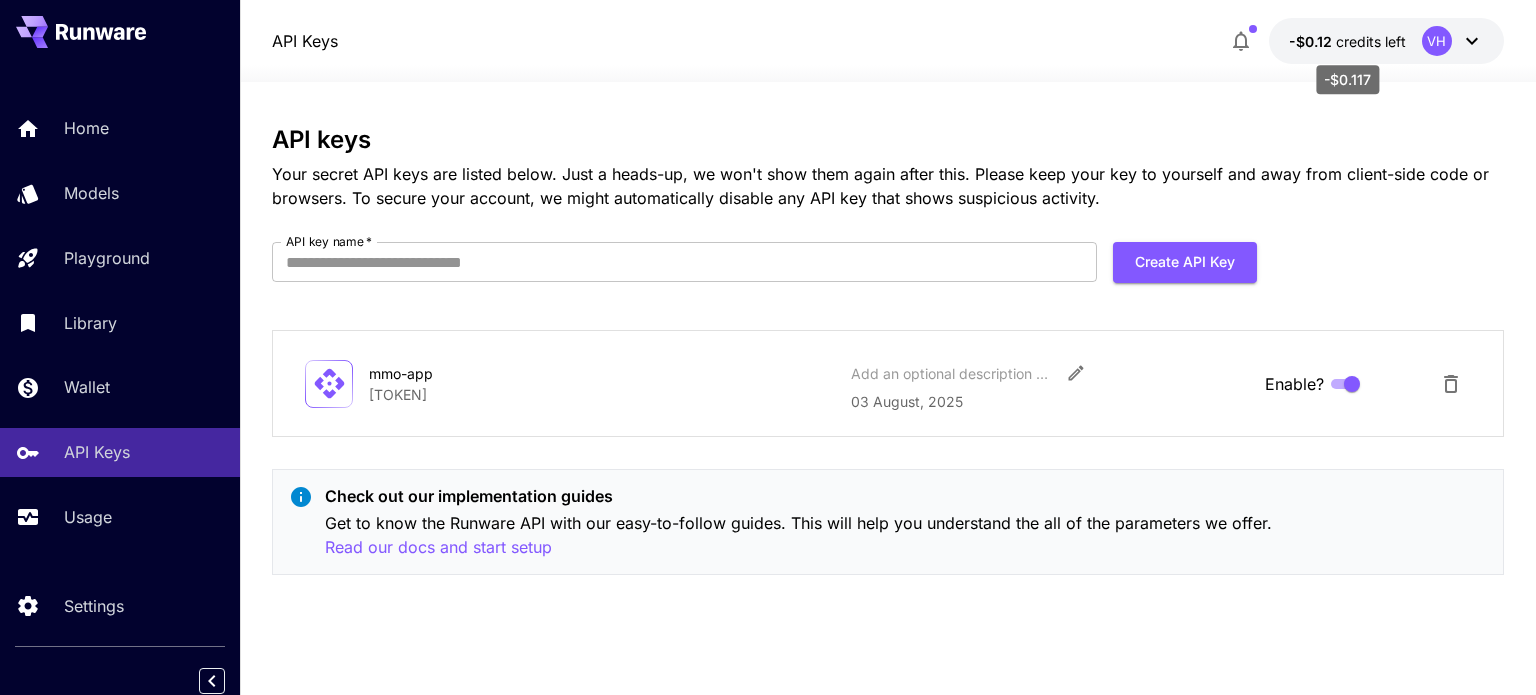 click on "-$0.12" at bounding box center [1312, 41] 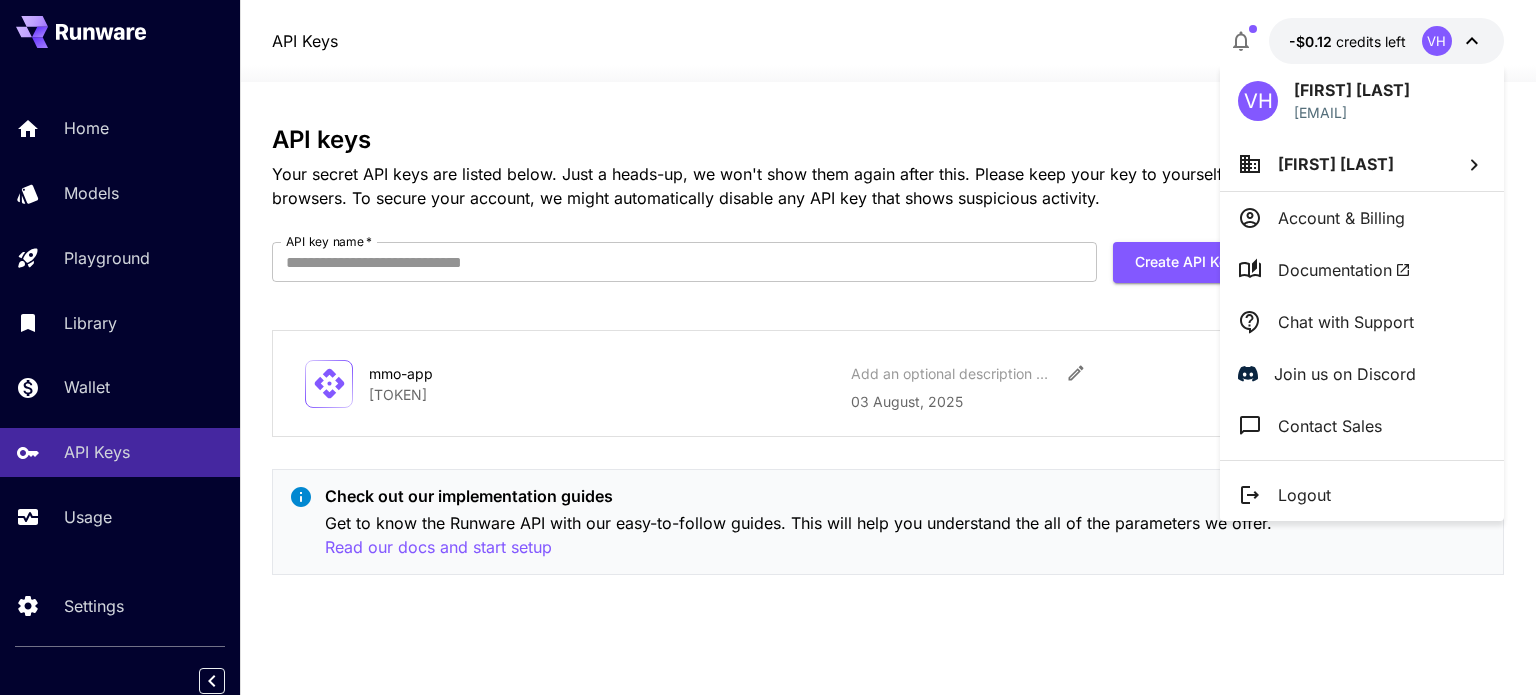 click at bounding box center (768, 347) 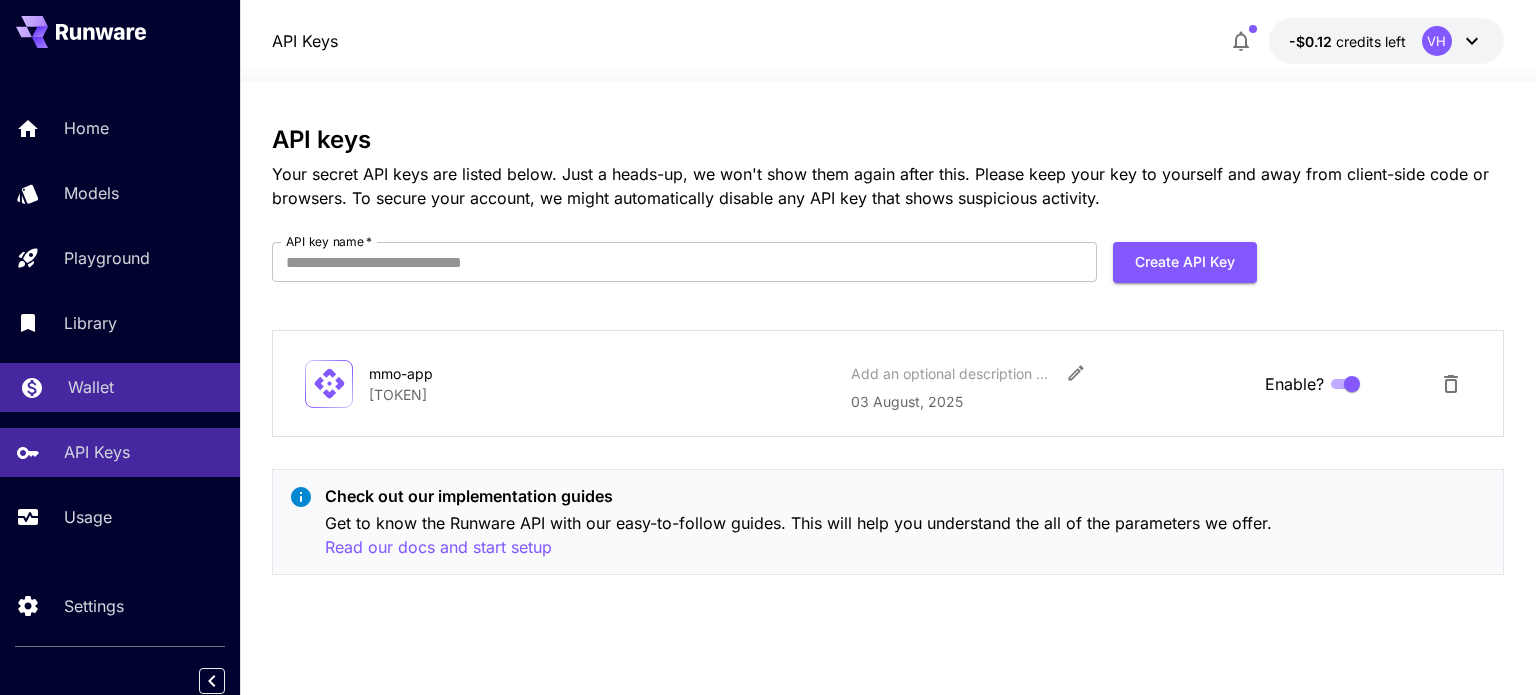 click on "Wallet" at bounding box center (91, 387) 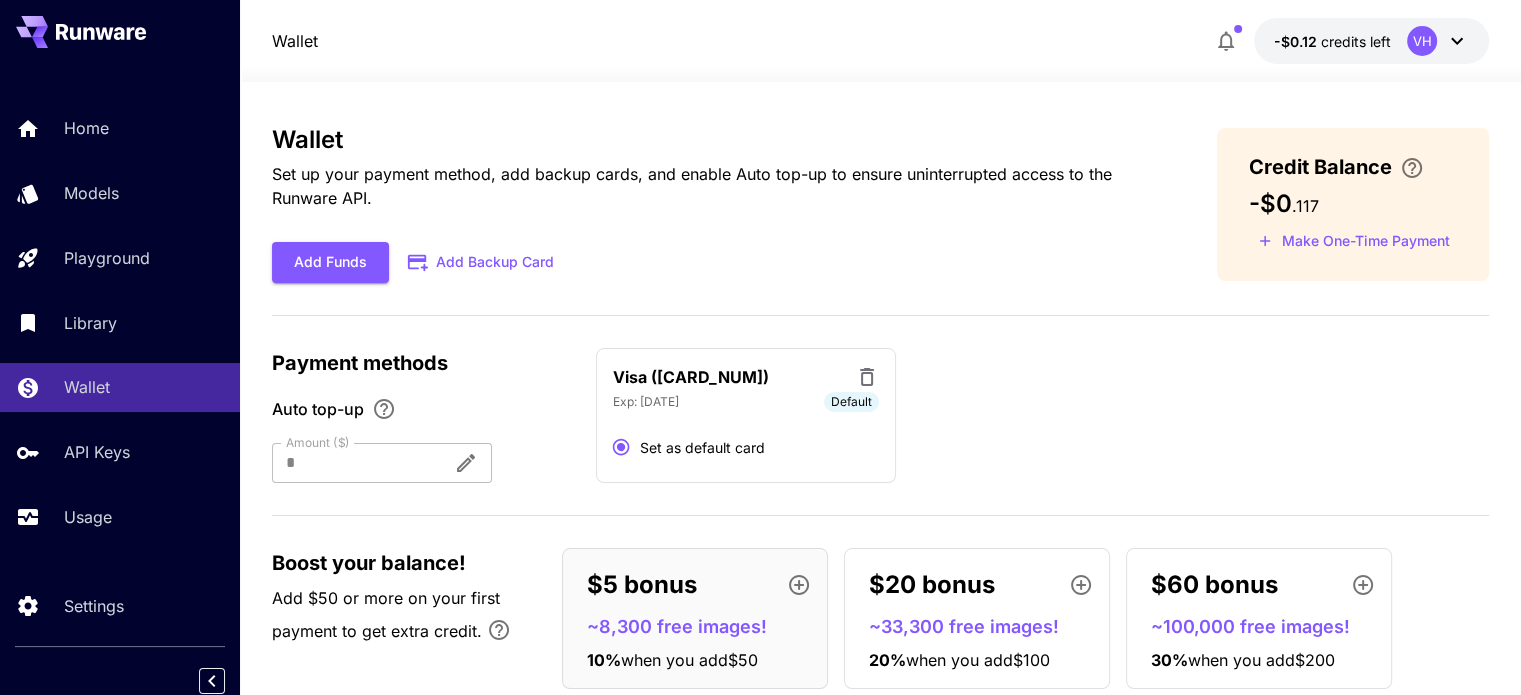 scroll, scrollTop: 53, scrollLeft: 0, axis: vertical 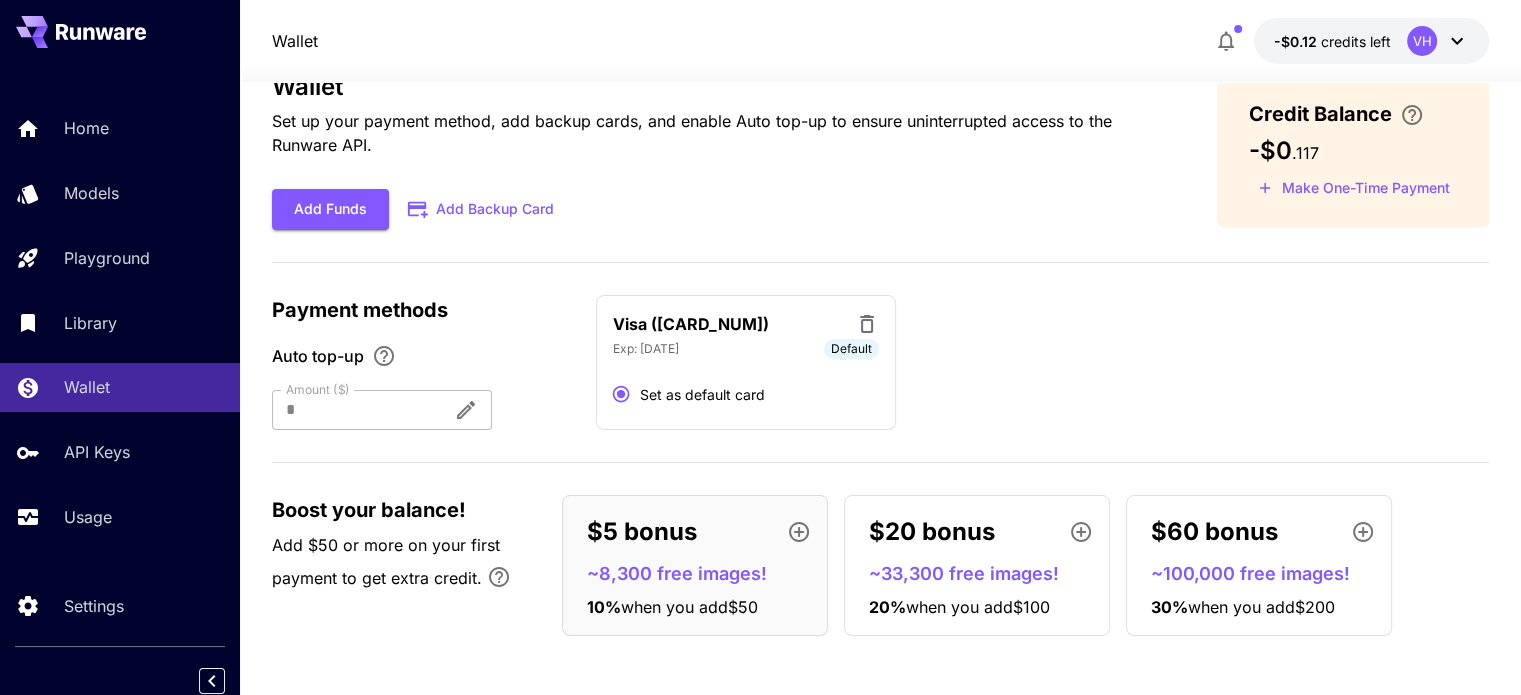 click on "$5 bonus" at bounding box center (642, 532) 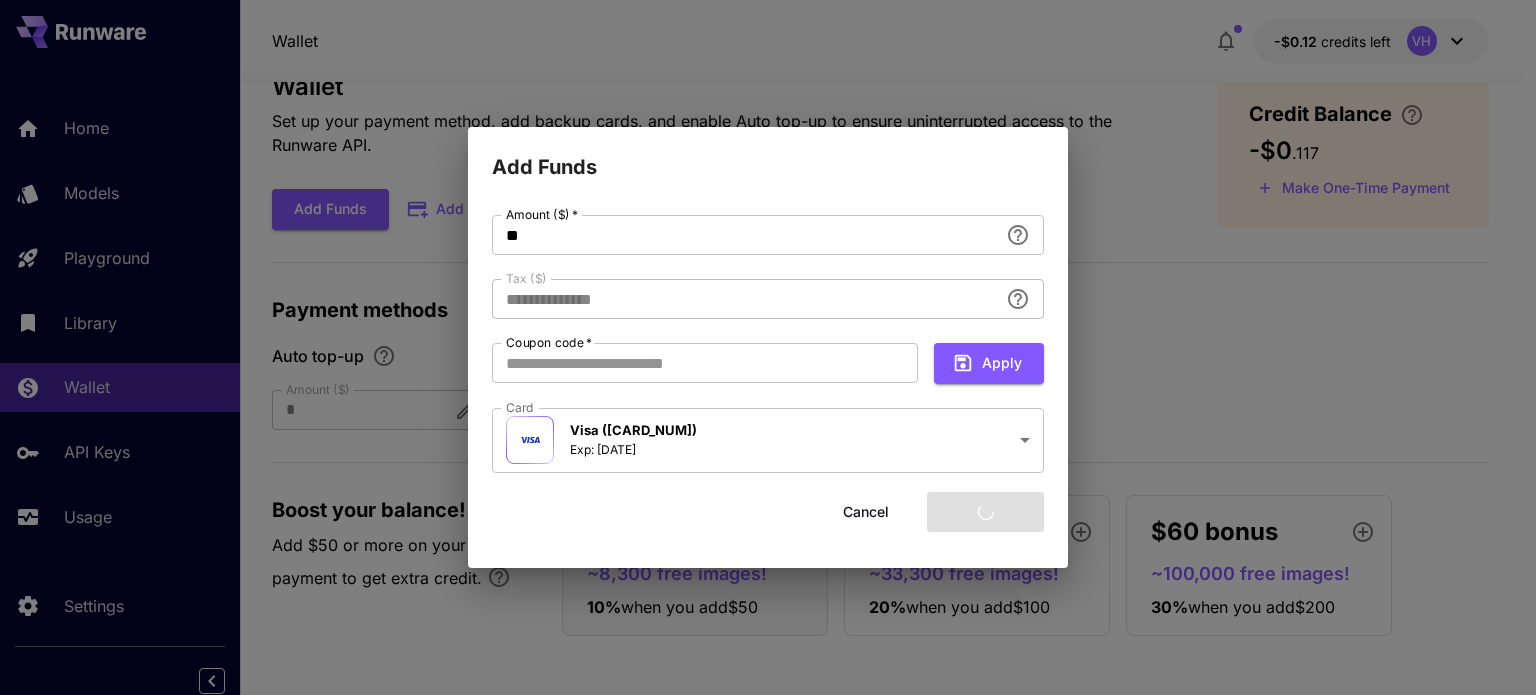 type on "****" 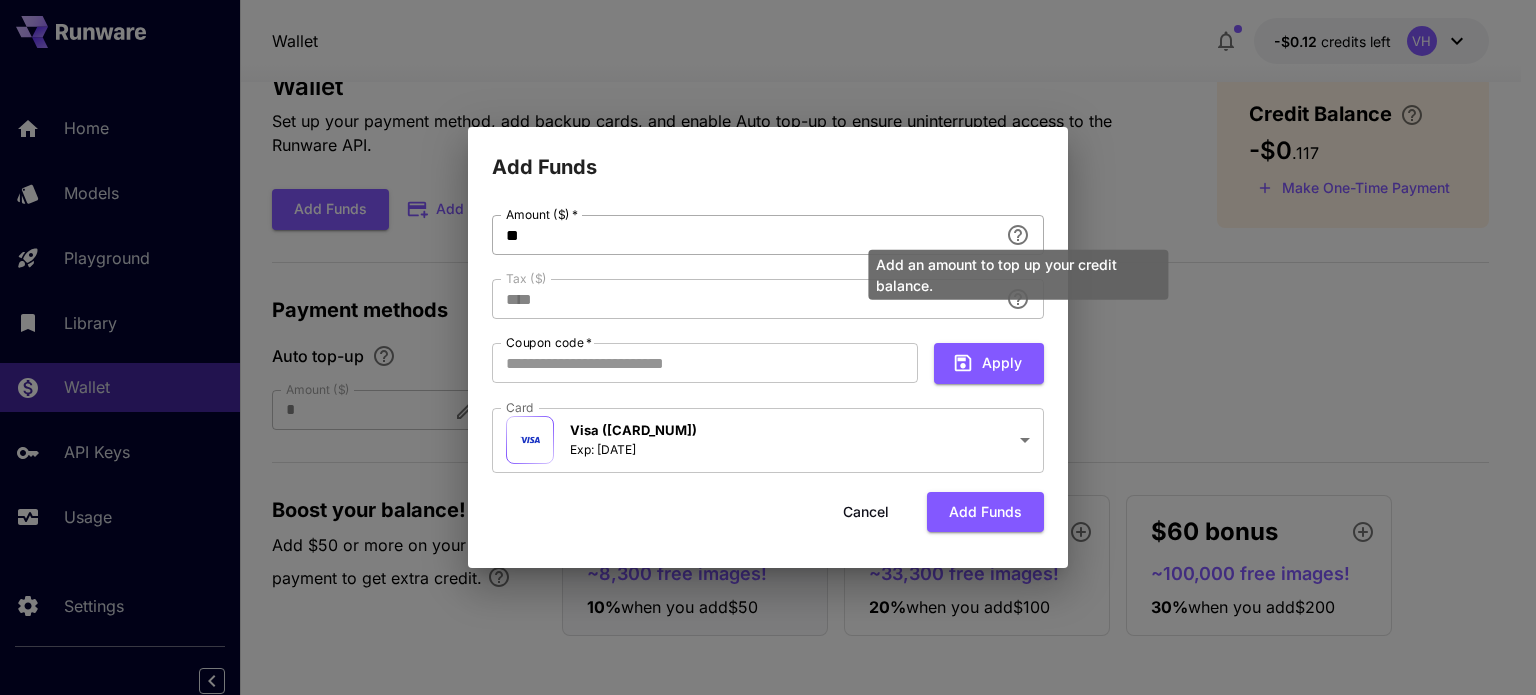 click on "Add an amount to top up your credit balance." at bounding box center (1018, 269) 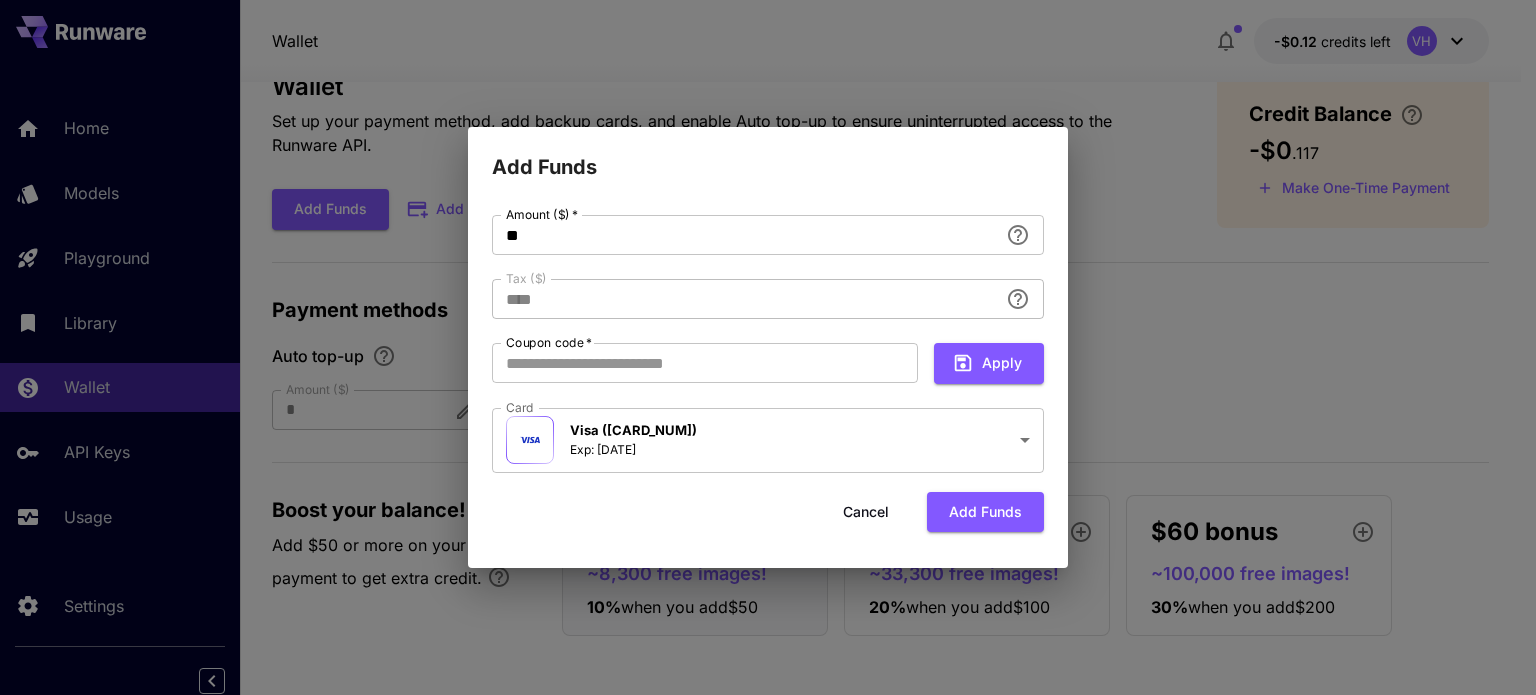 click on "**********" at bounding box center [768, 345] 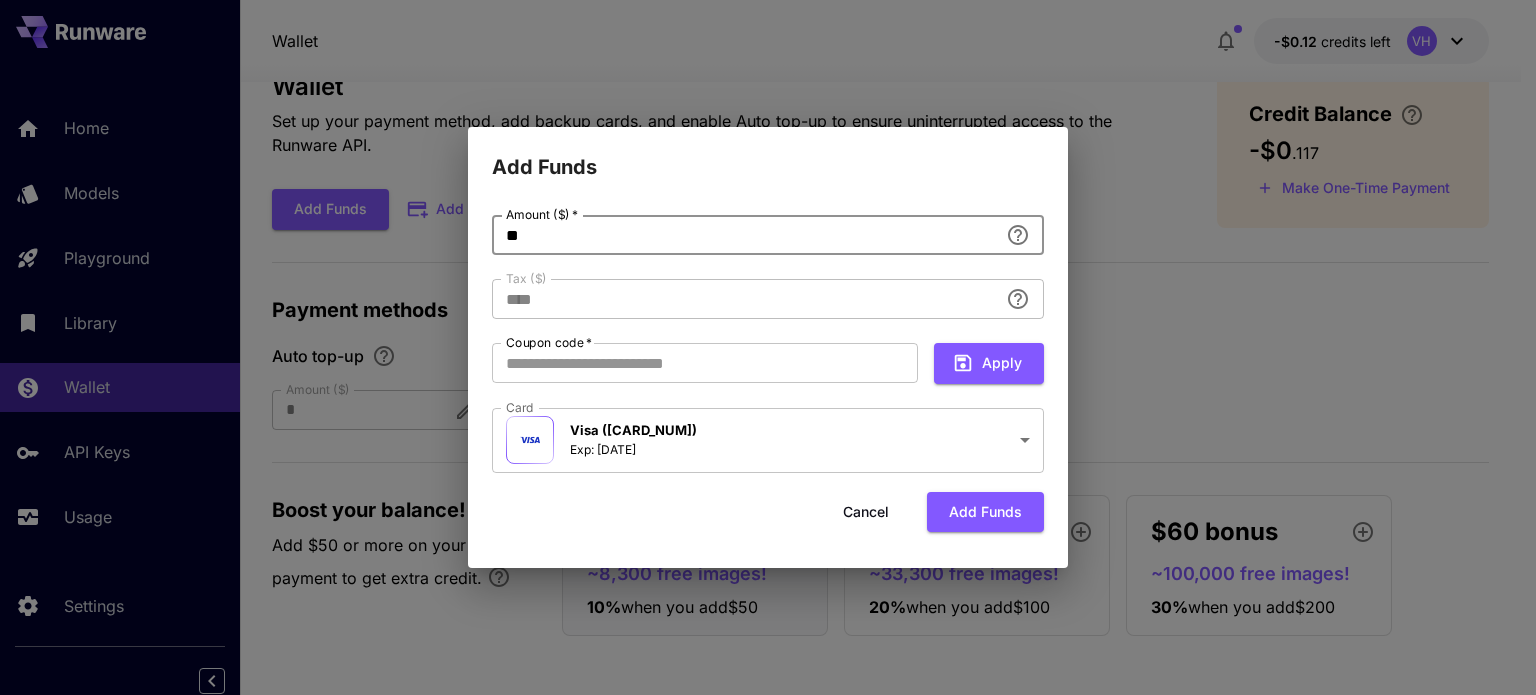 click on "**" at bounding box center (745, 235) 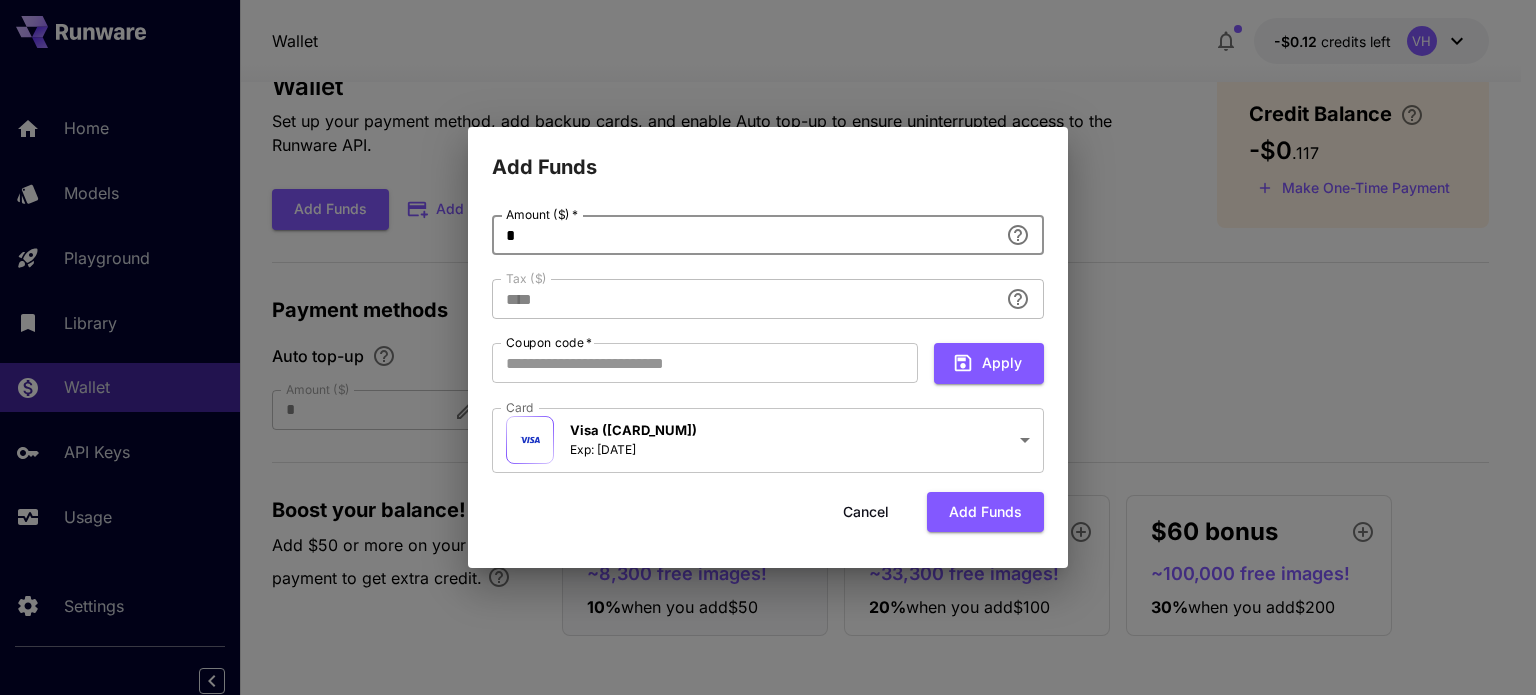 type 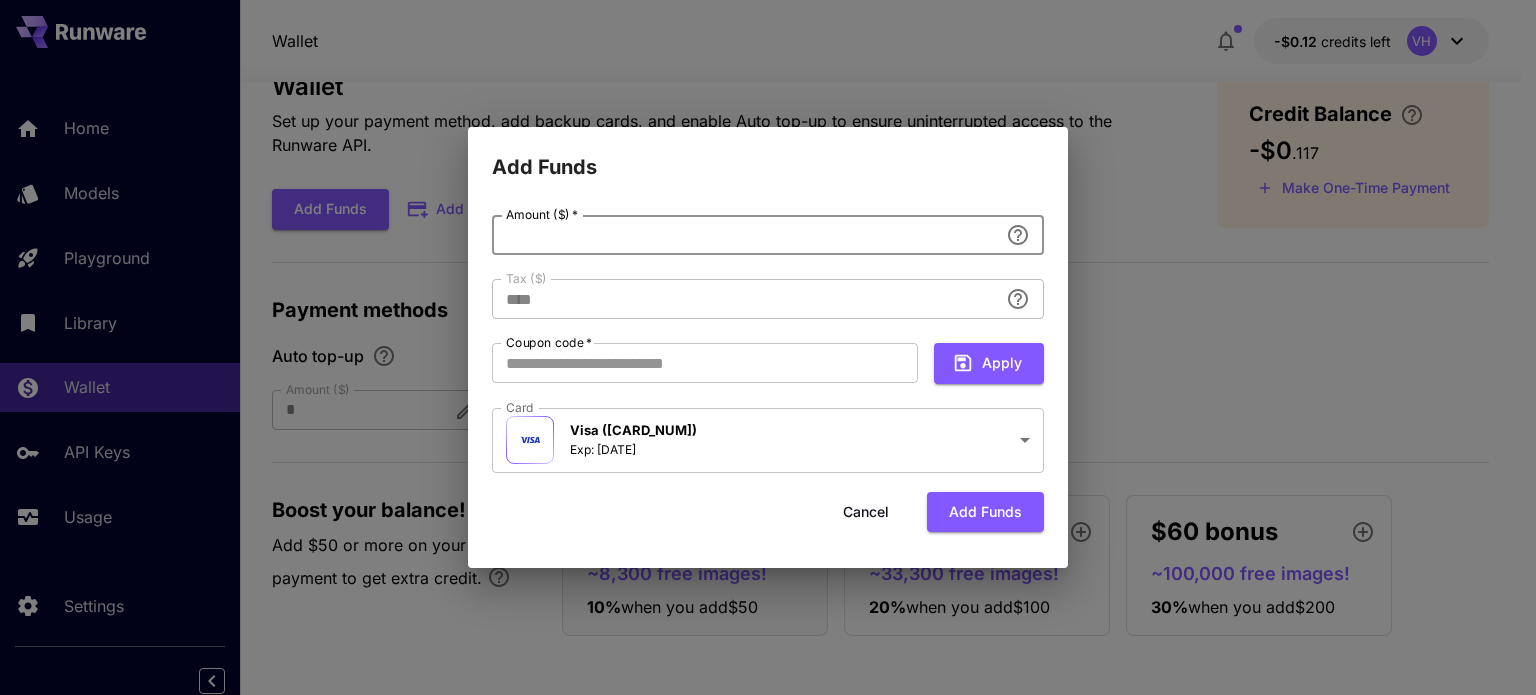 type on "**********" 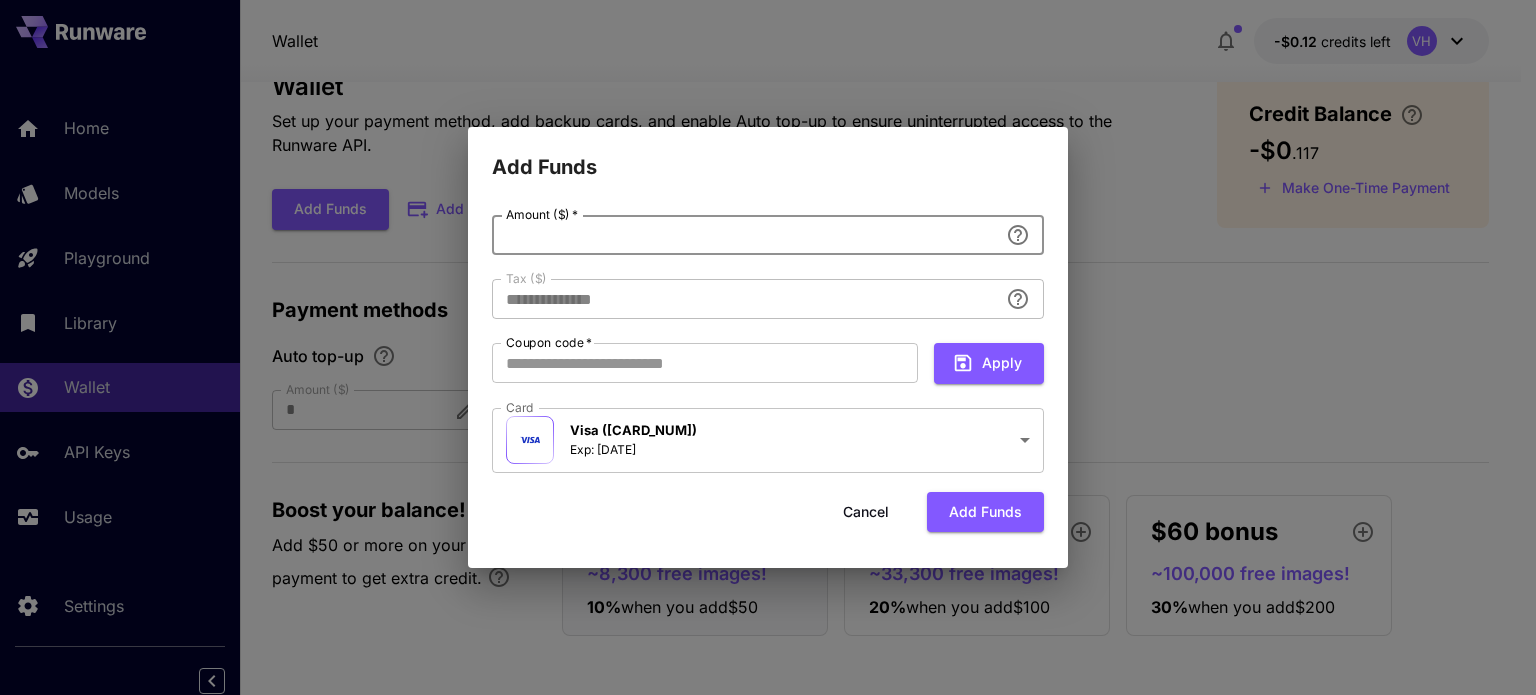 type on "*" 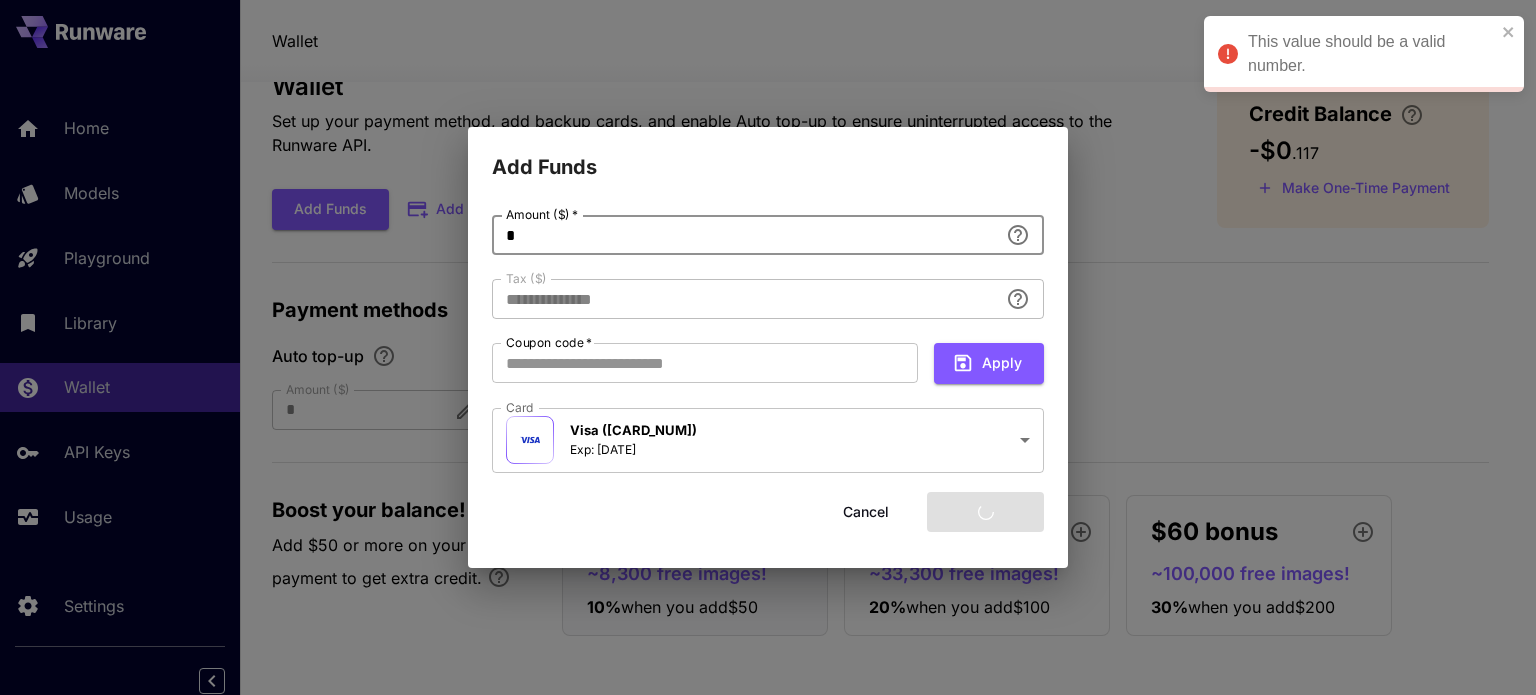 type on "****" 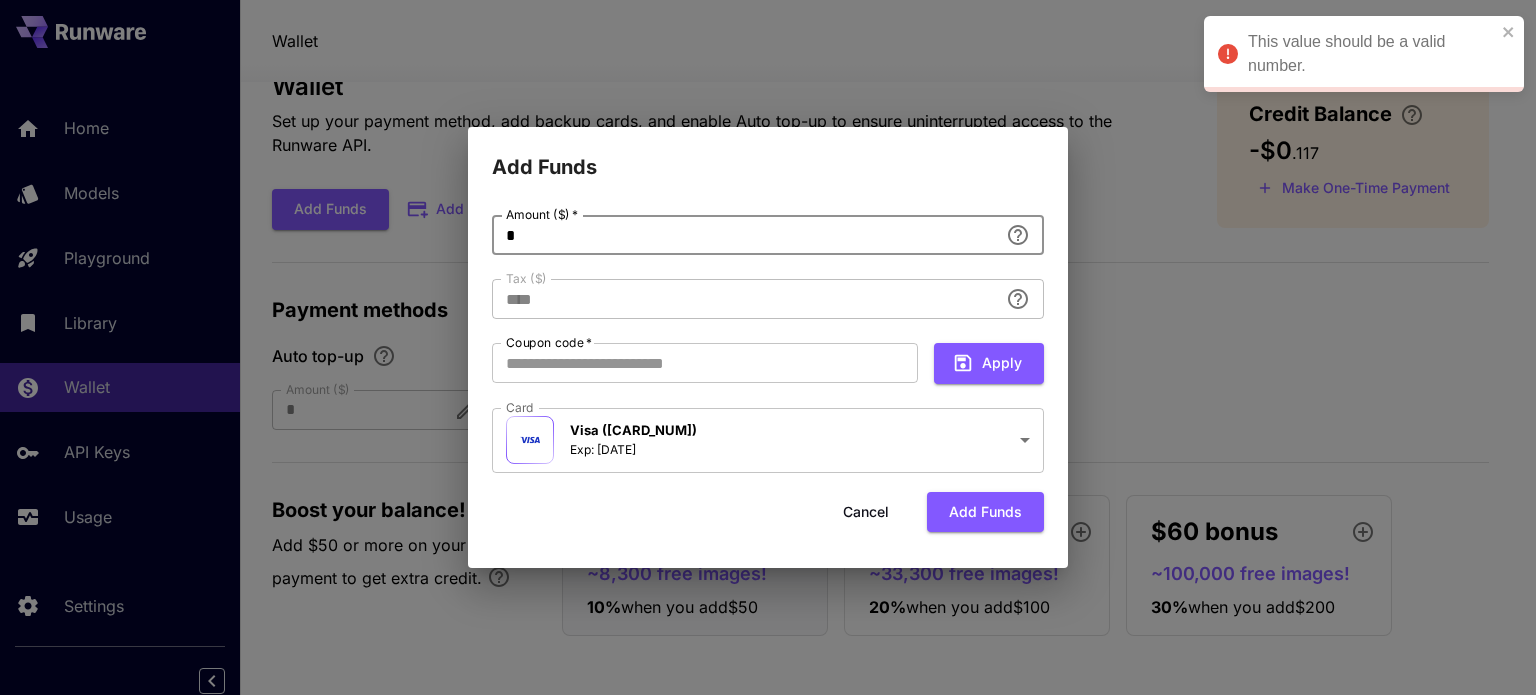 type on "*" 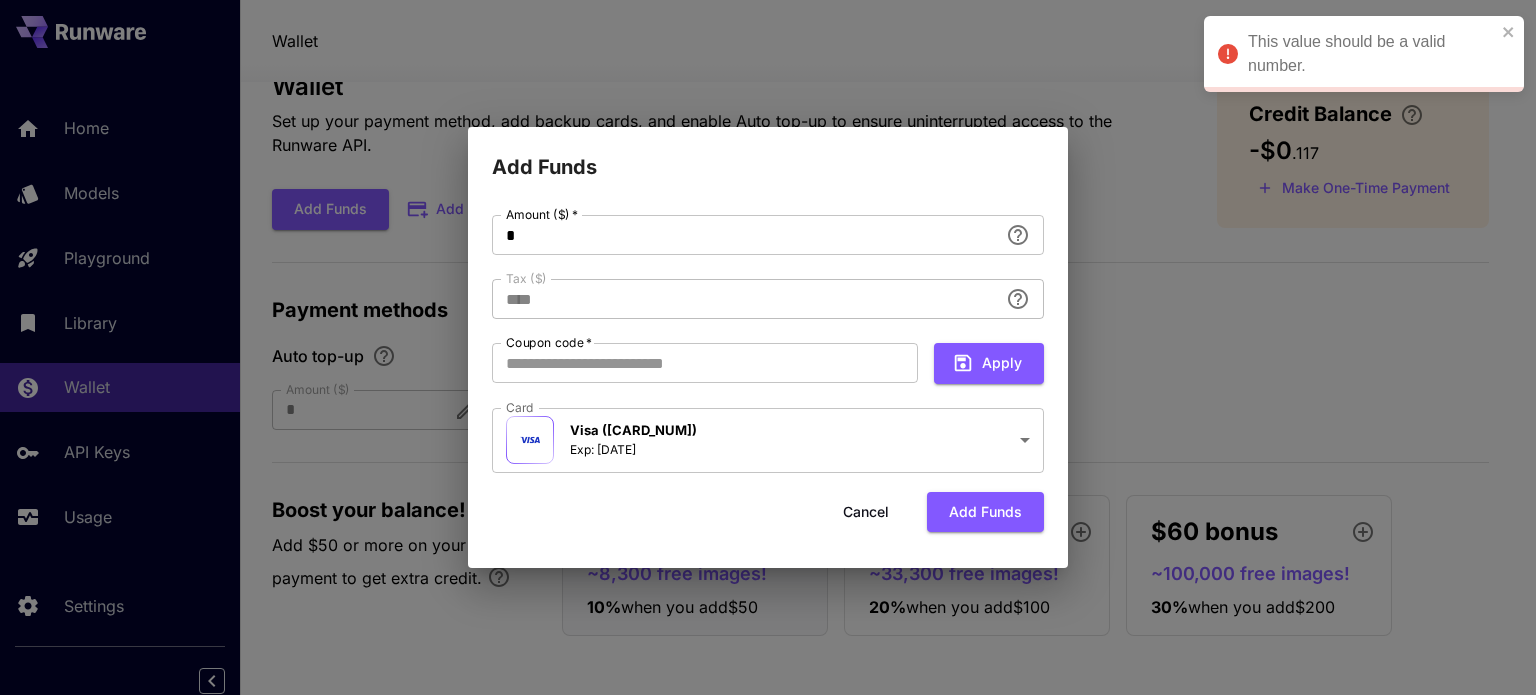 click on "**********" at bounding box center [768, 345] 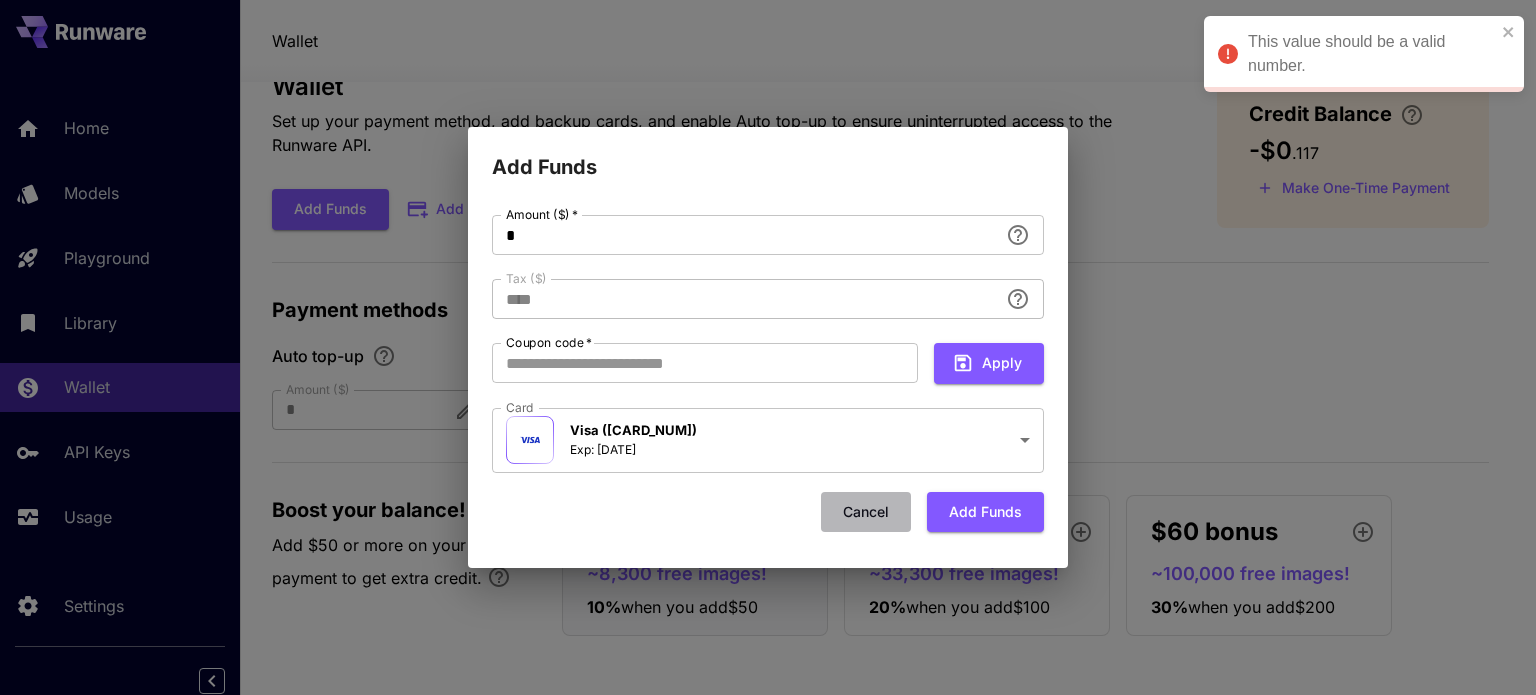 click on "Cancel" at bounding box center [866, 512] 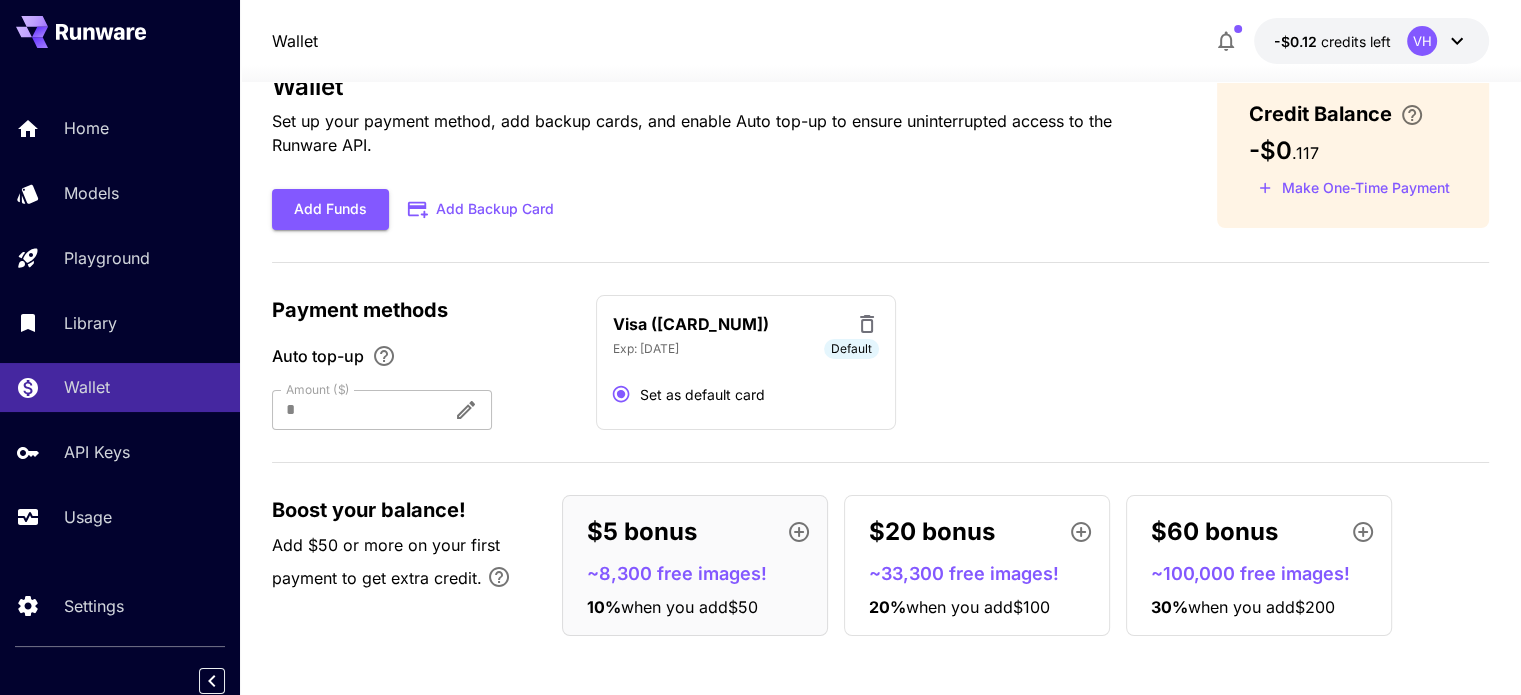 click on "Visa  (9593) Exp: 10/2030 Default Set as default card" at bounding box center (1042, 363) 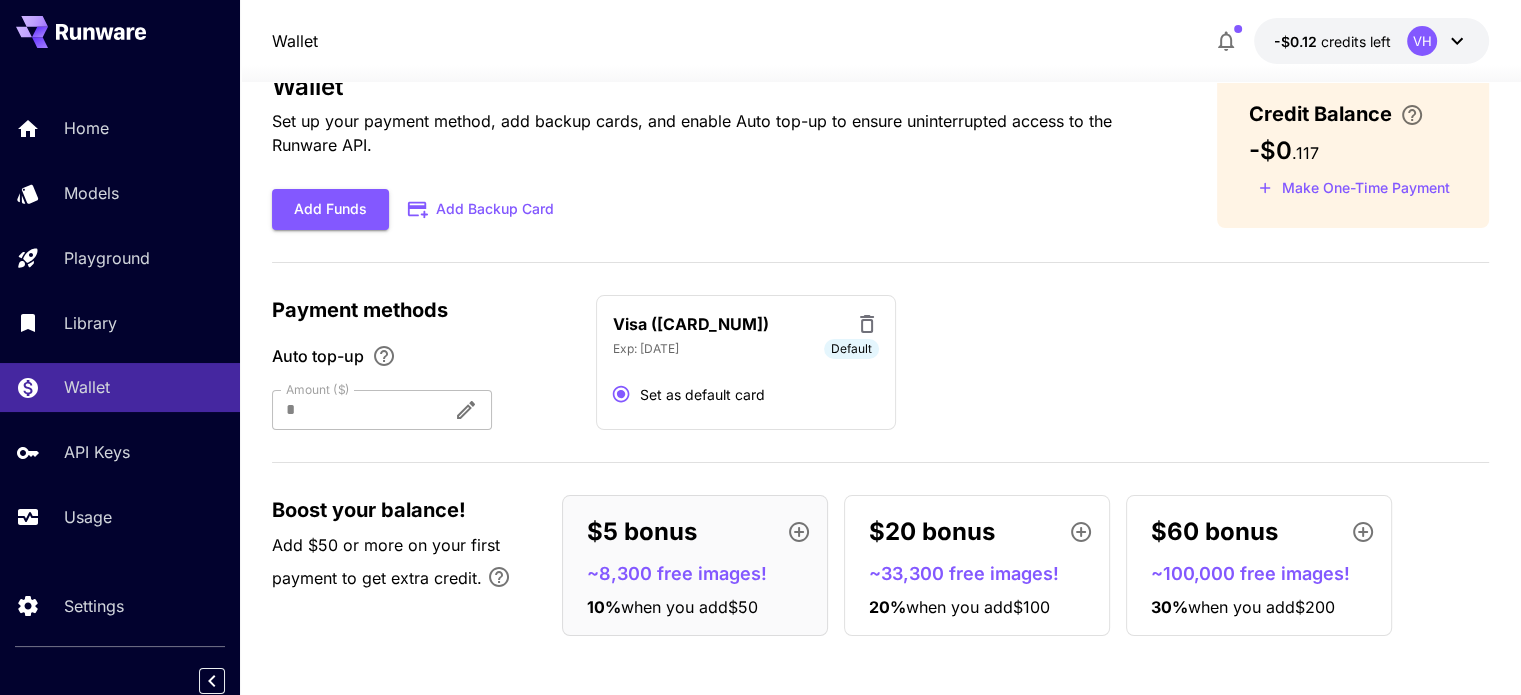 click at bounding box center [354, 410] 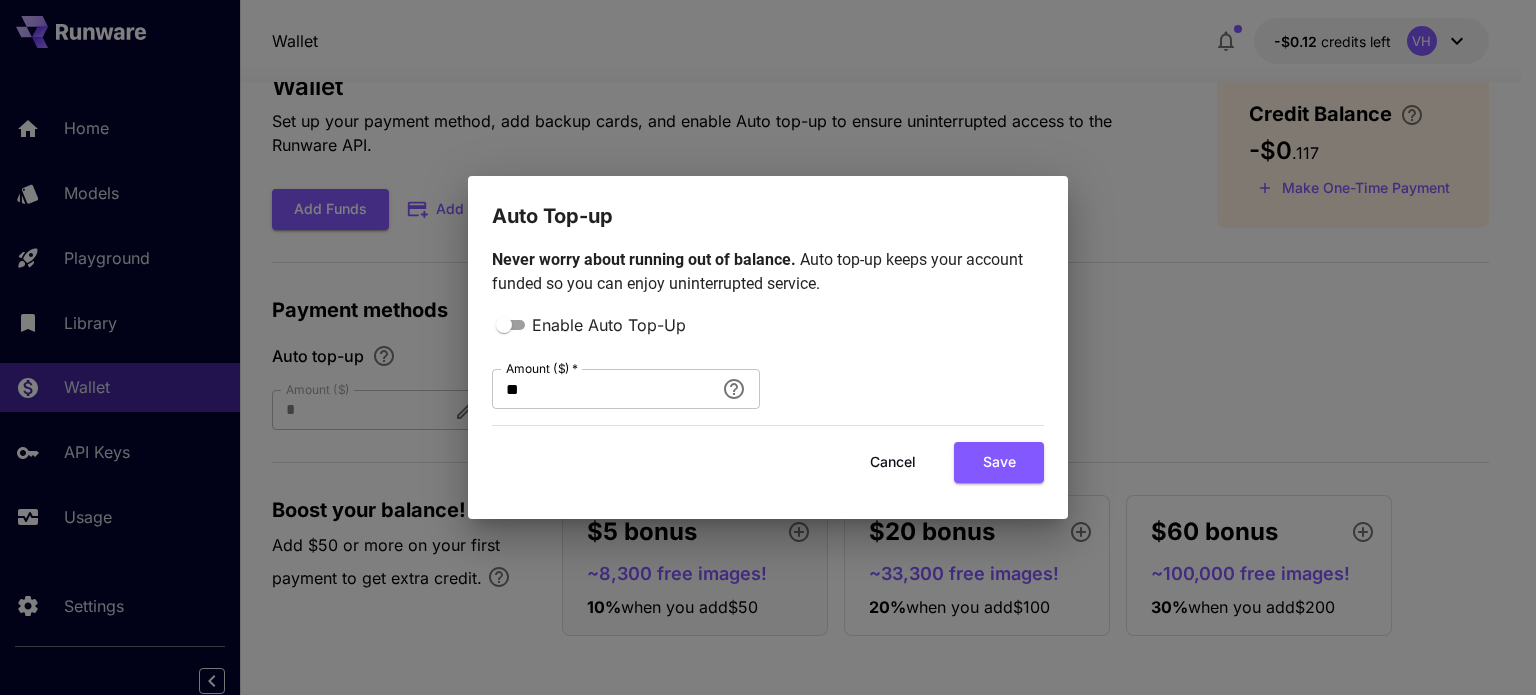 click on "Never worry about running out of balance." at bounding box center (646, 259) 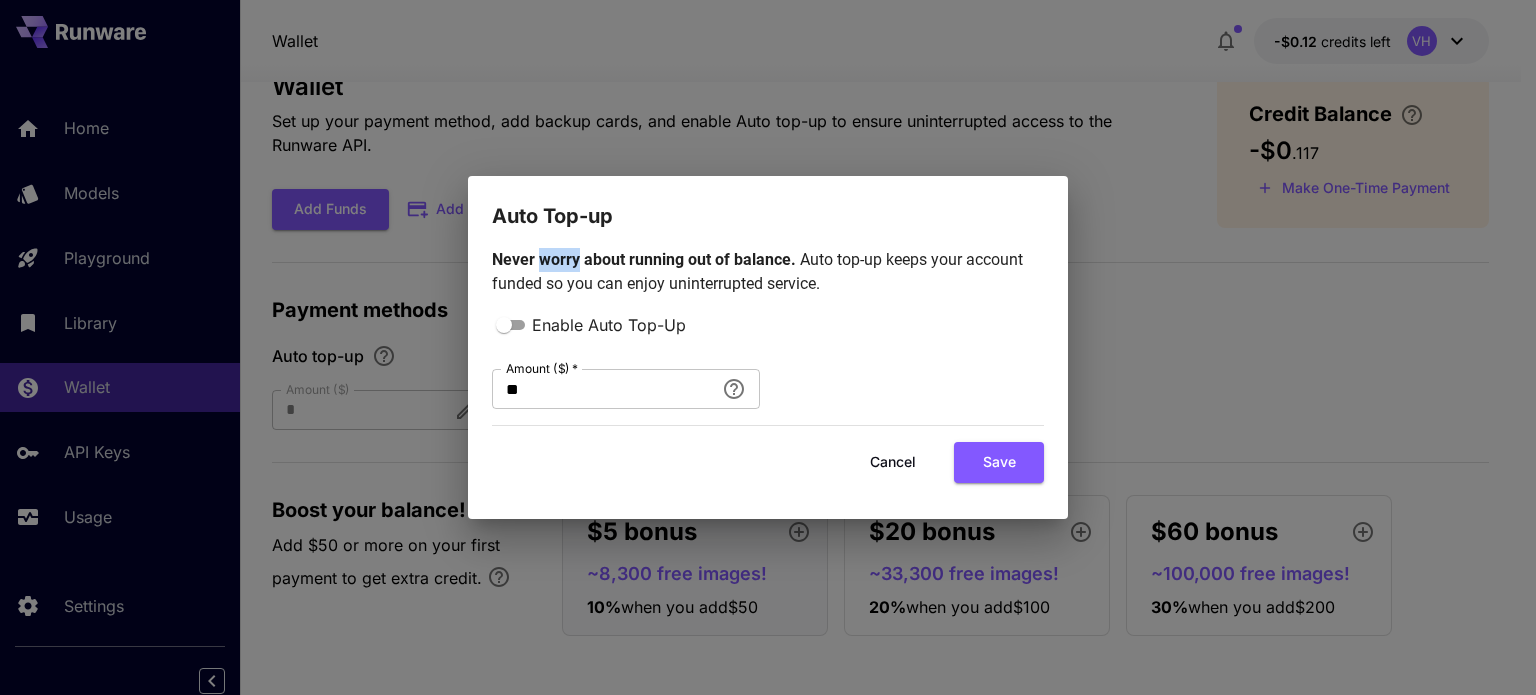 click on "Never worry about running out of balance." at bounding box center (646, 259) 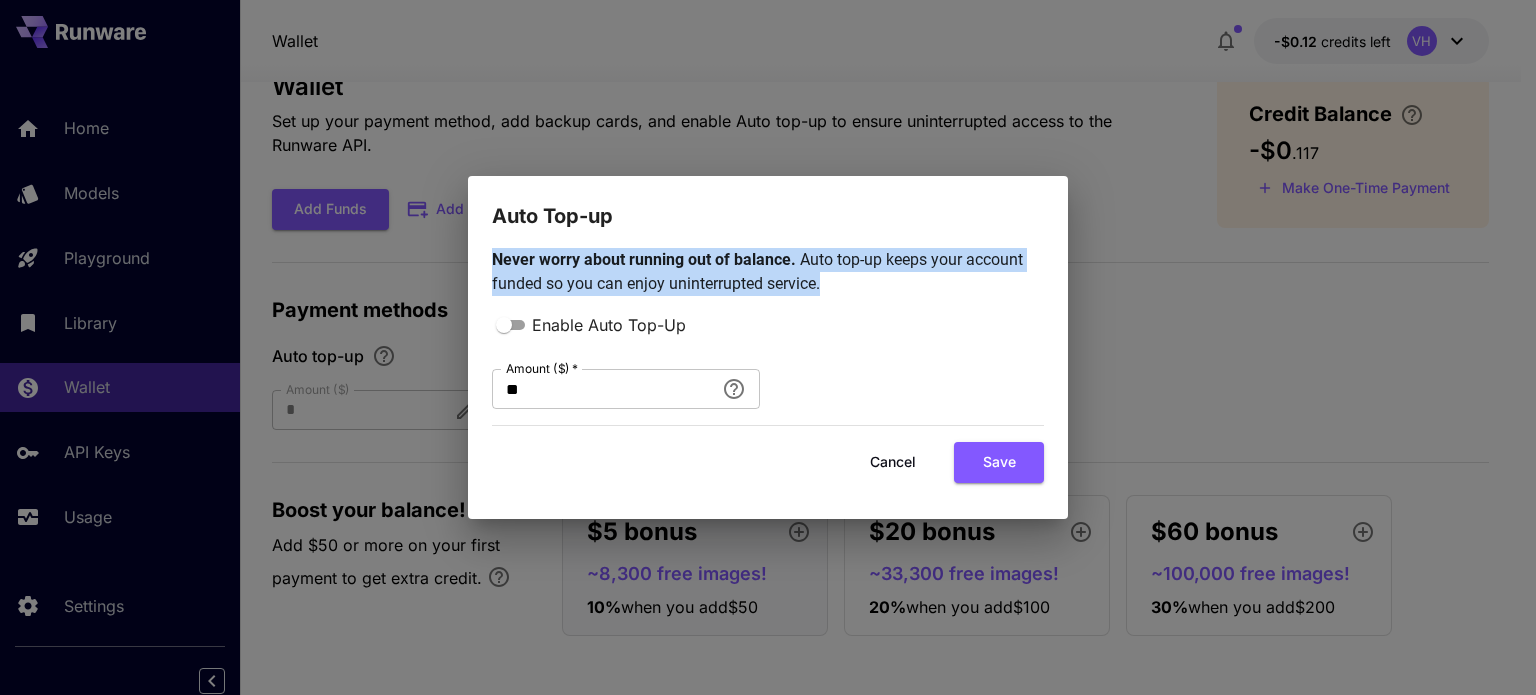 click on "Never worry about running out of balance." at bounding box center [646, 259] 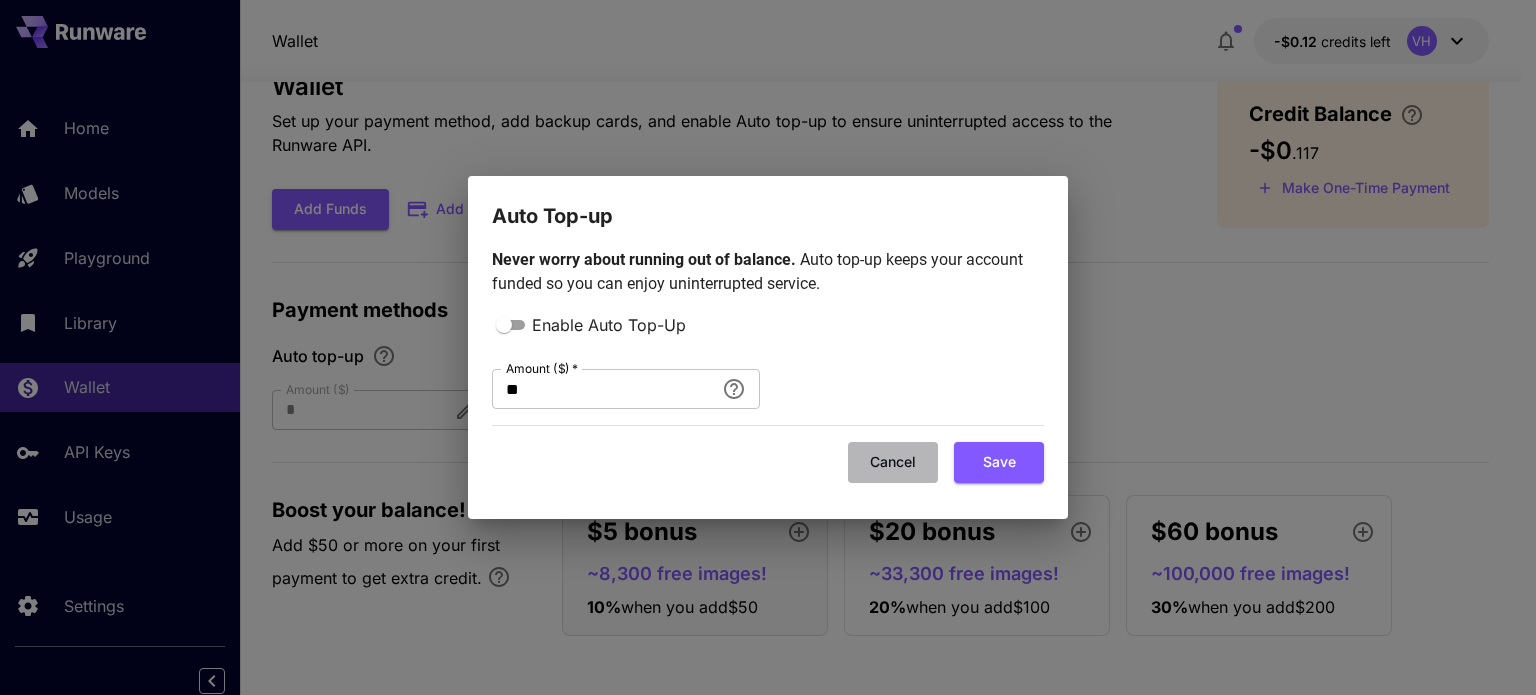 click on "Cancel" at bounding box center (893, 462) 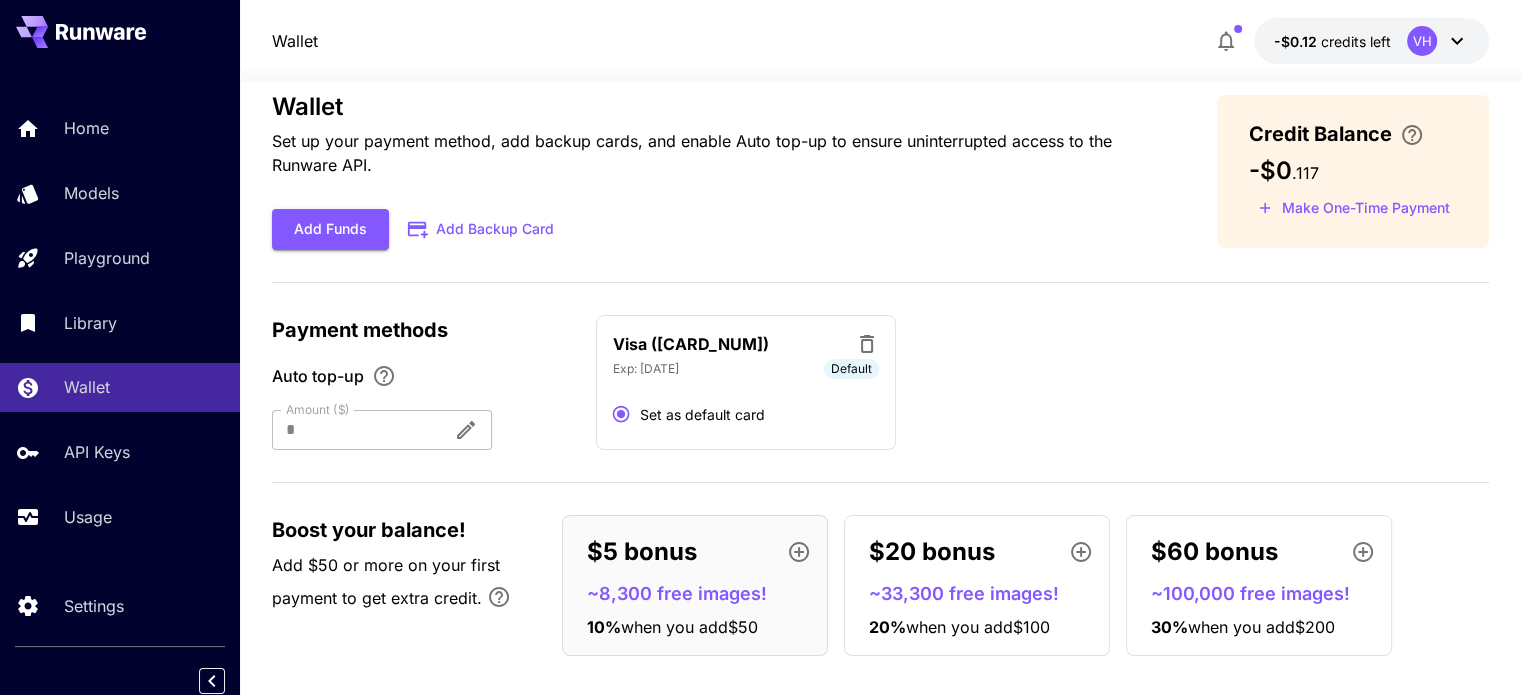 scroll, scrollTop: 0, scrollLeft: 0, axis: both 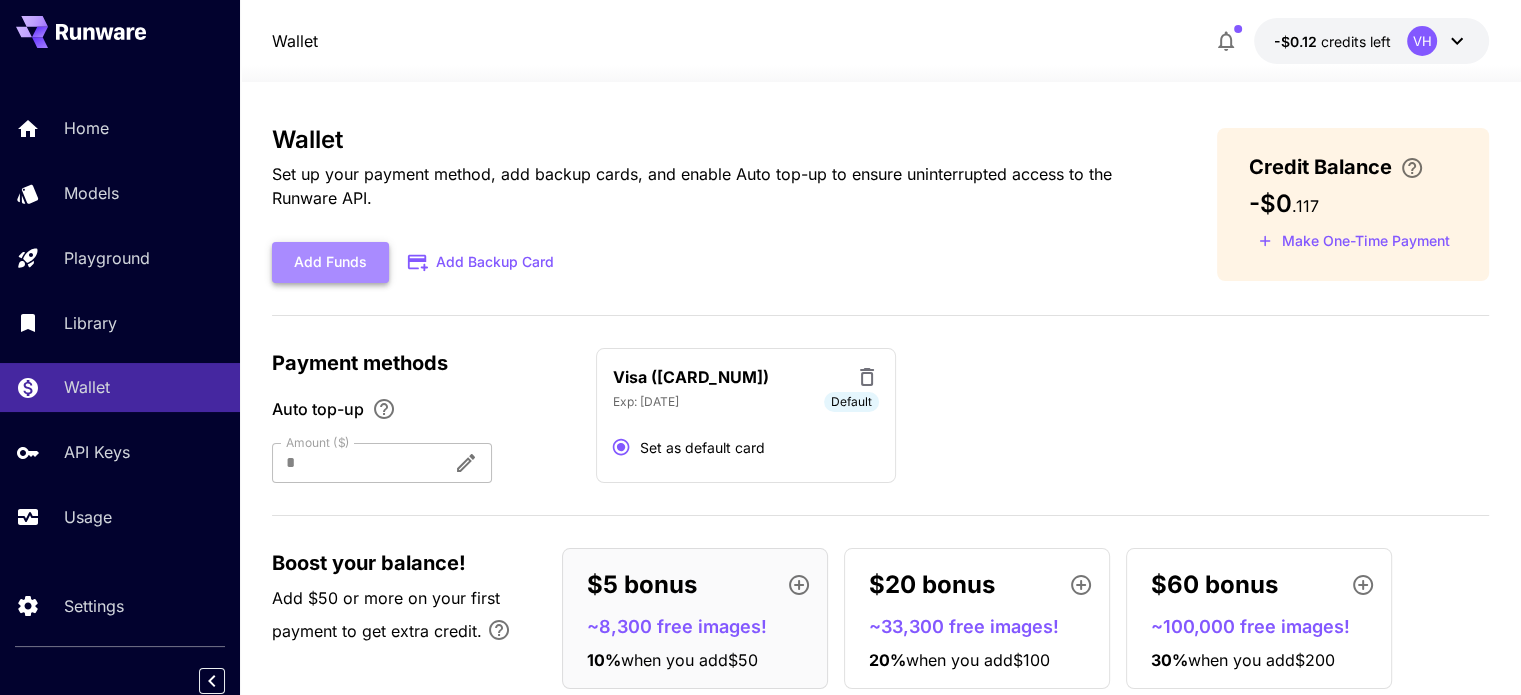 click on "Add Funds" at bounding box center [330, 262] 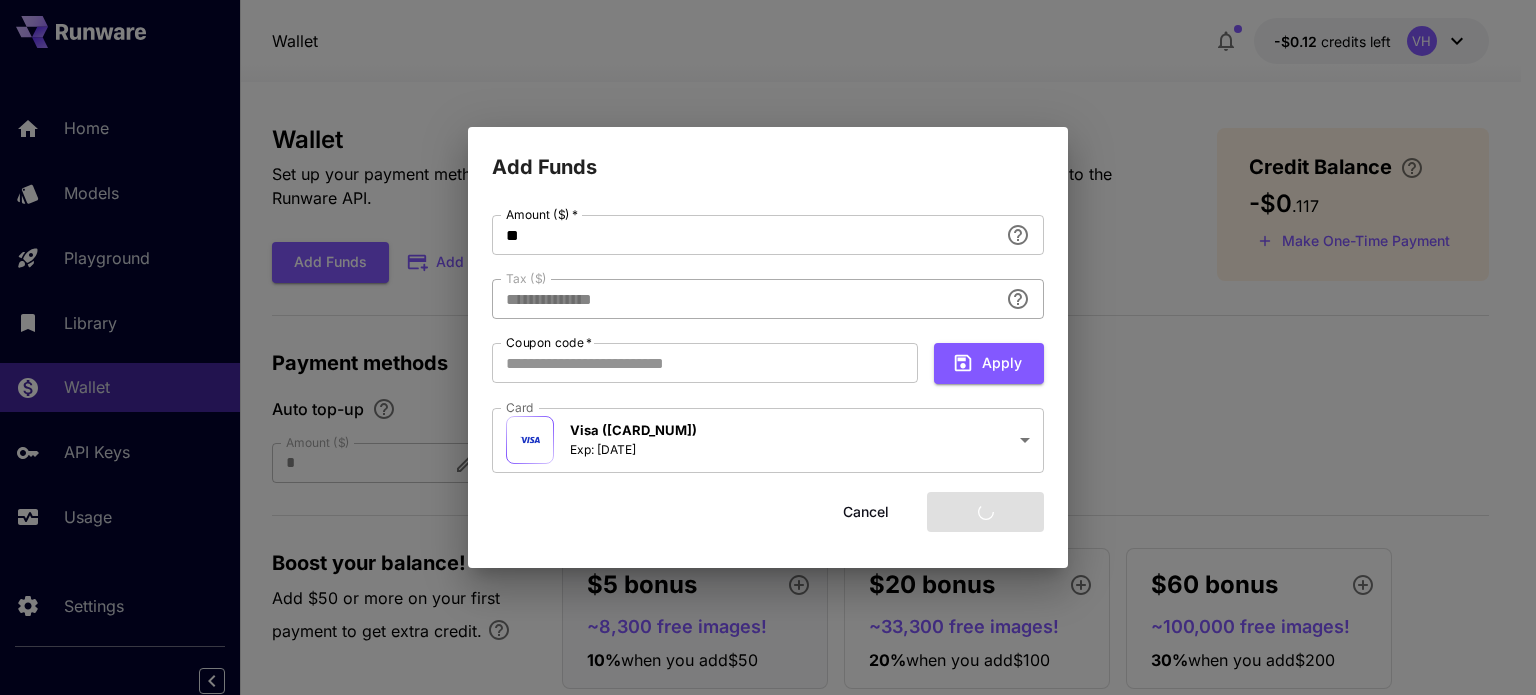 type on "****" 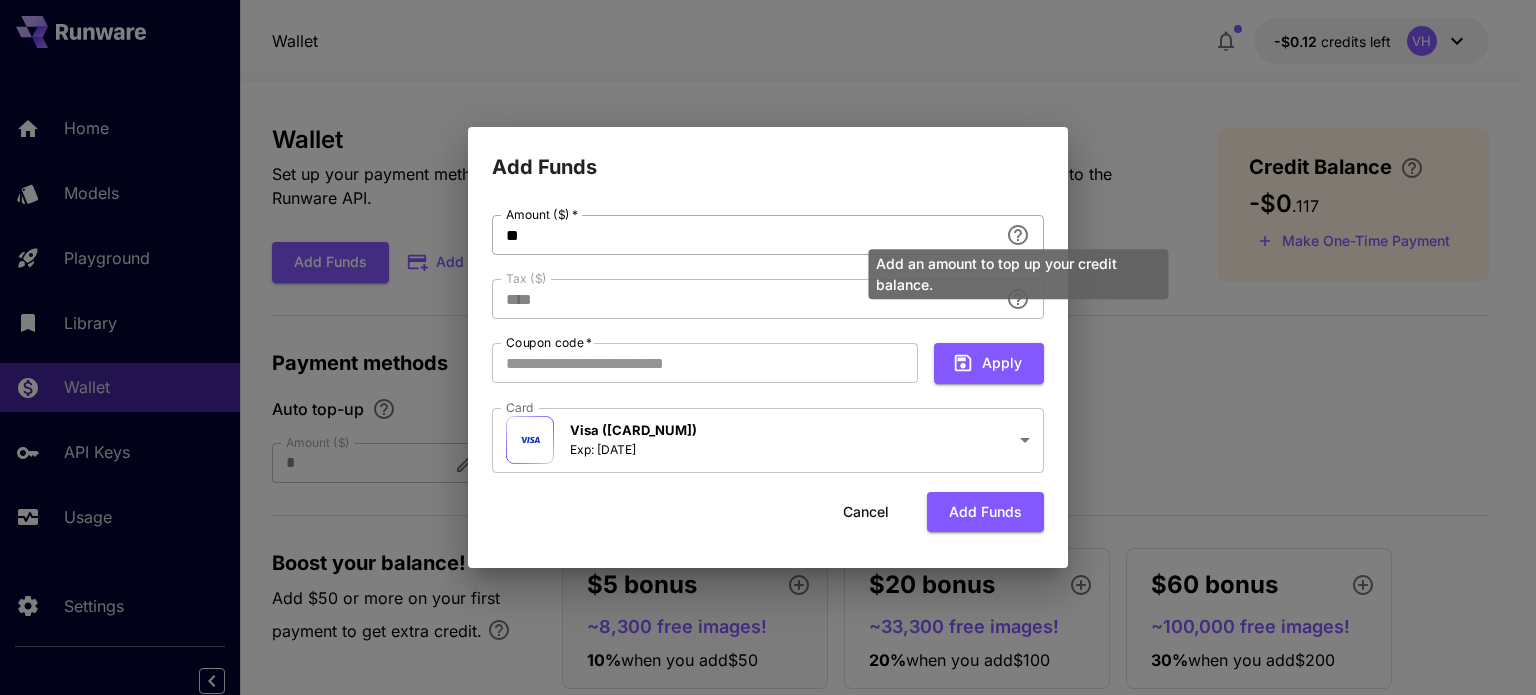 click on "Add an amount to top up your credit balance." at bounding box center (1018, 268) 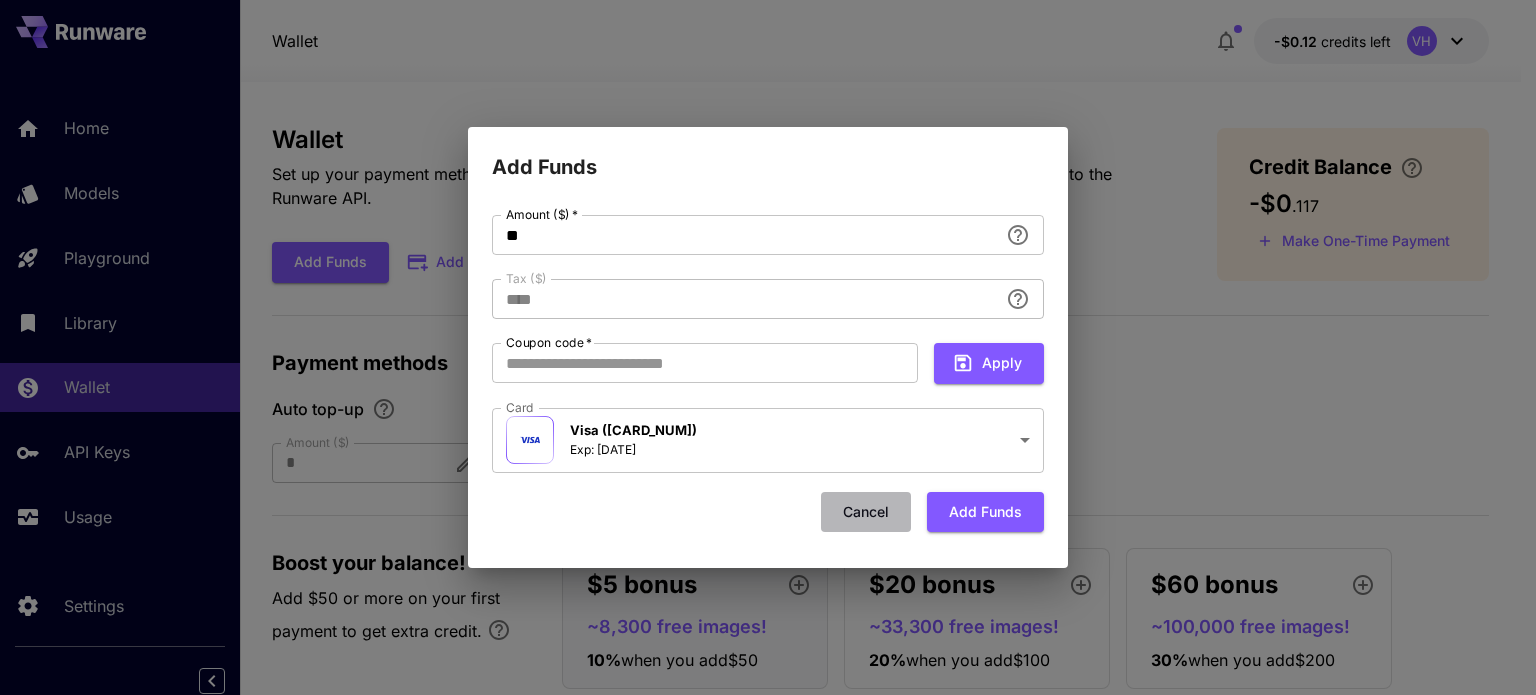 click on "Cancel" at bounding box center (866, 512) 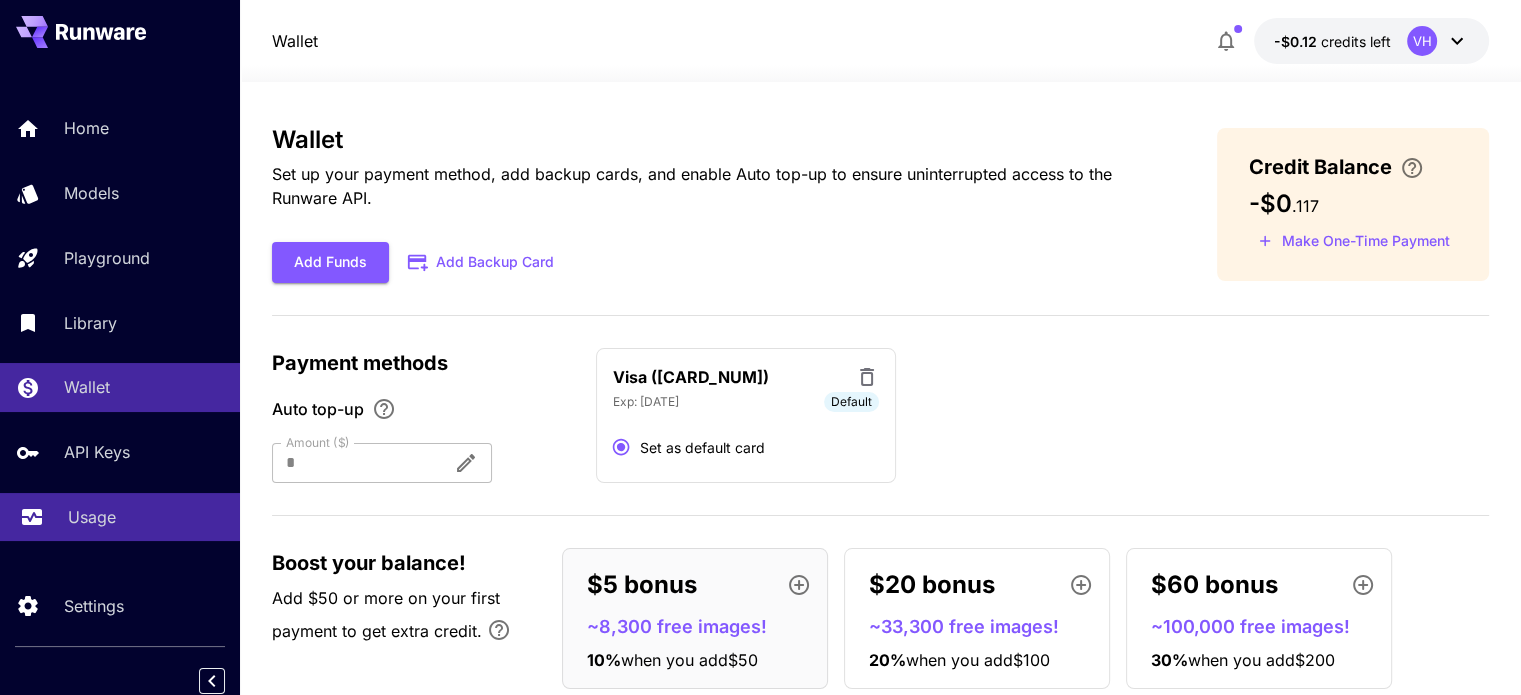 click on "Usage" at bounding box center (146, 517) 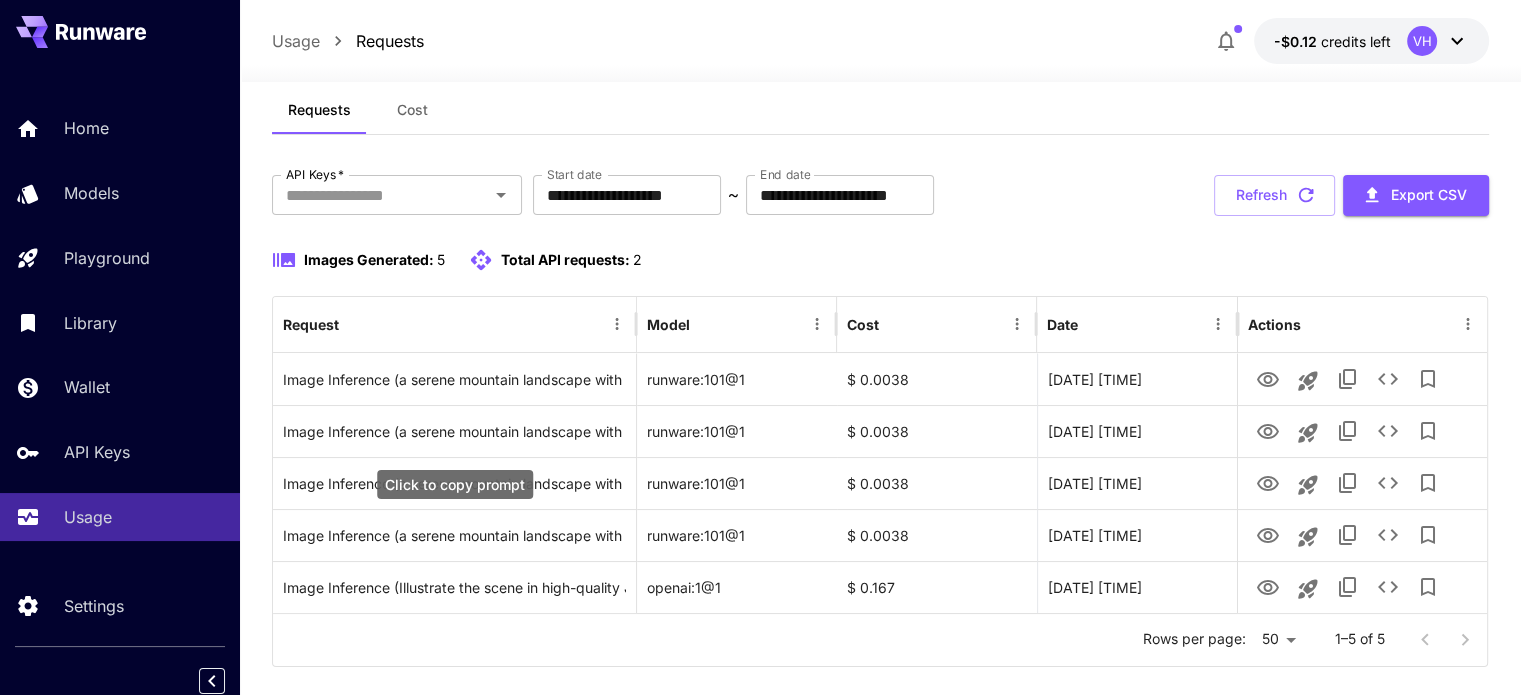 scroll, scrollTop: 44, scrollLeft: 0, axis: vertical 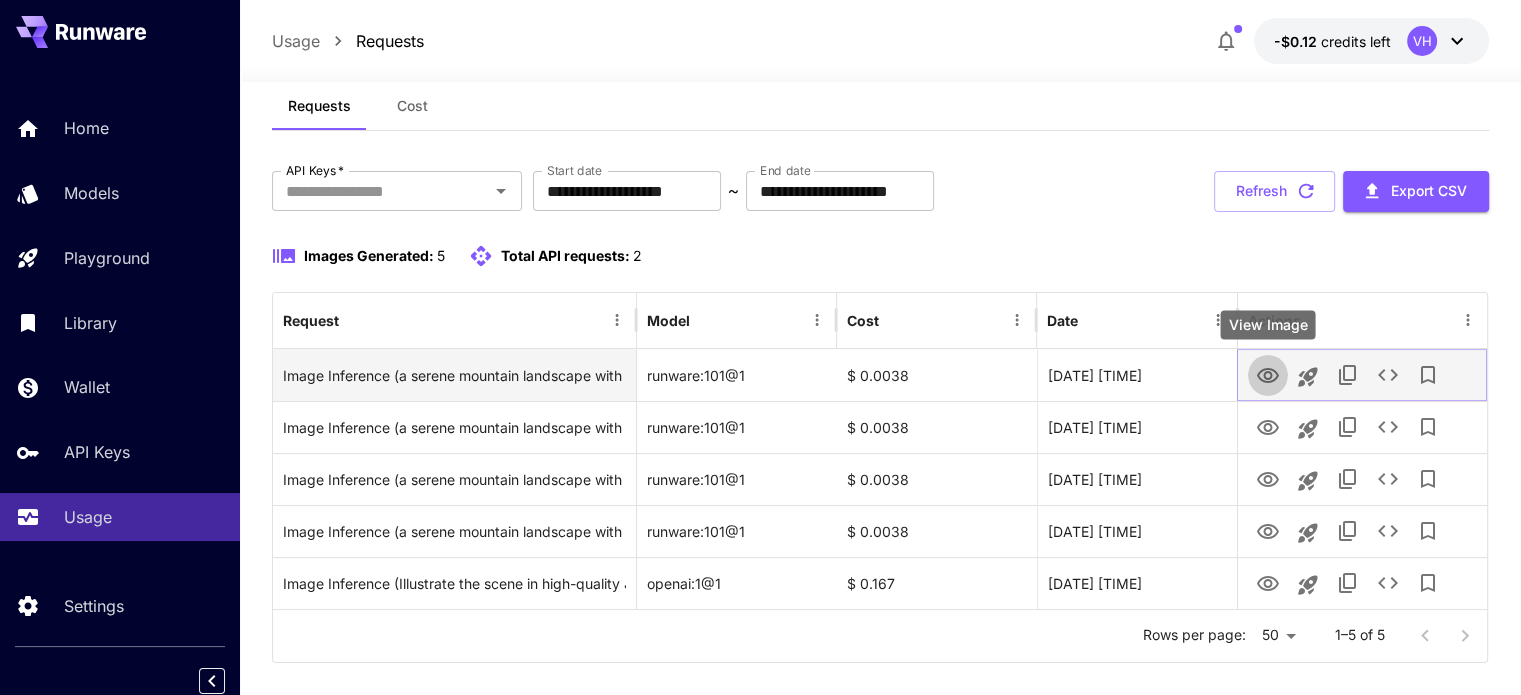 click 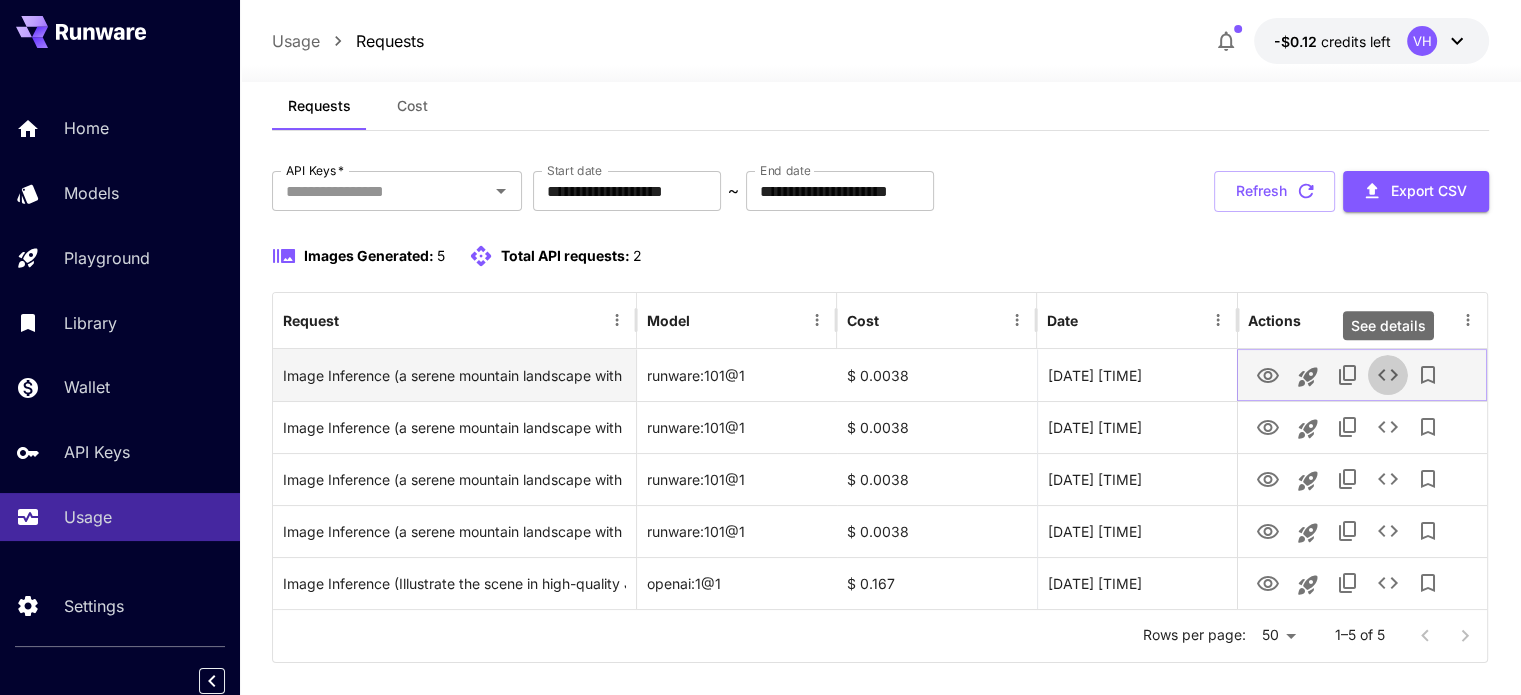 click at bounding box center [1388, 375] 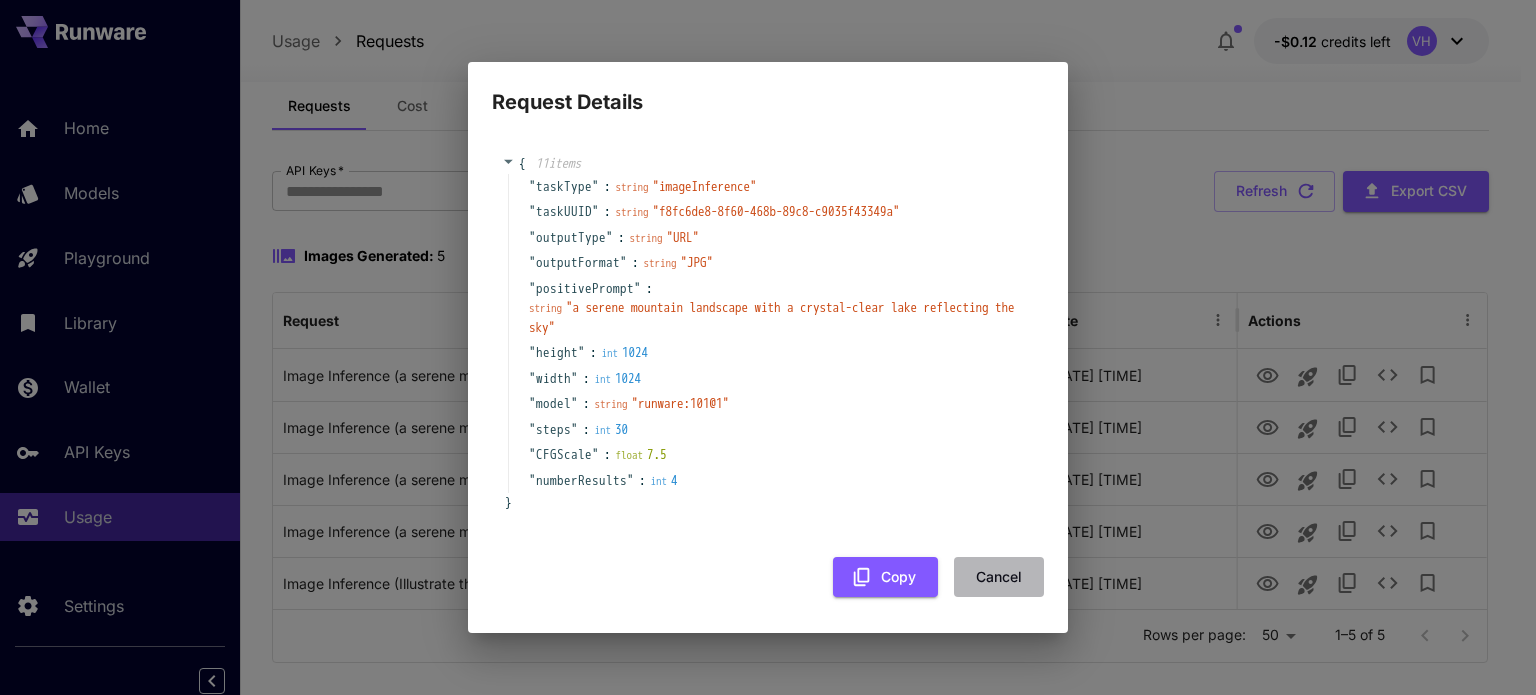 click on "Cancel" at bounding box center [999, 577] 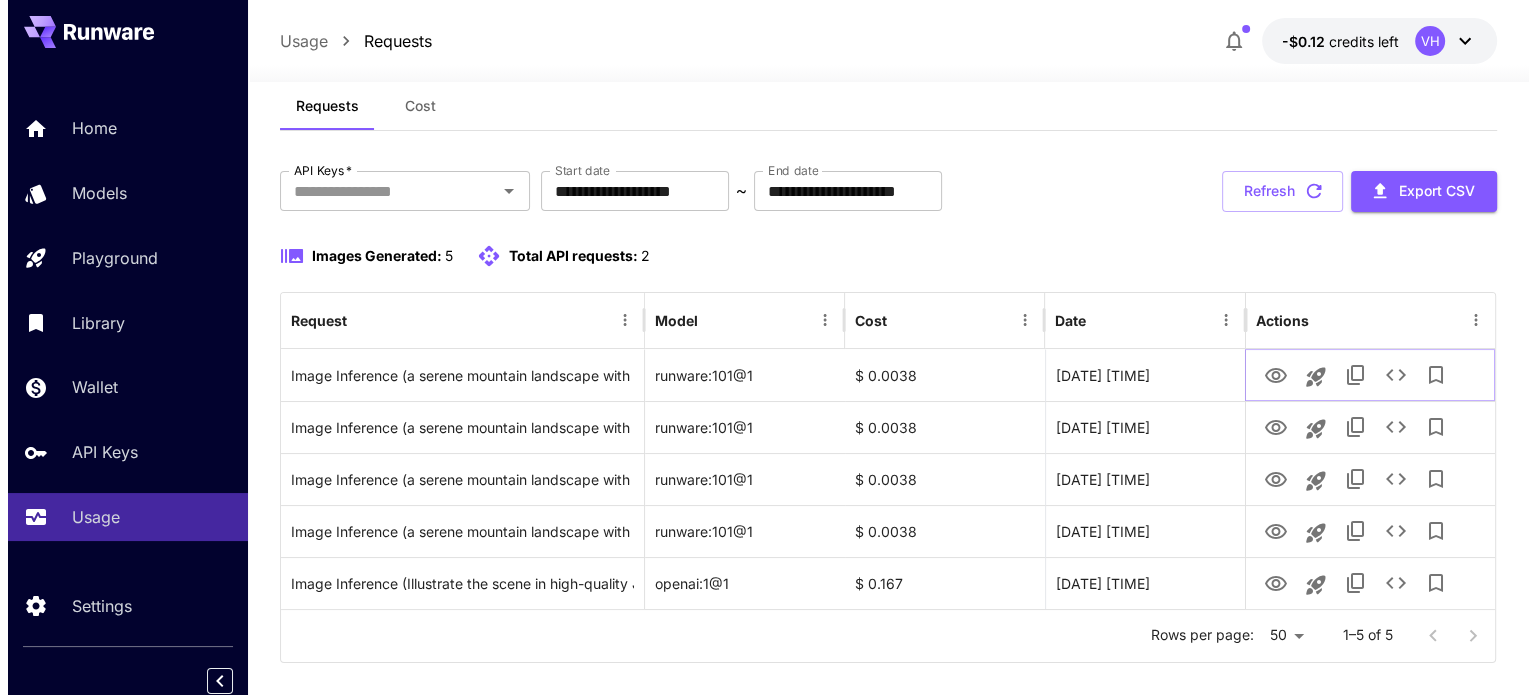scroll, scrollTop: 70, scrollLeft: 0, axis: vertical 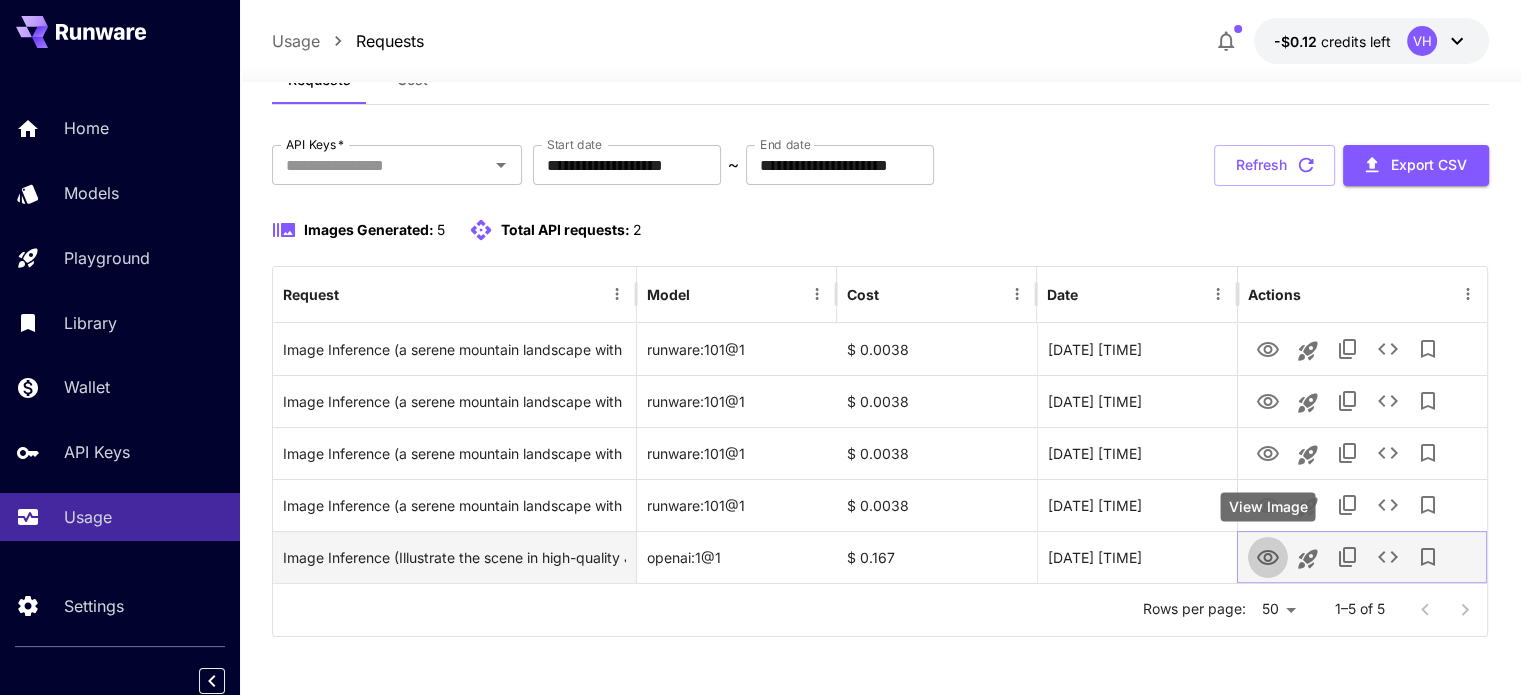click 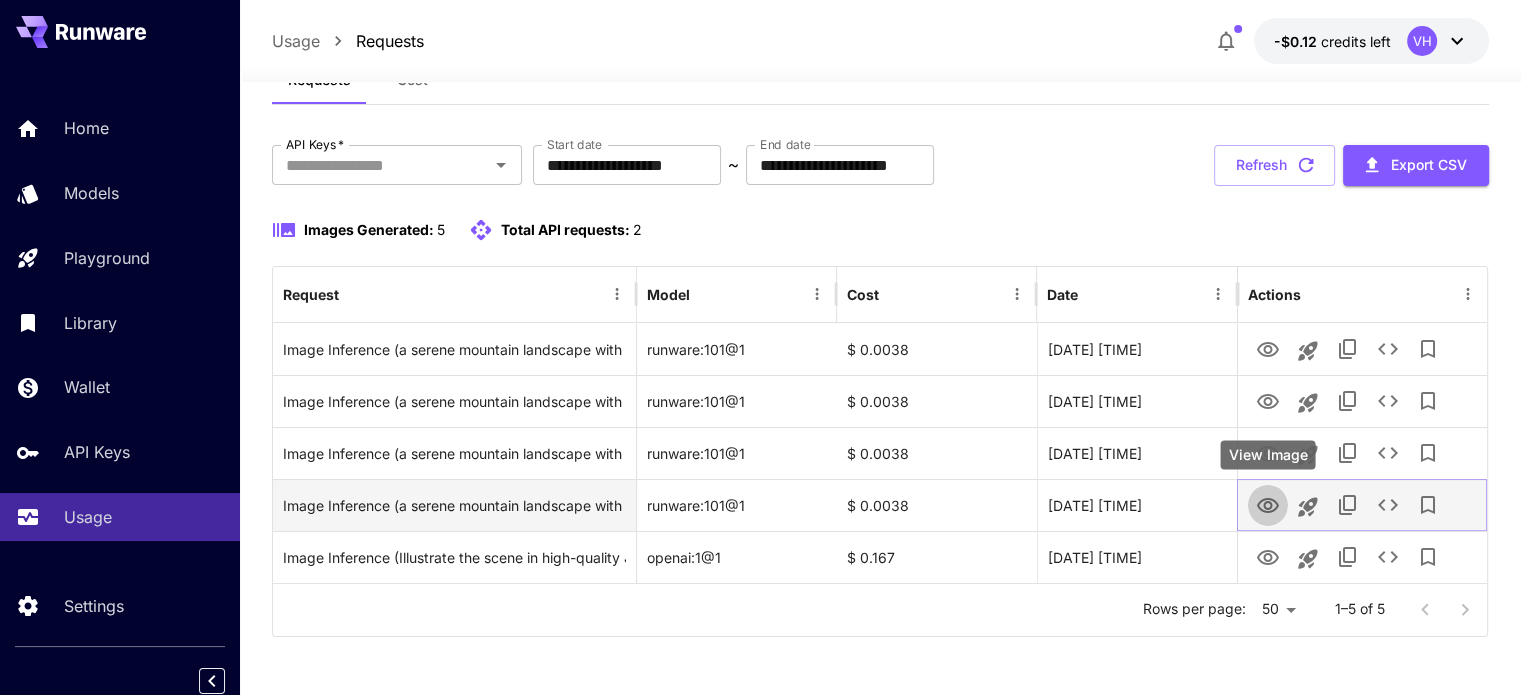 click 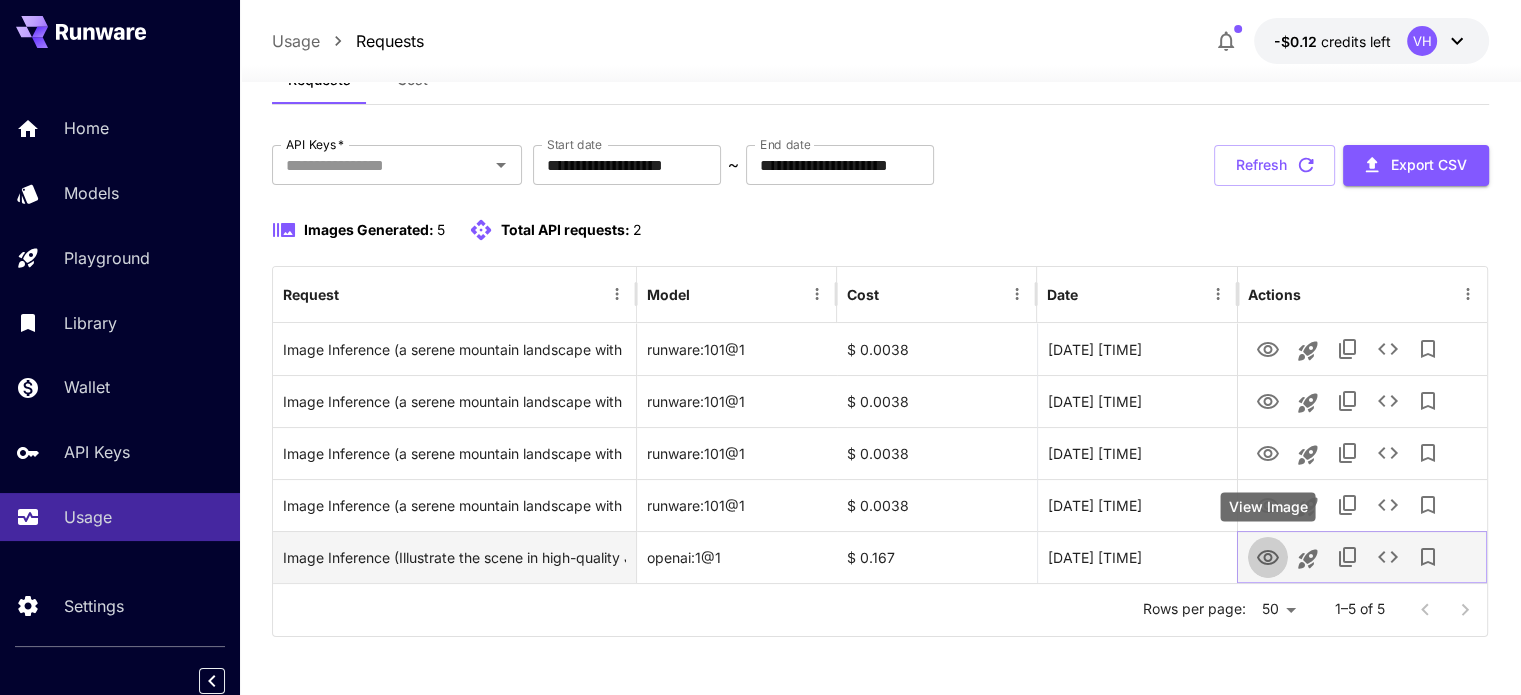 click 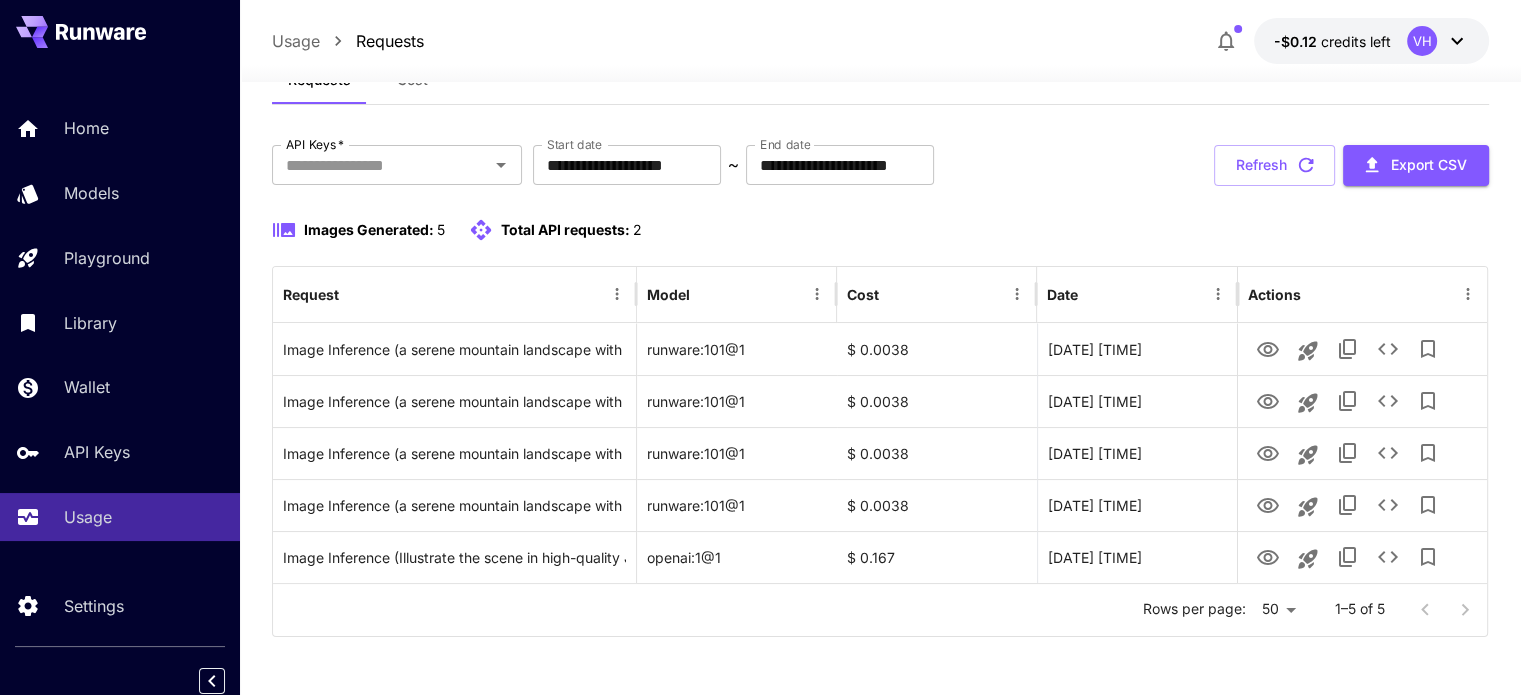 click on "VH" at bounding box center (1422, 41) 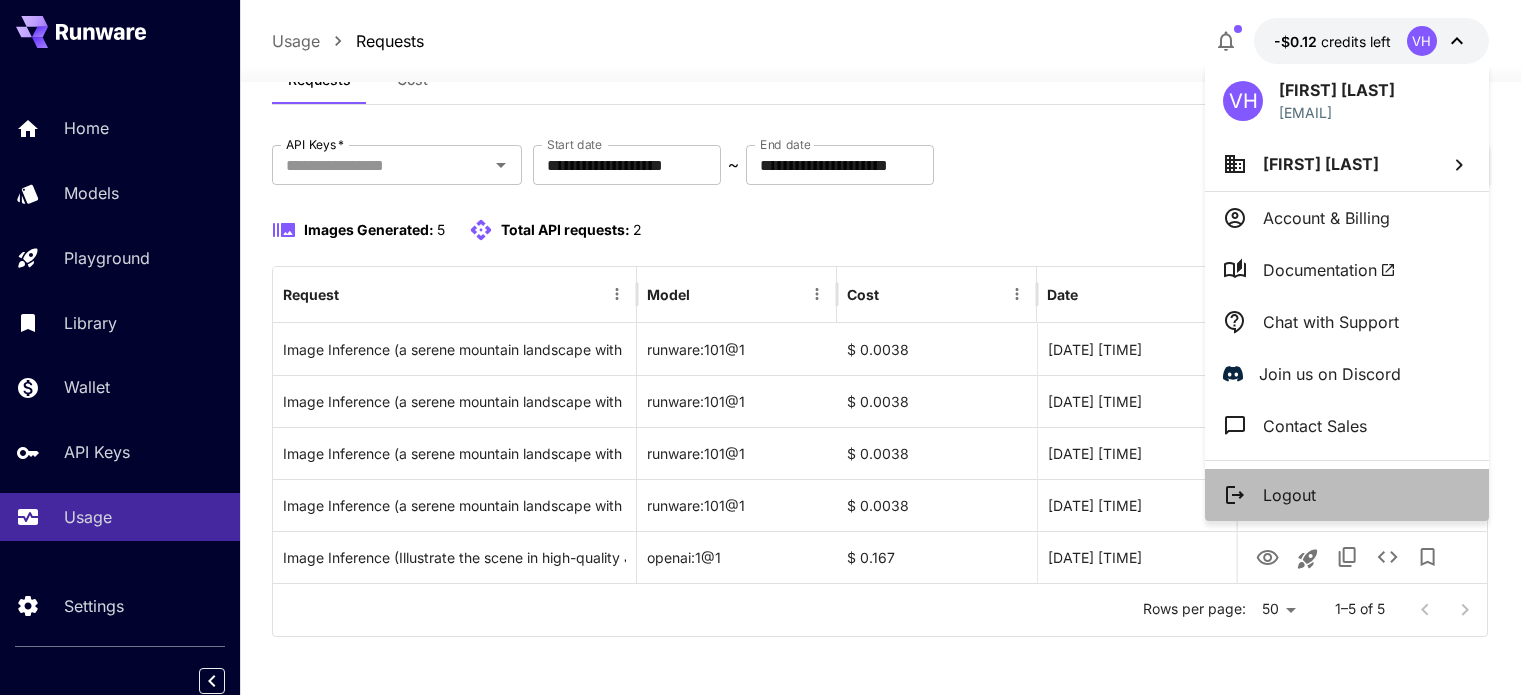 click on "Logout" at bounding box center [1289, 495] 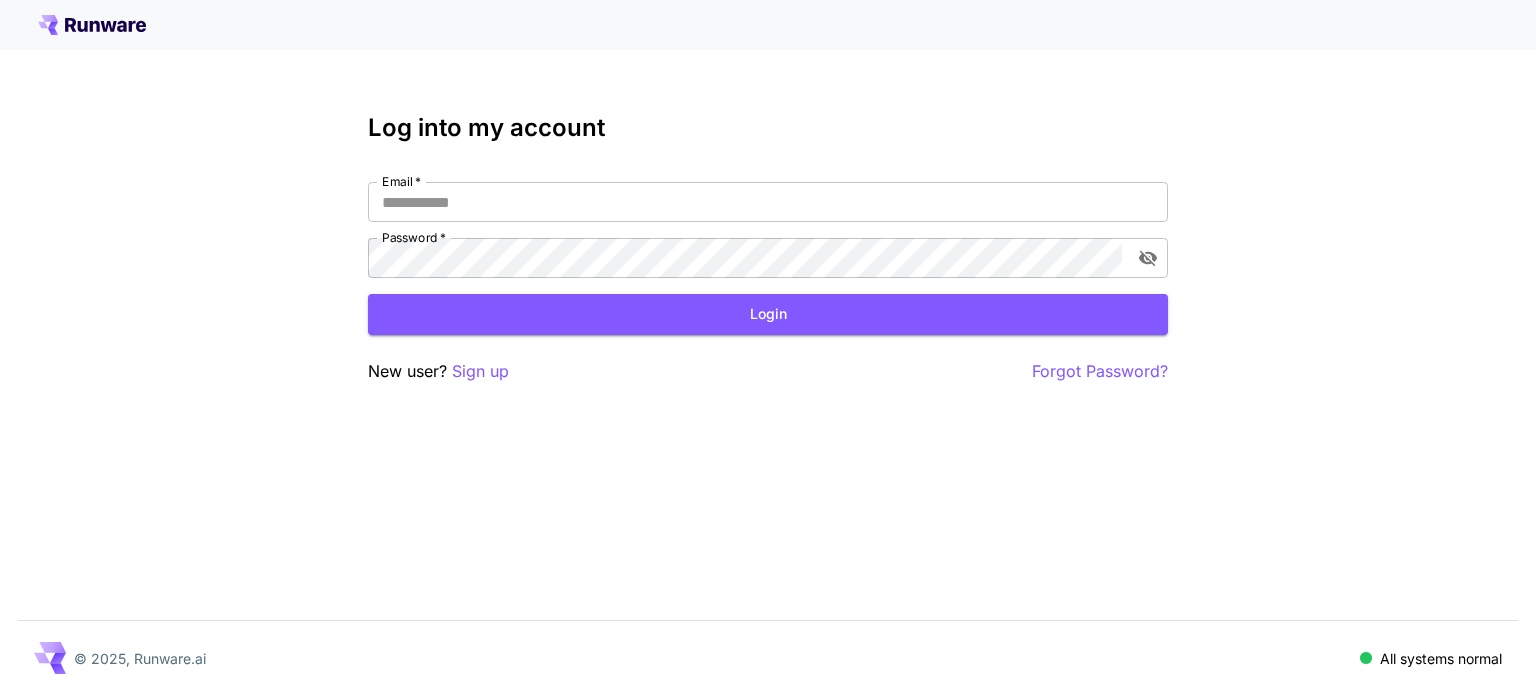 scroll, scrollTop: 0, scrollLeft: 0, axis: both 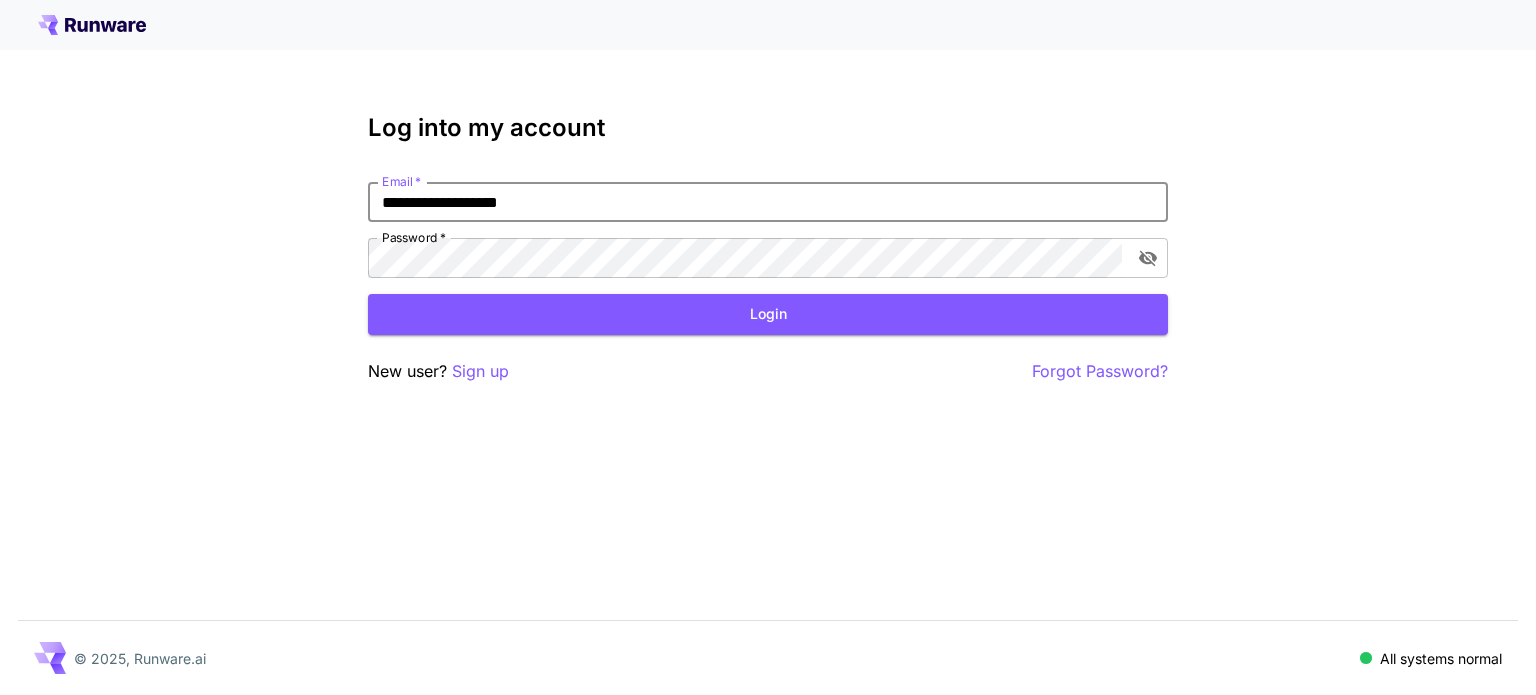 drag, startPoint x: 0, startPoint y: 0, endPoint x: 724, endPoint y: 216, distance: 755.53424 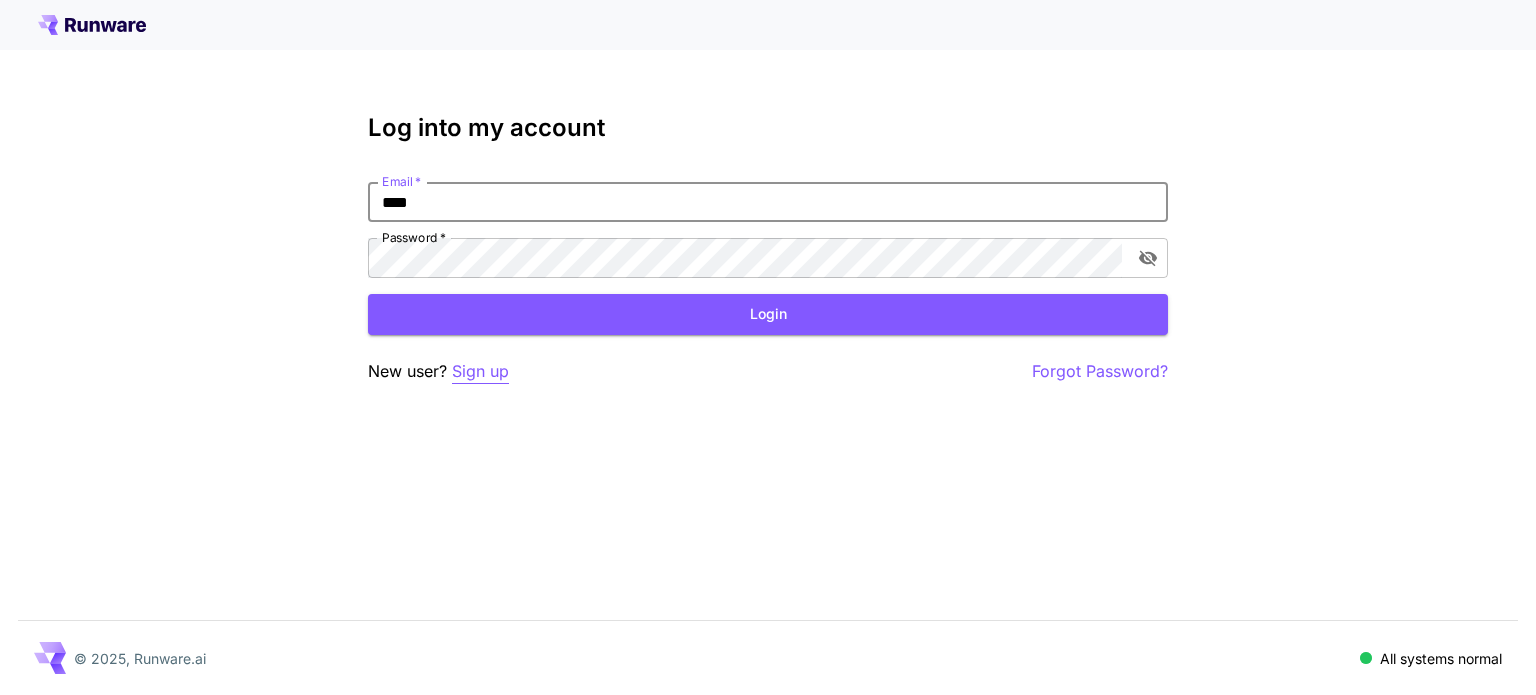 type on "****" 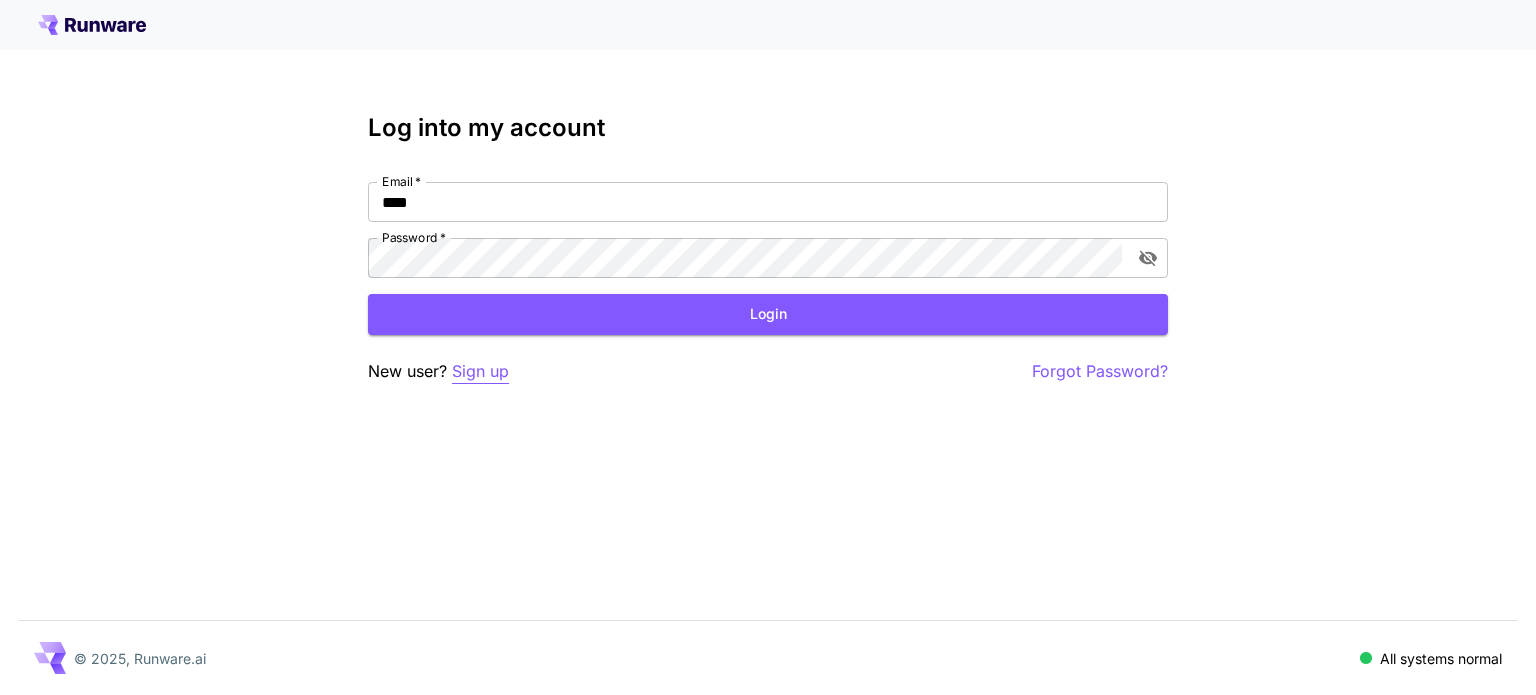 click on "Sign up" at bounding box center (480, 371) 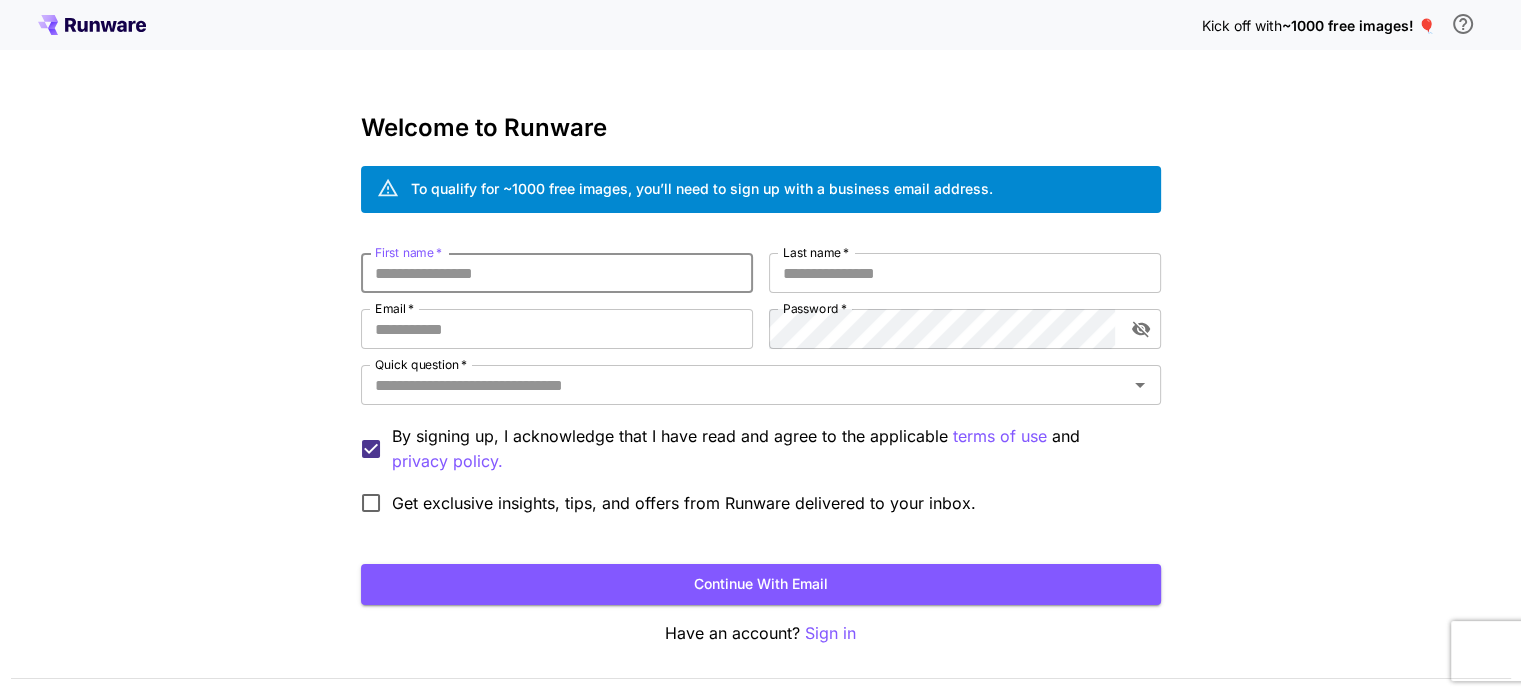 click on "First name   *" at bounding box center (557, 273) 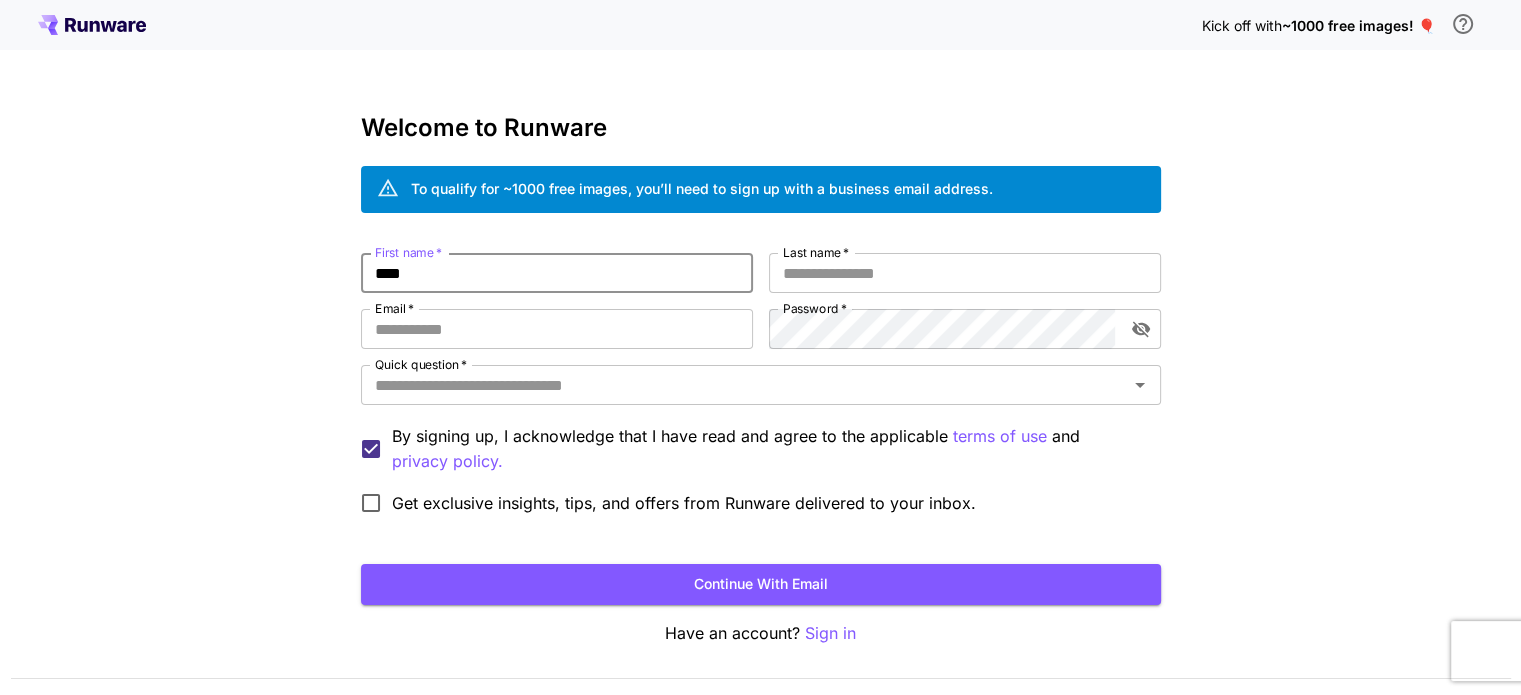 type on "****" 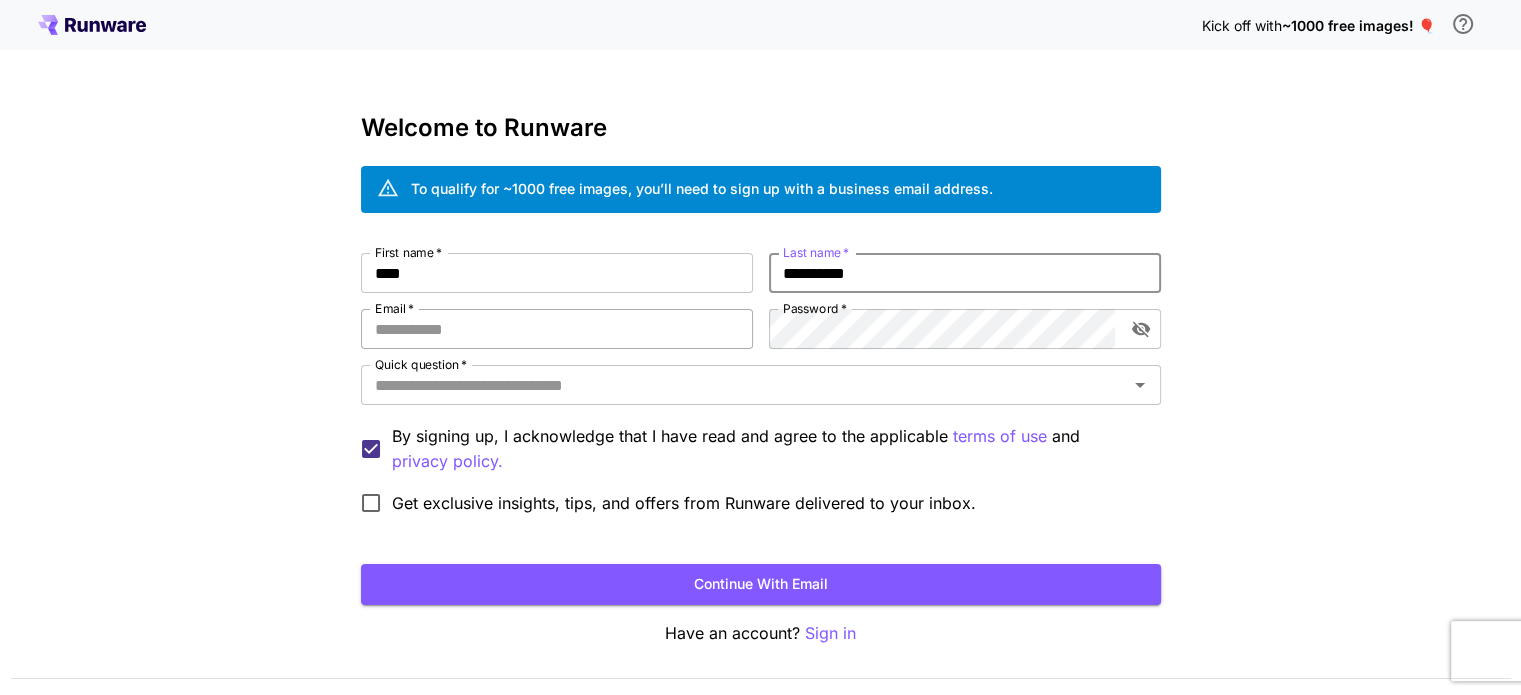 type on "**********" 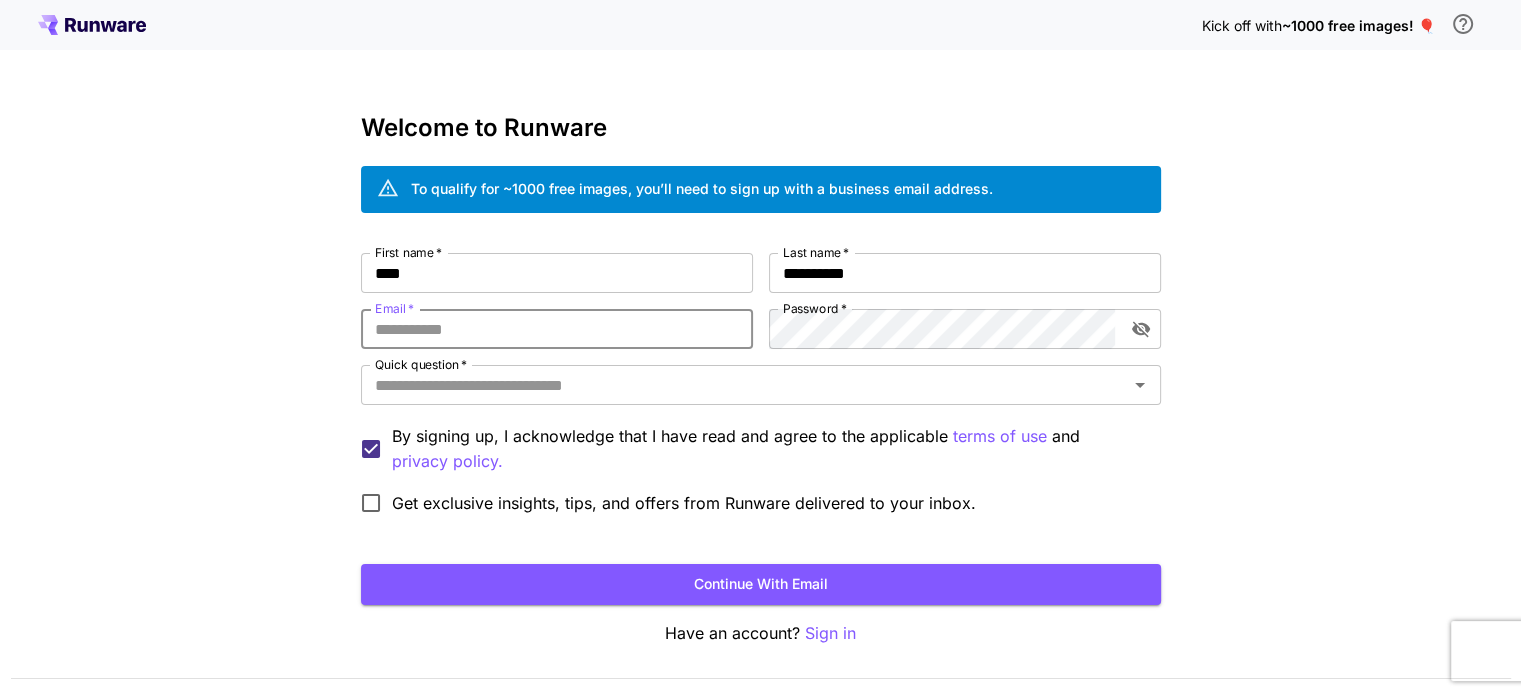 click on "Email   *" at bounding box center (557, 329) 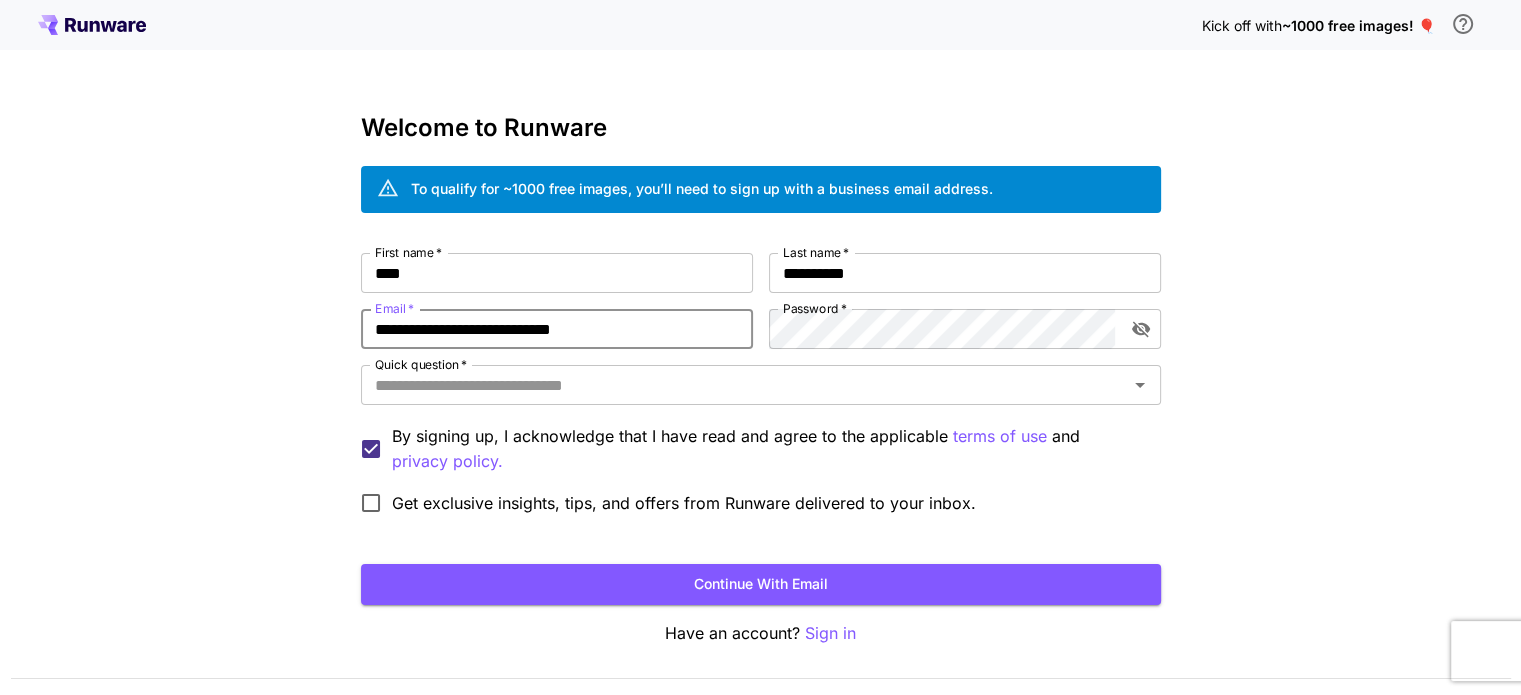 type on "**********" 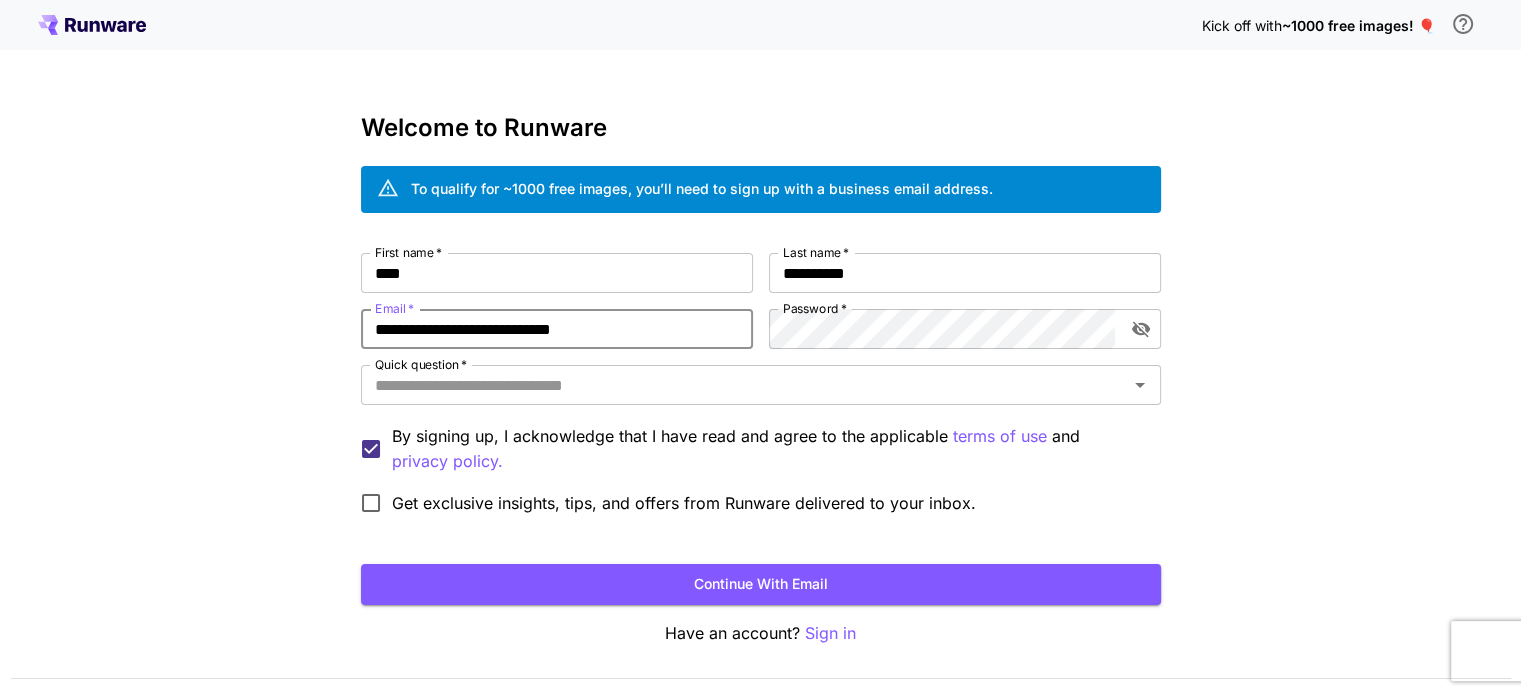 click on "Continue with email" at bounding box center (761, 584) 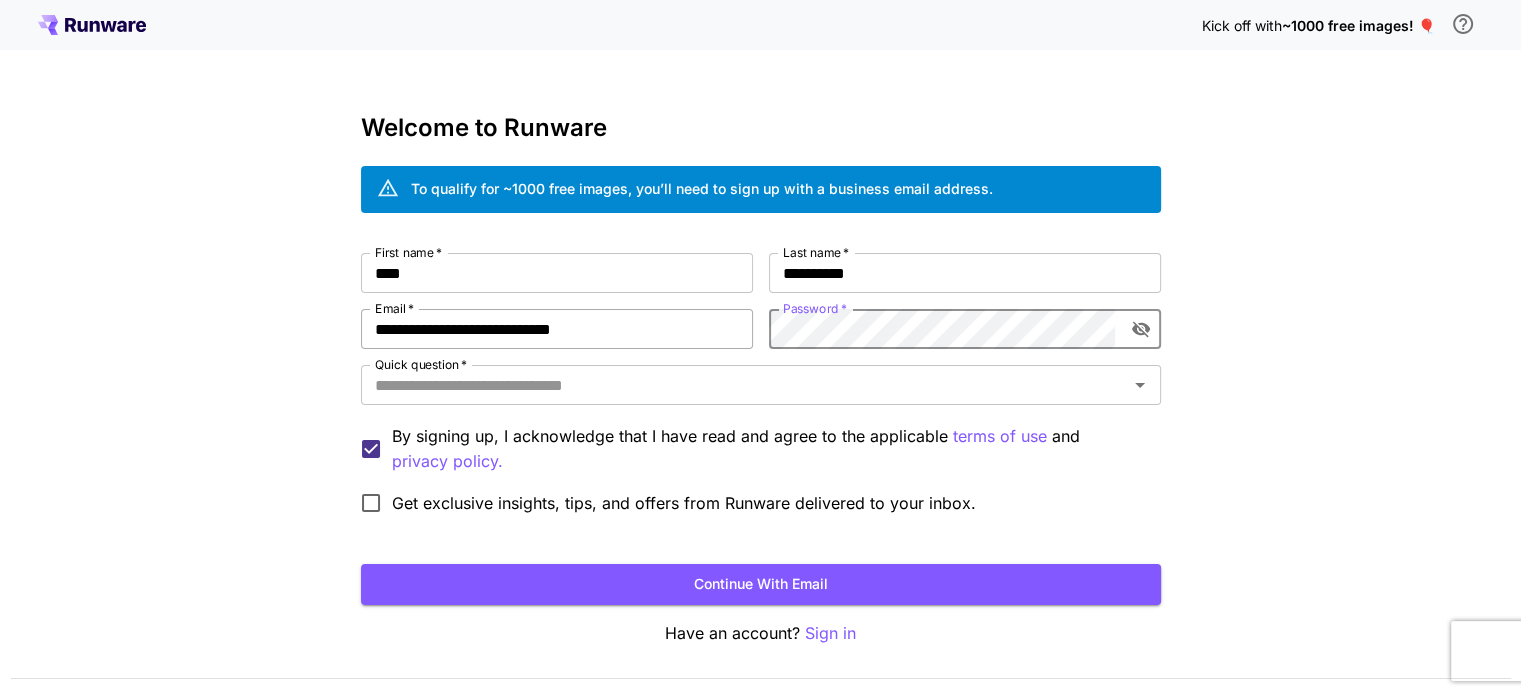 click on "Continue with email" at bounding box center [761, 584] 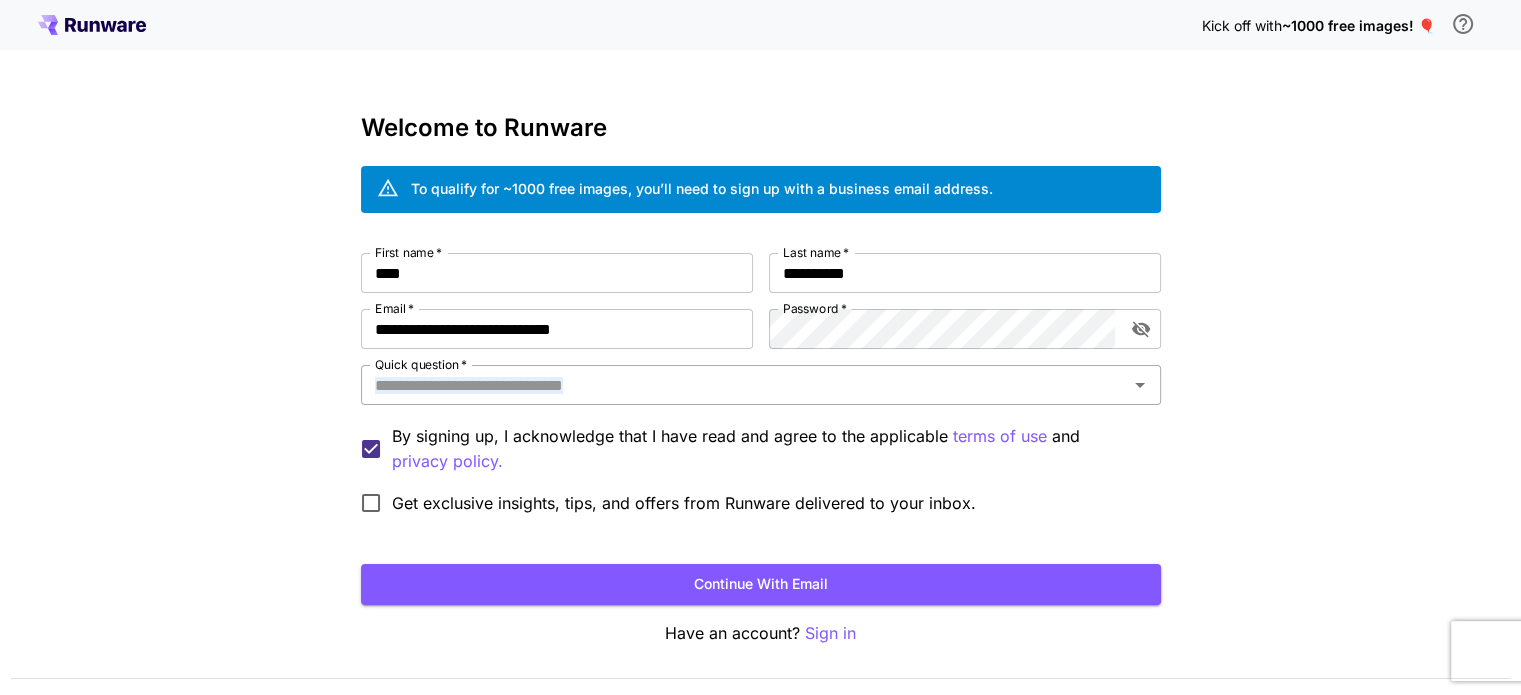 drag, startPoint x: 535, startPoint y: 406, endPoint x: 576, endPoint y: 385, distance: 46.06517 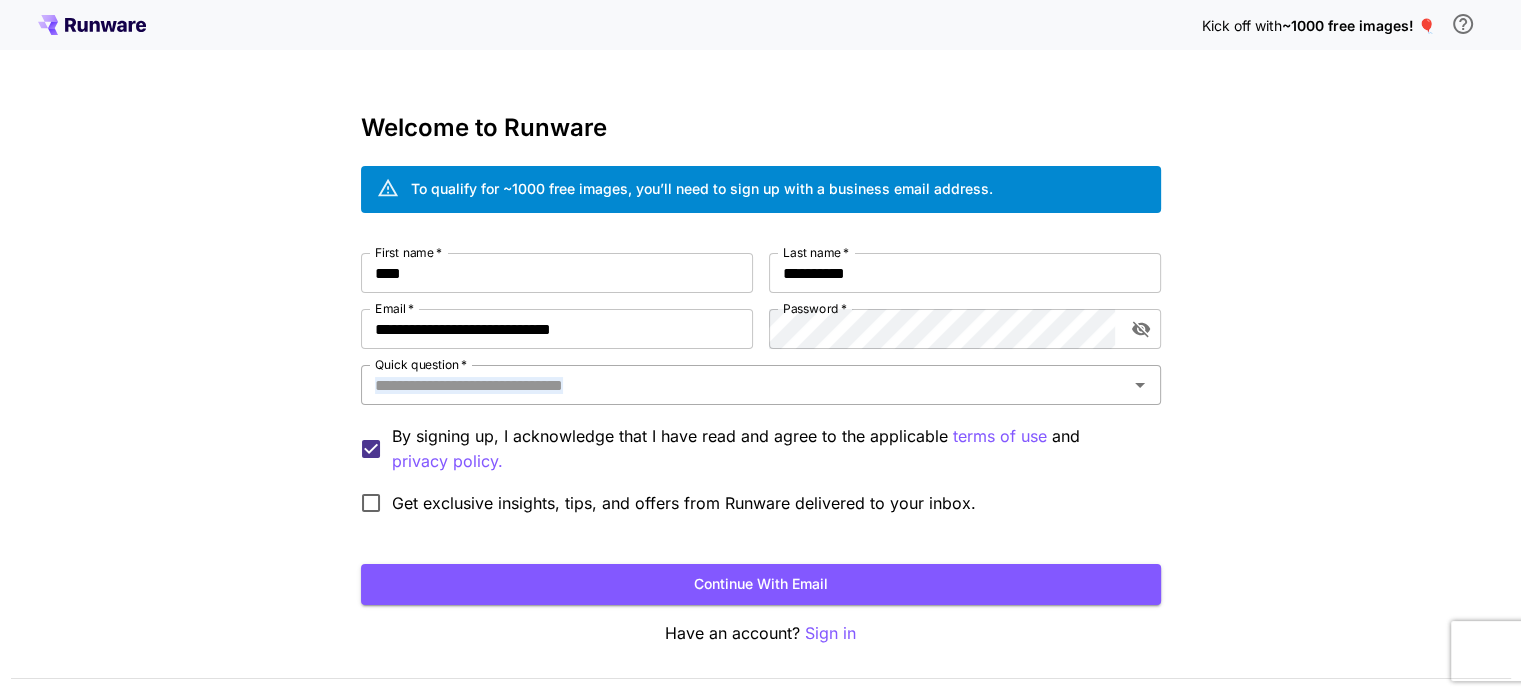 click on "Quick question   * Quick question   *" at bounding box center (761, 386) 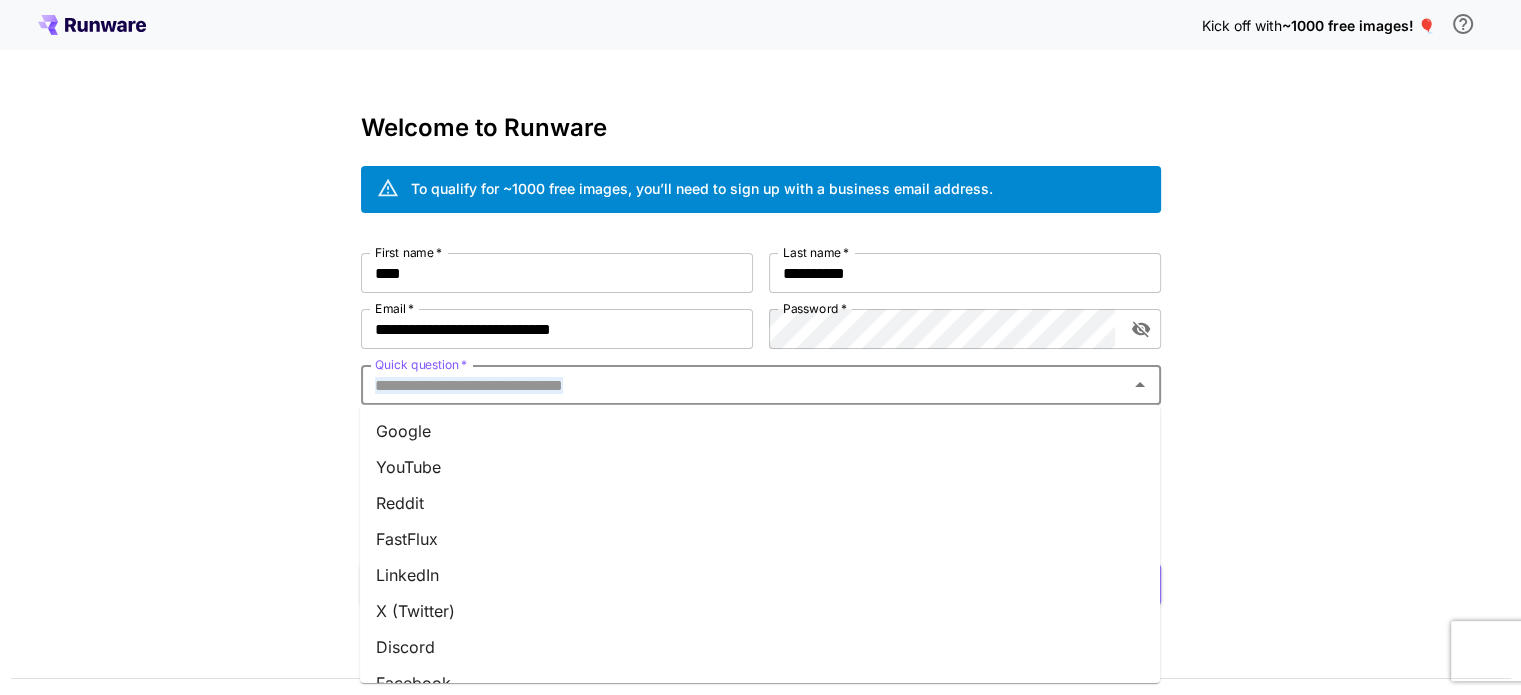 click on "Quick question   *" at bounding box center (744, 385) 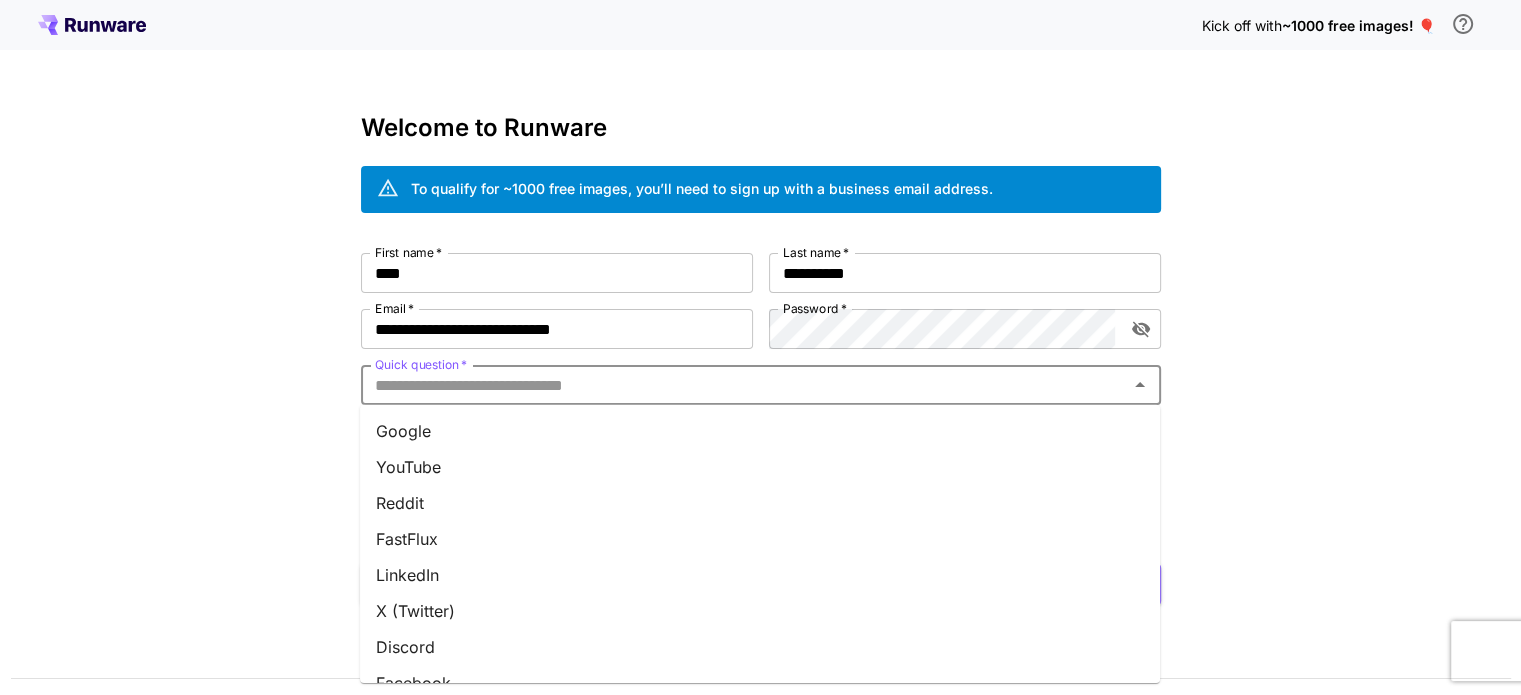 click on "Google" at bounding box center (760, 431) 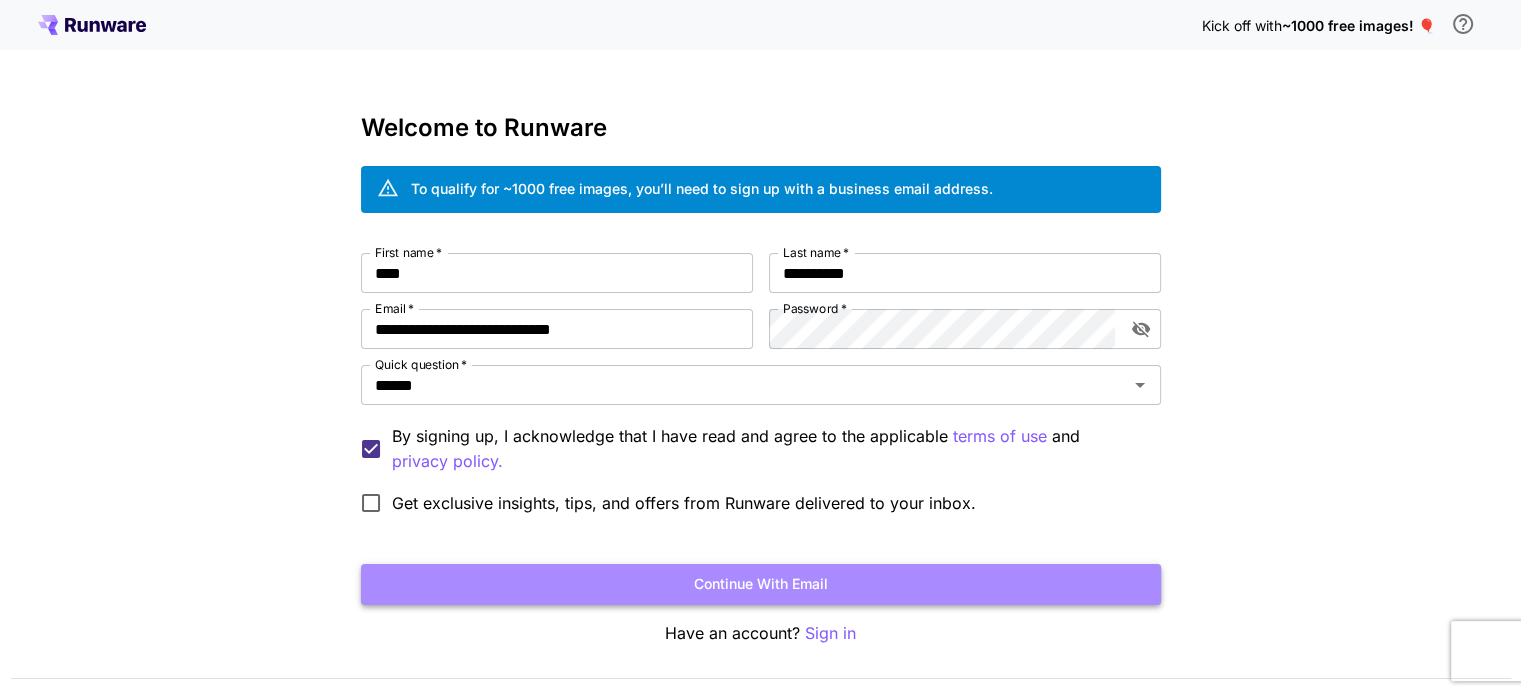 click on "Continue with email" at bounding box center (761, 584) 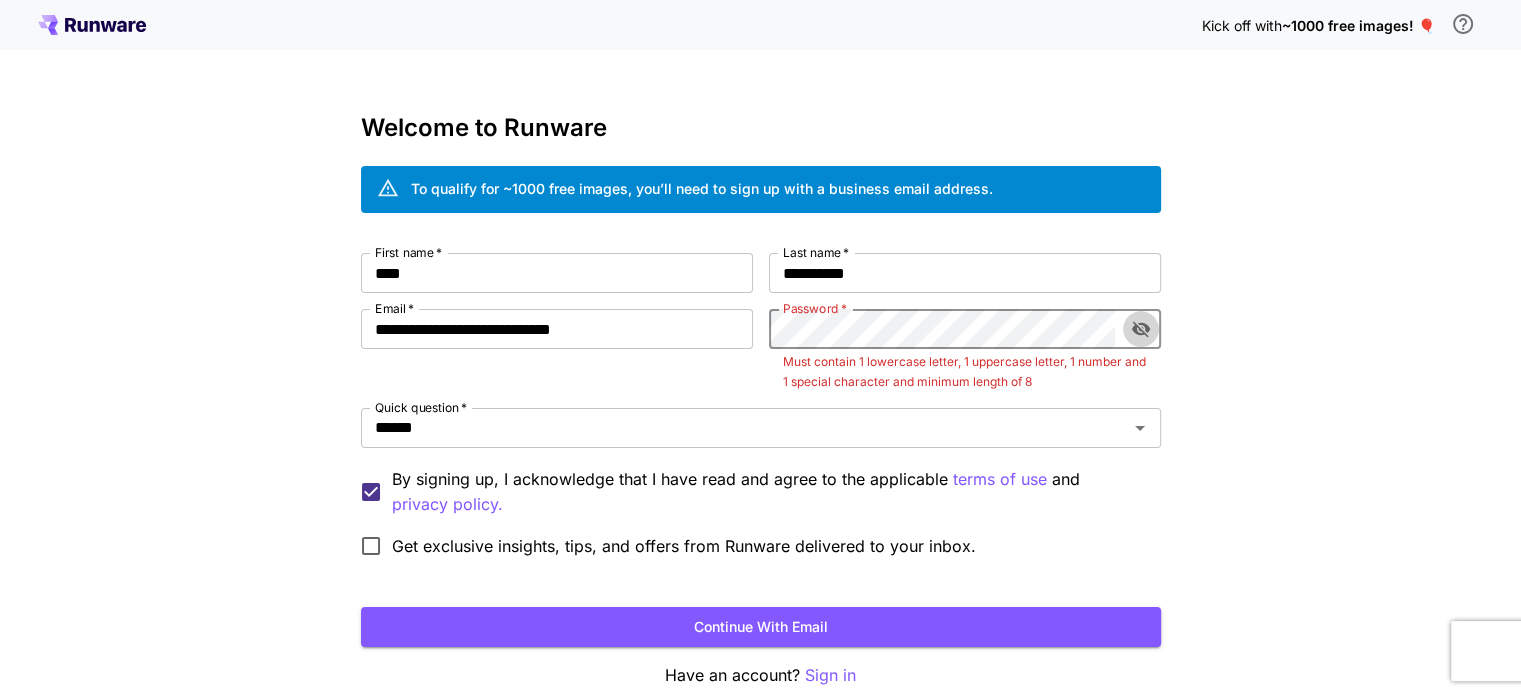click 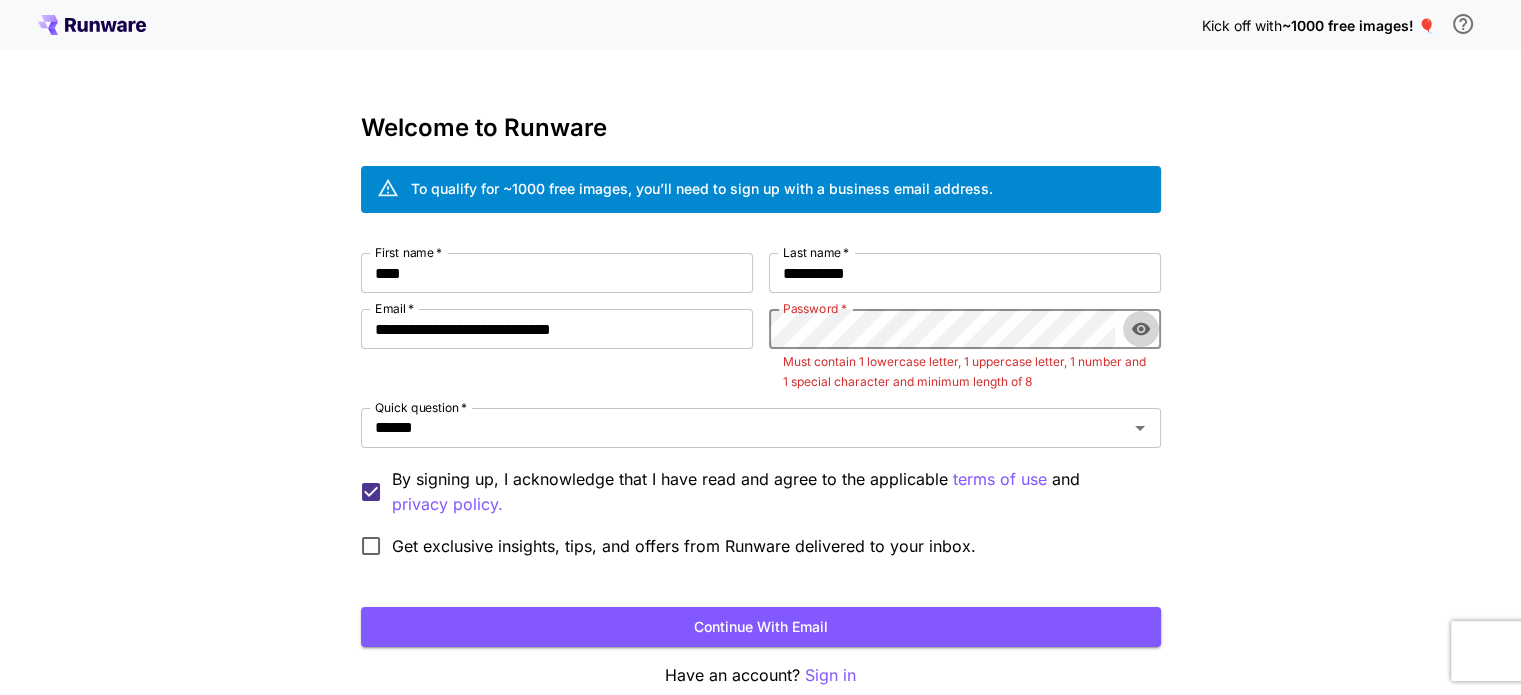 click 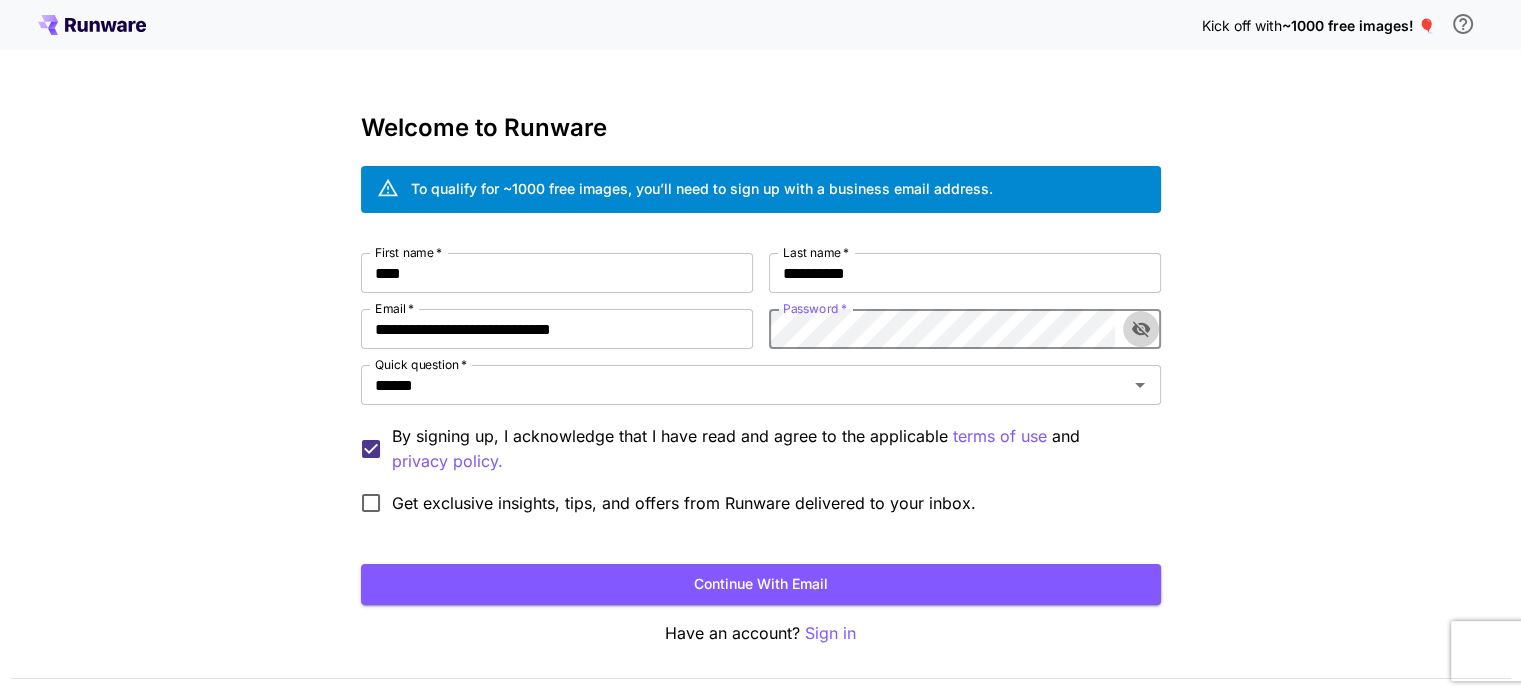 click 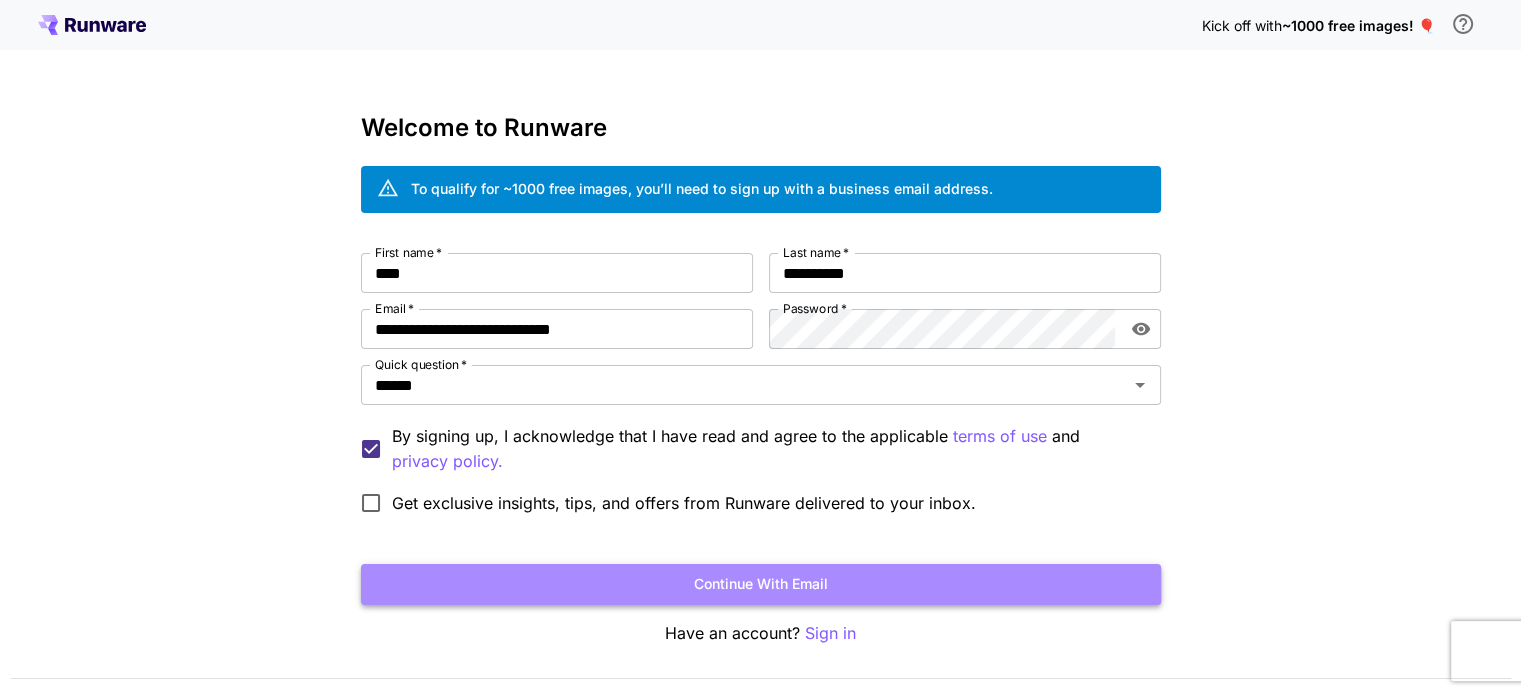 click on "Continue with email" at bounding box center [761, 584] 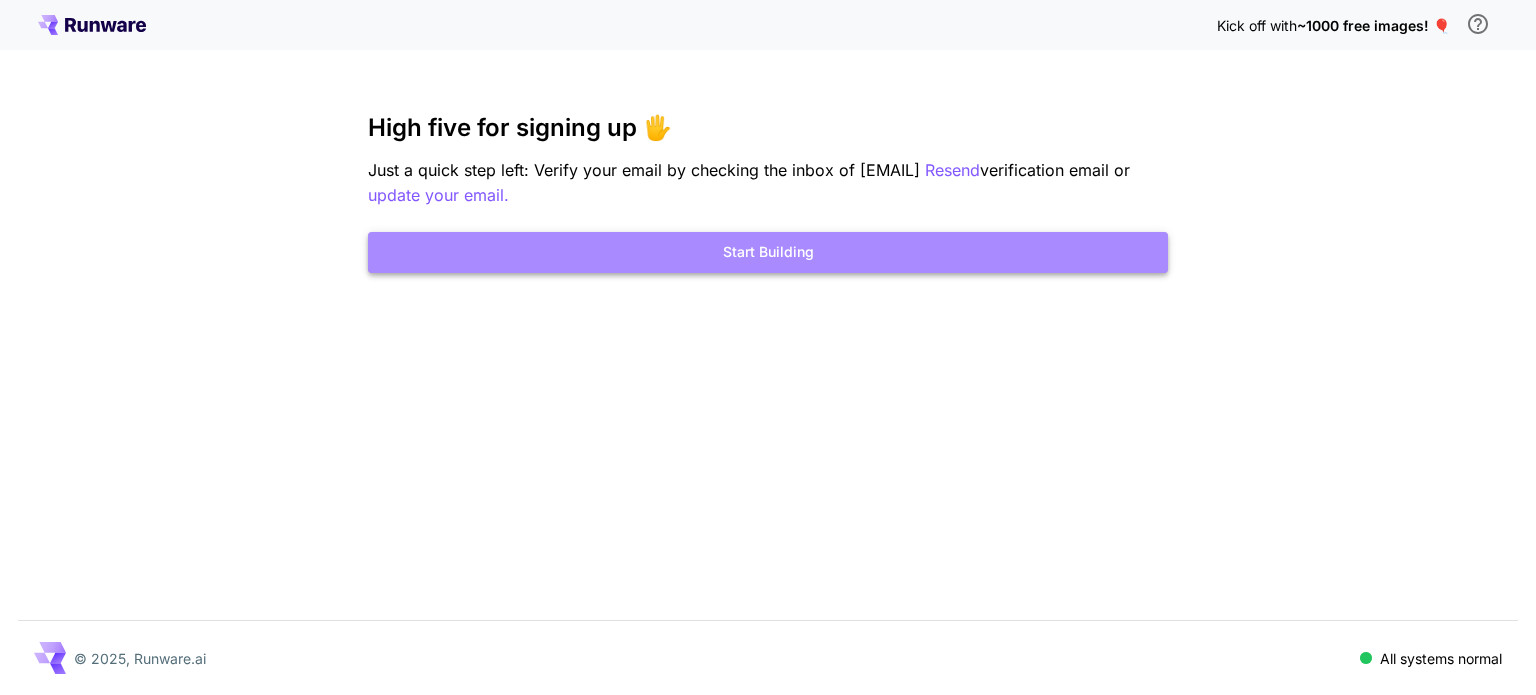 click on "Start Building" at bounding box center (768, 252) 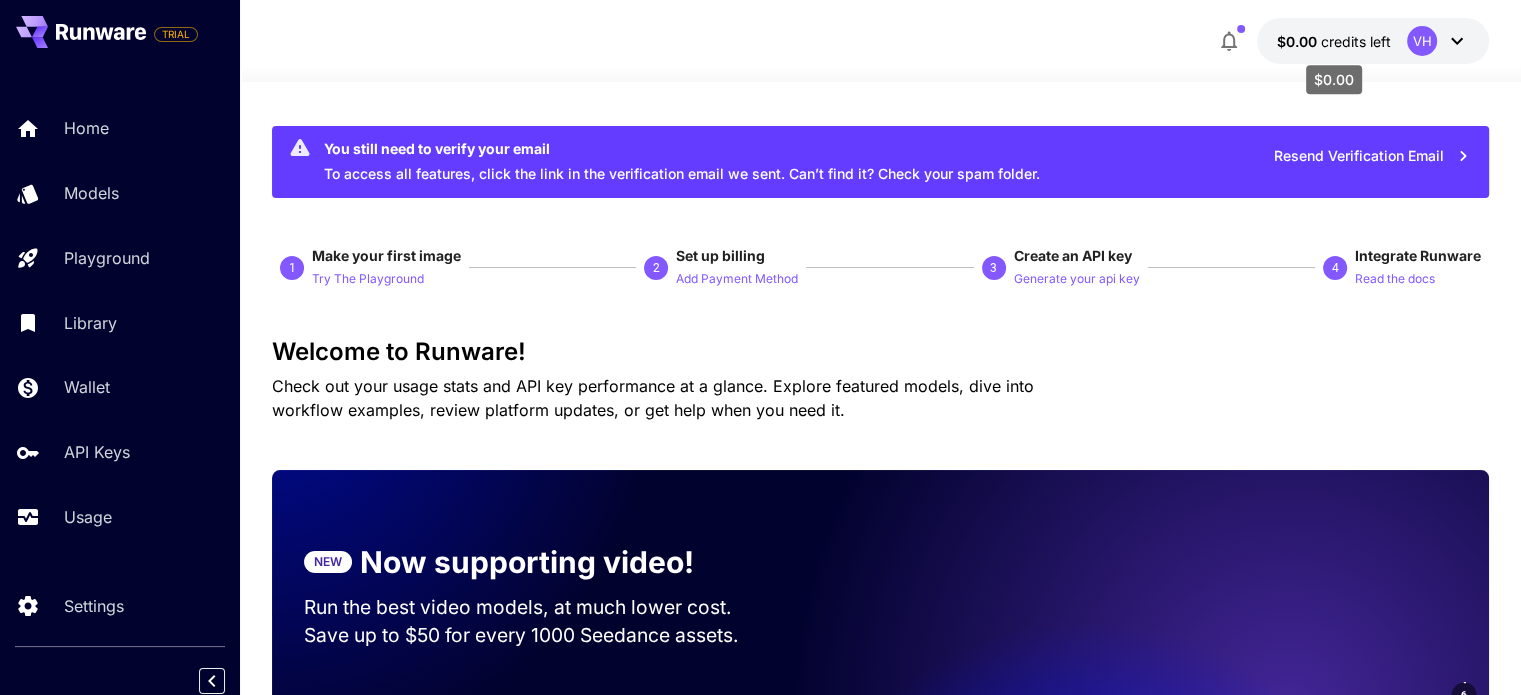 click on "$0.00" at bounding box center (1299, 41) 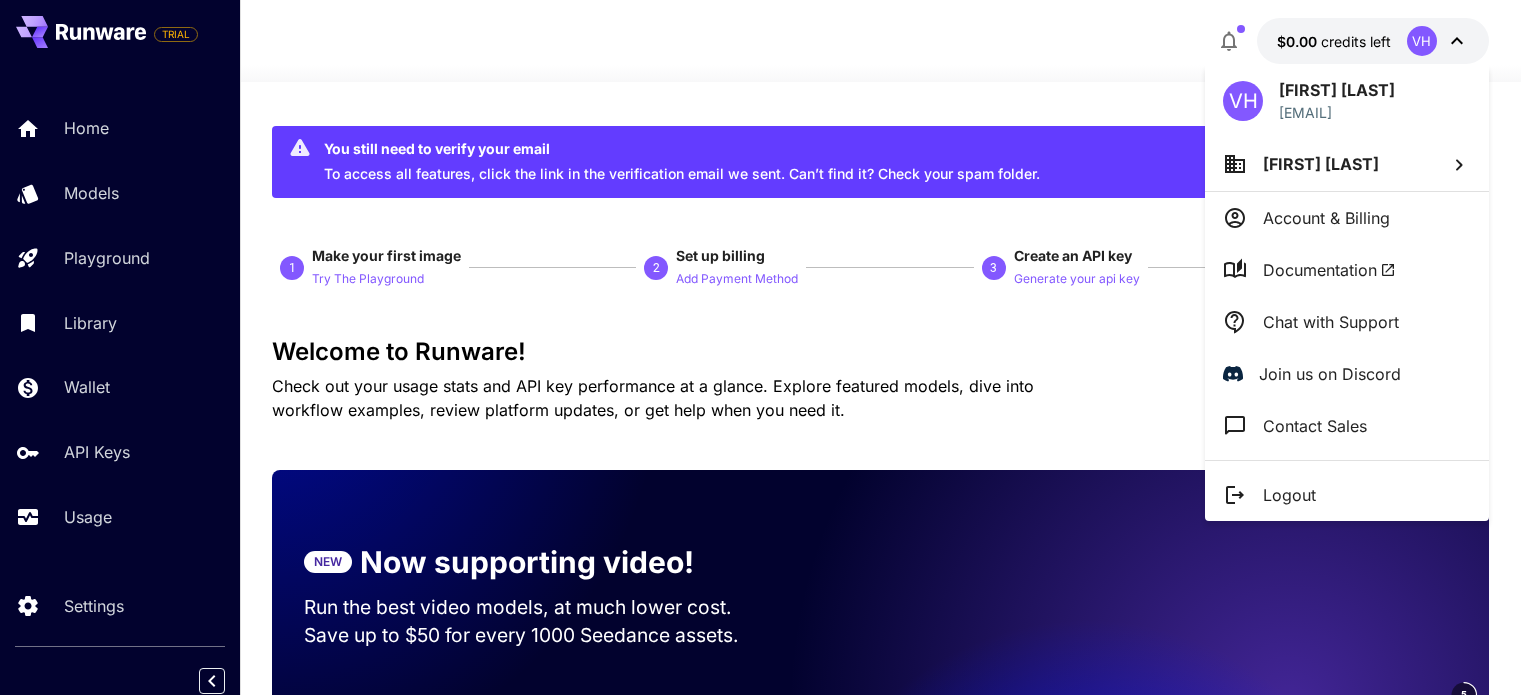 click at bounding box center (768, 347) 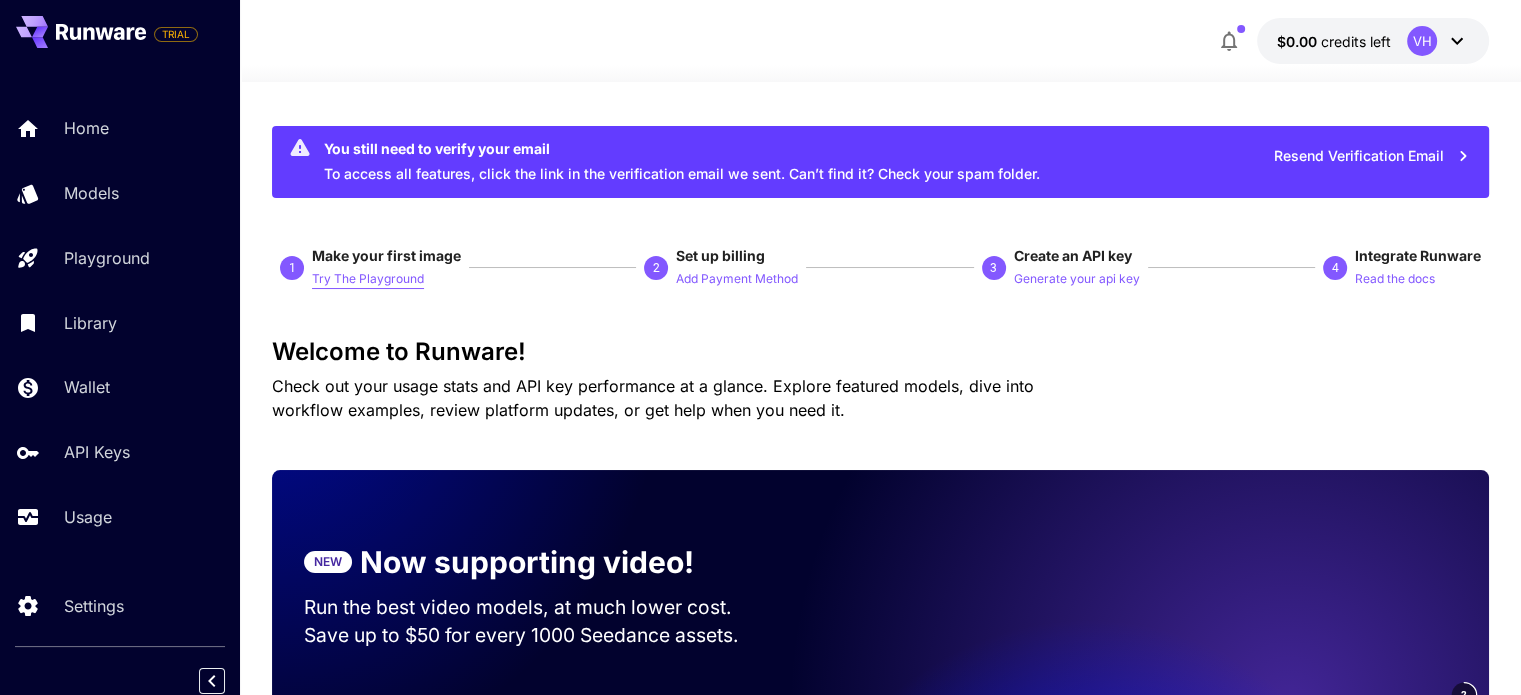click on "Try The Playground" at bounding box center [368, 279] 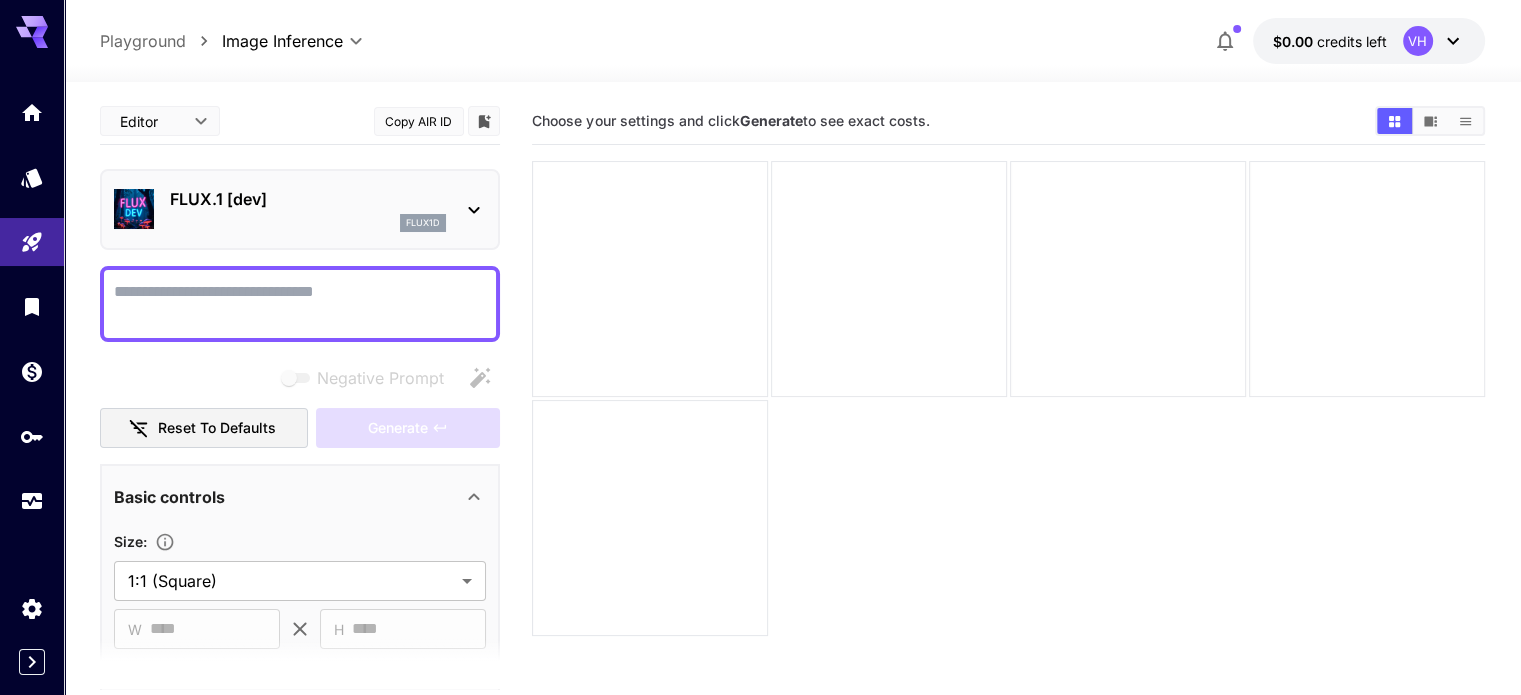 type on "**********" 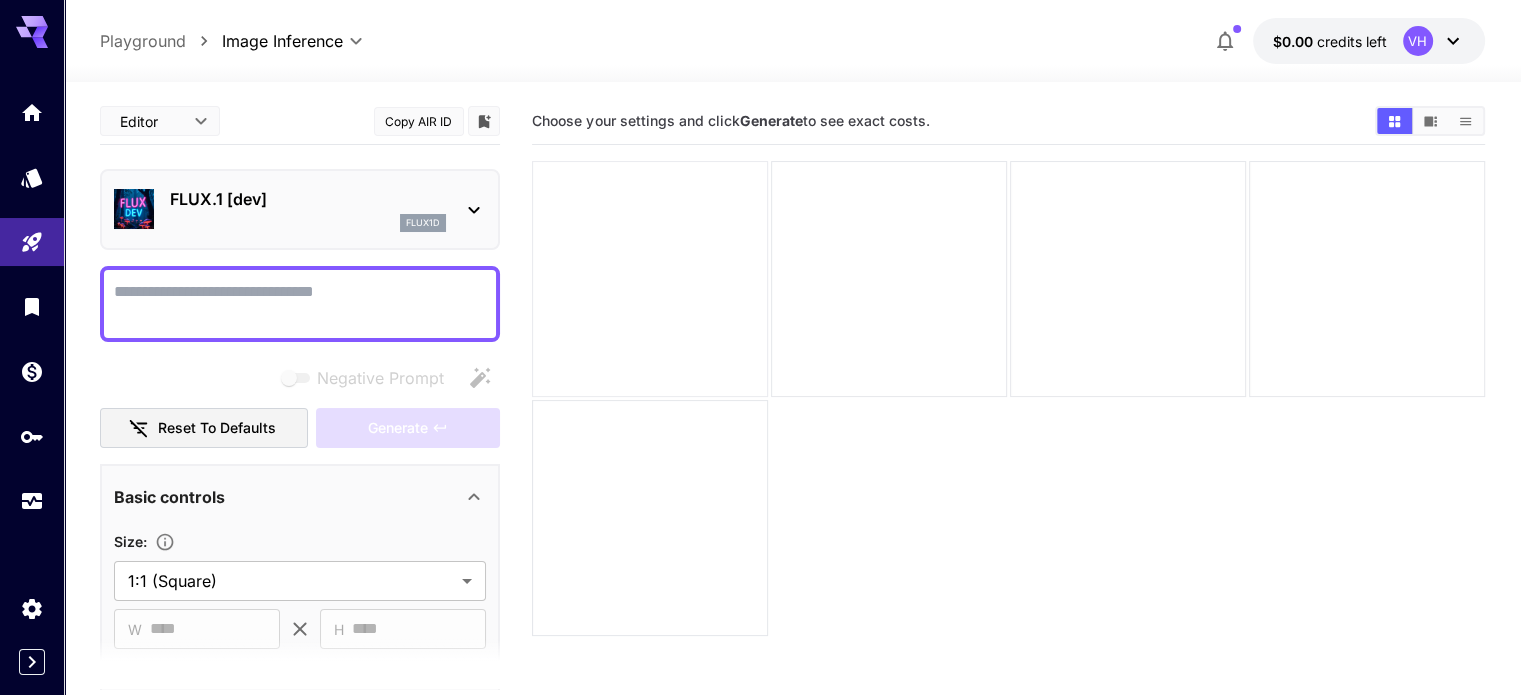 paste on "**********" 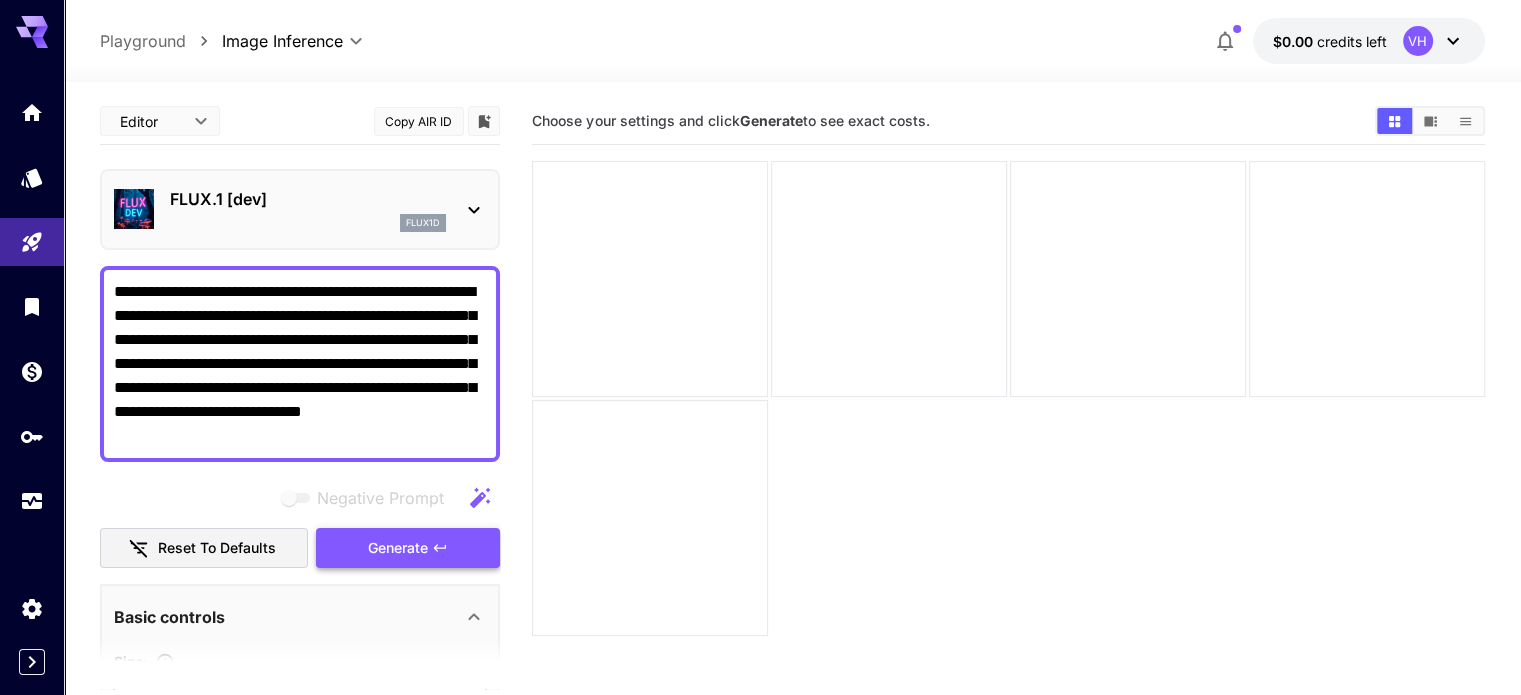 type on "**********" 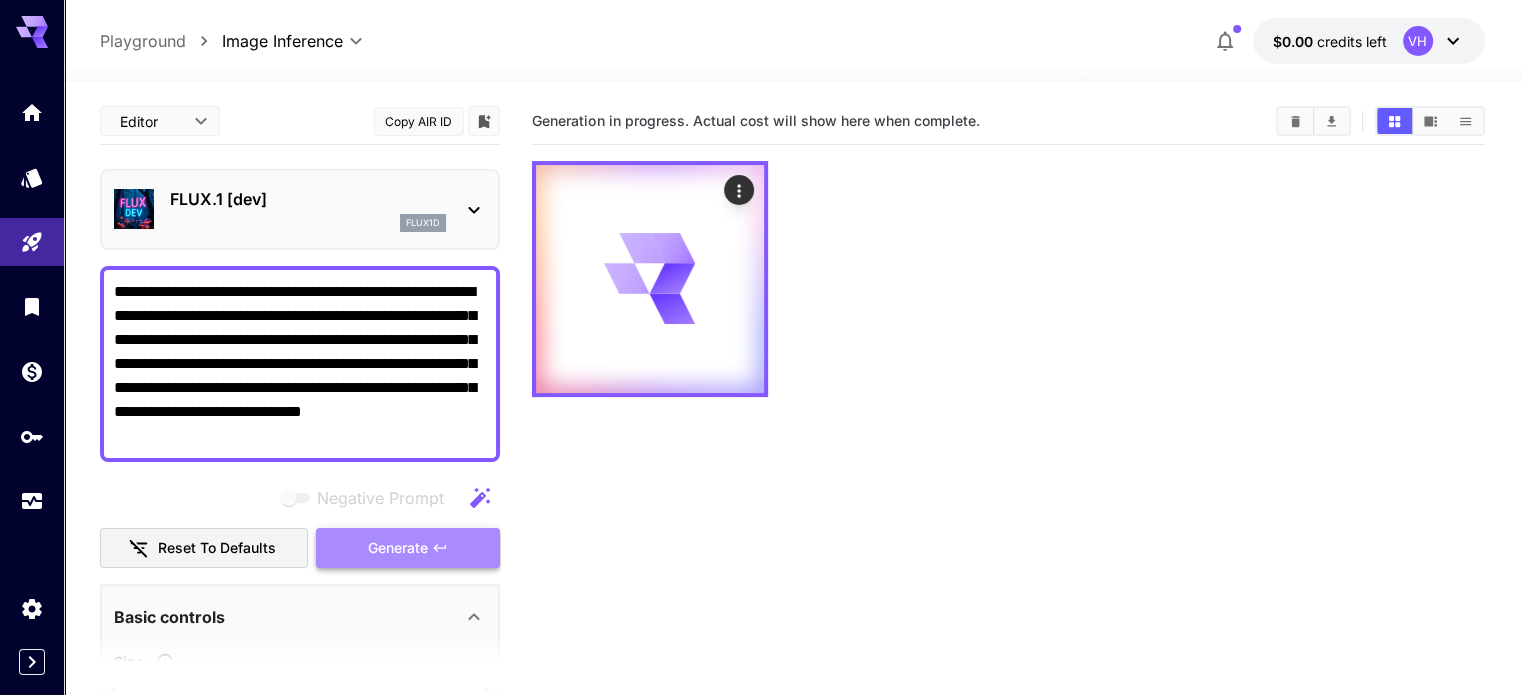 click on "Generate" at bounding box center (408, 548) 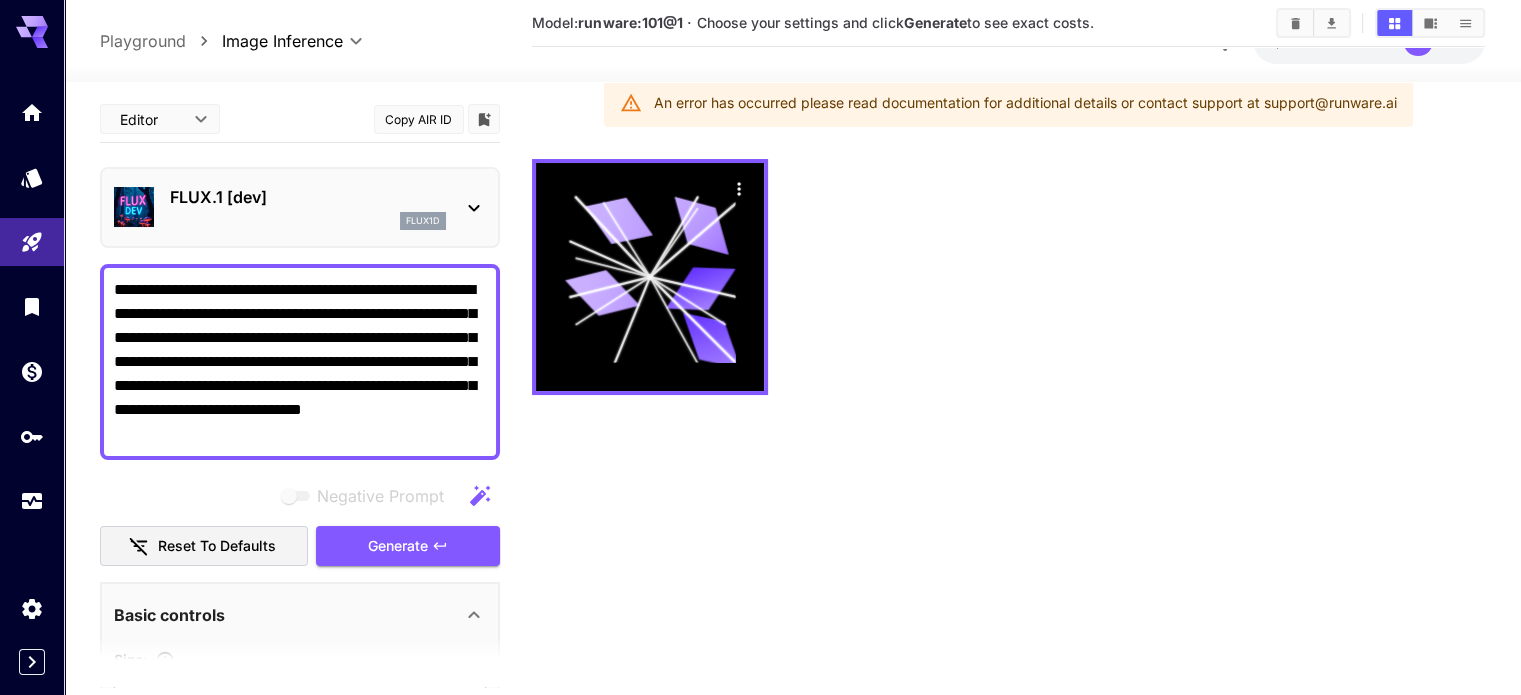 scroll, scrollTop: 0, scrollLeft: 0, axis: both 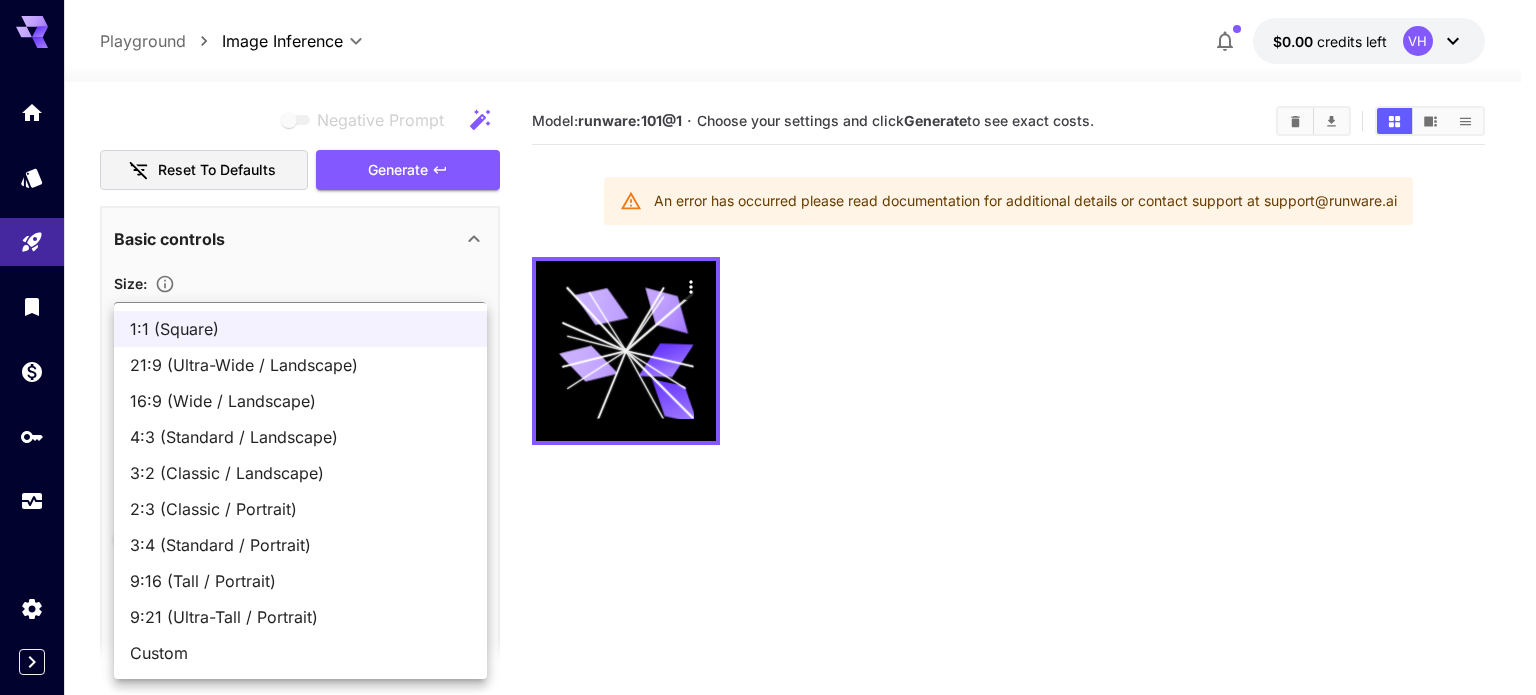 click on "**********" at bounding box center (768, 426) 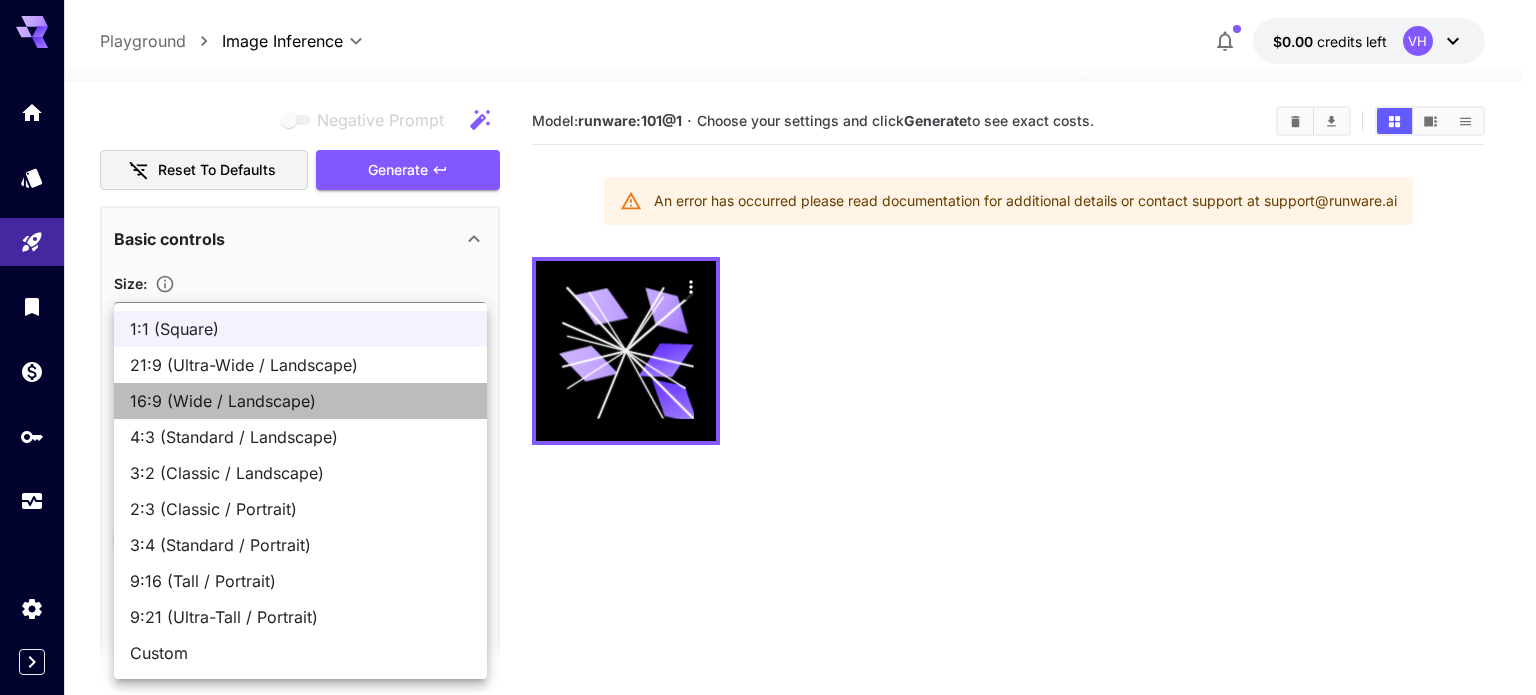 click on "16:9 (Wide / Landscape)" at bounding box center [300, 401] 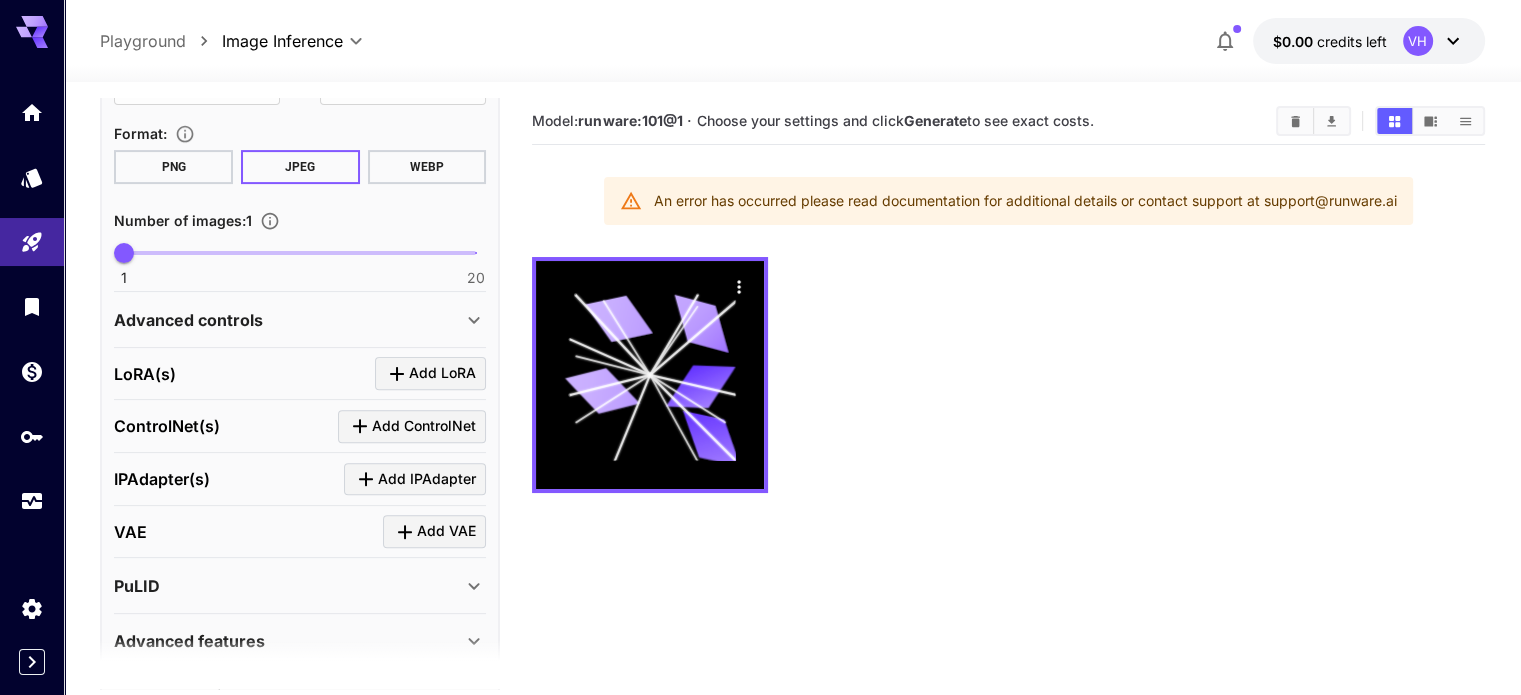 scroll, scrollTop: 744, scrollLeft: 0, axis: vertical 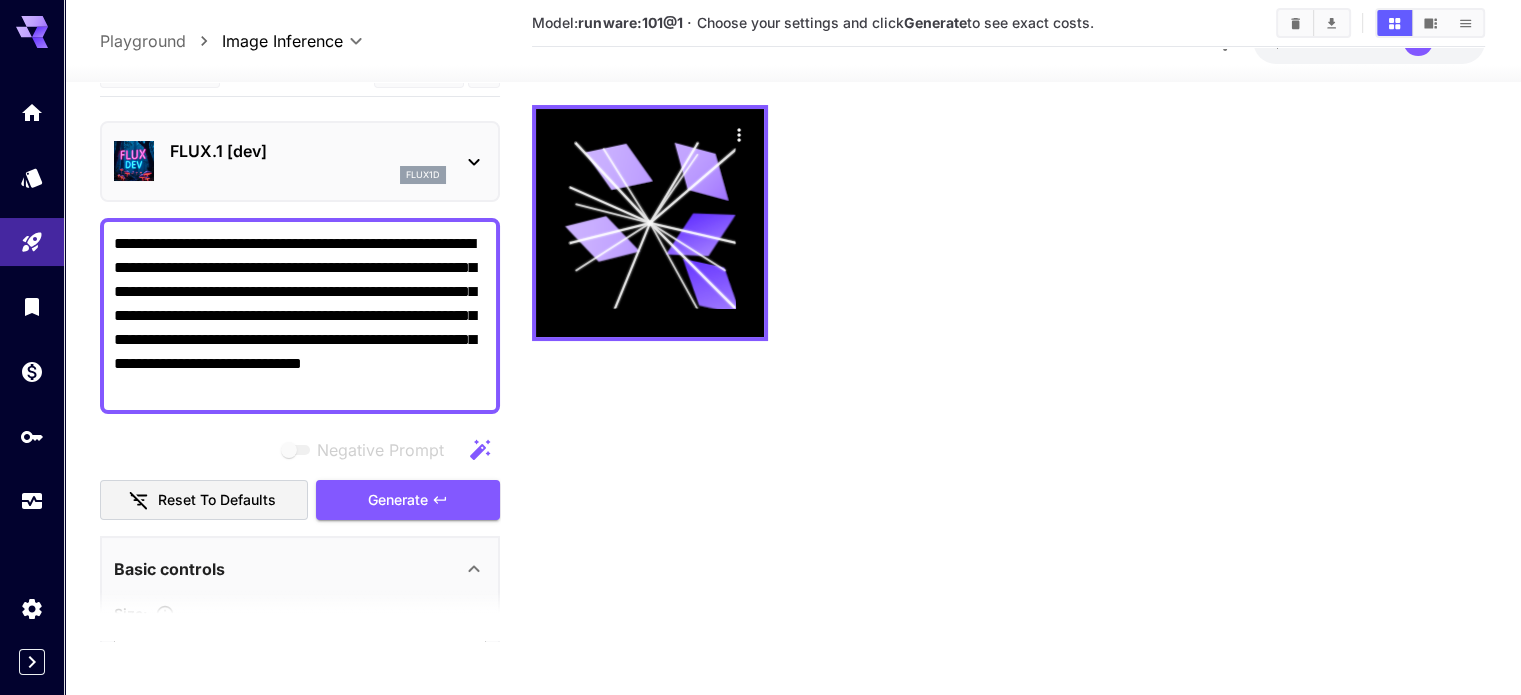 click on "FLUX.1 [dev] flux1d" at bounding box center (308, 161) 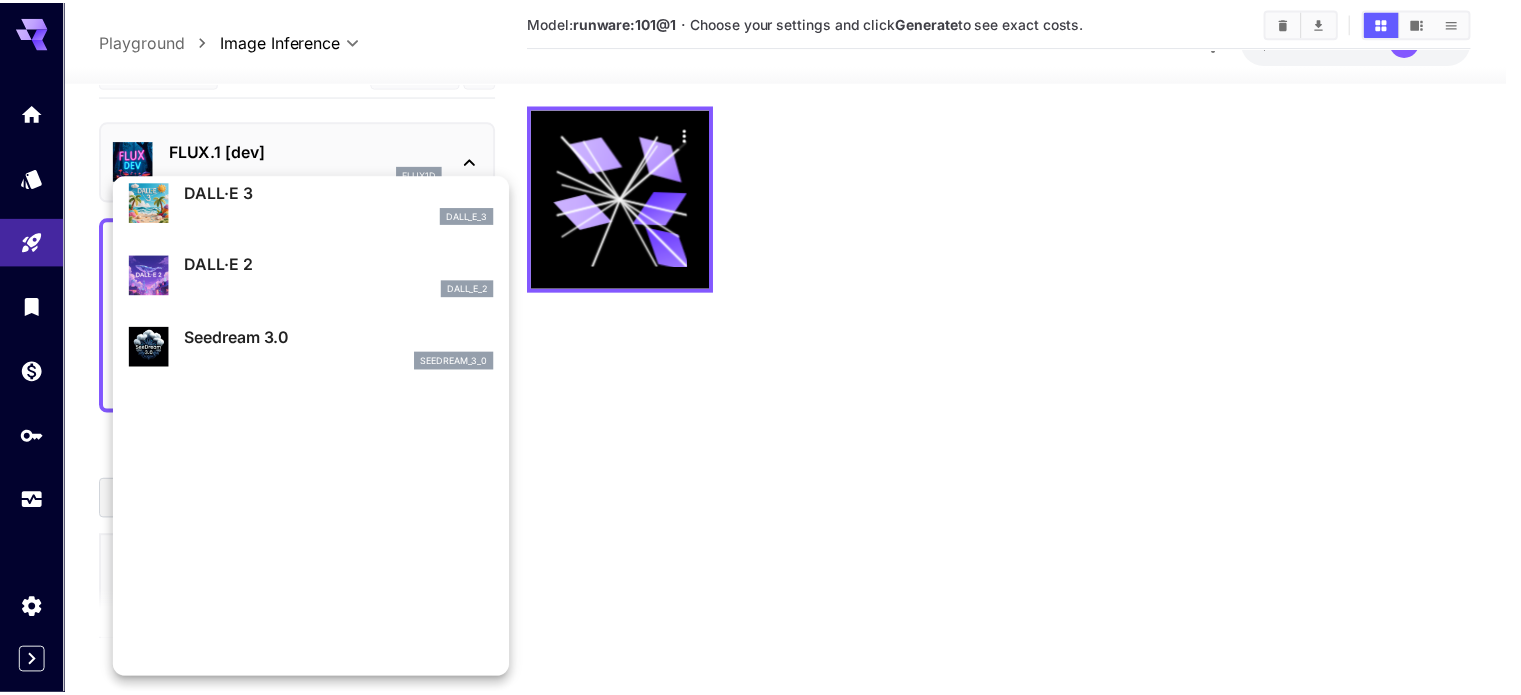scroll, scrollTop: 0, scrollLeft: 0, axis: both 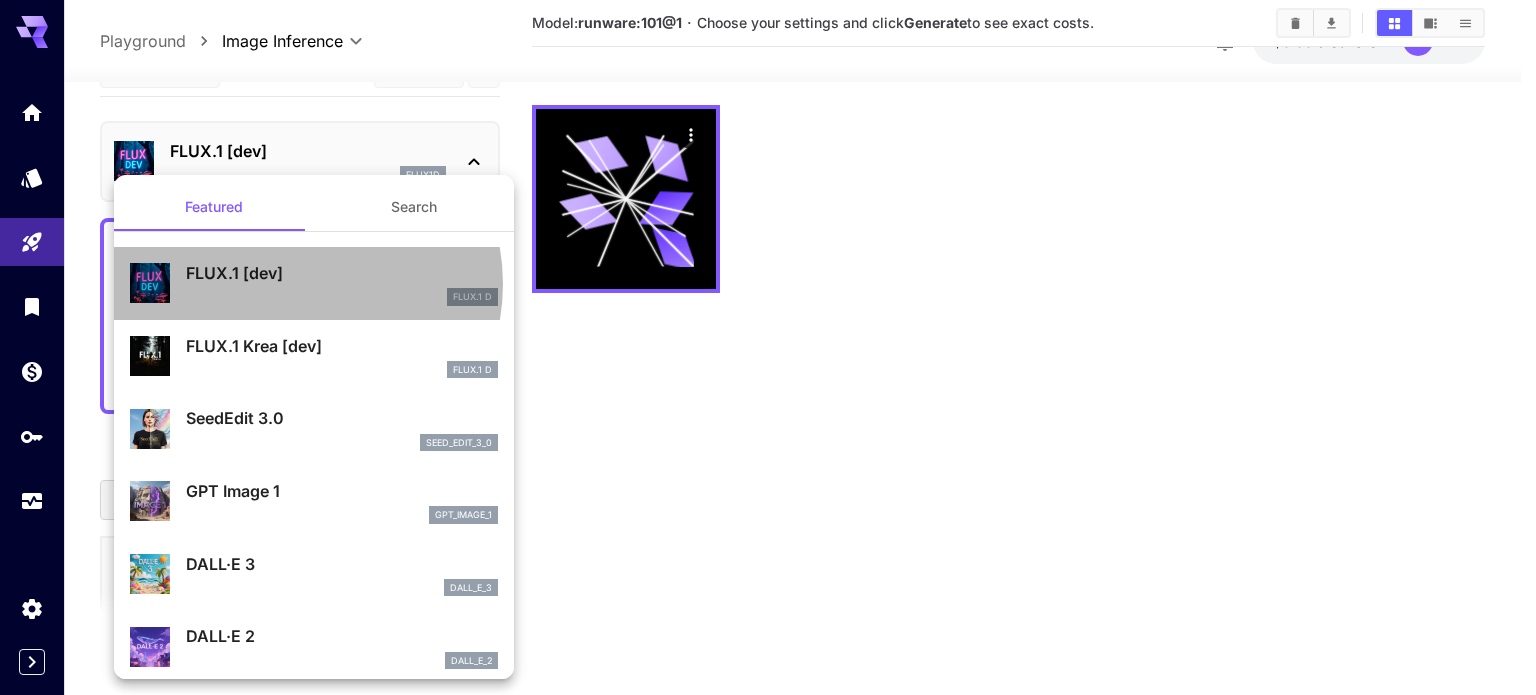 click on "FLUX.1 [dev]" at bounding box center [342, 273] 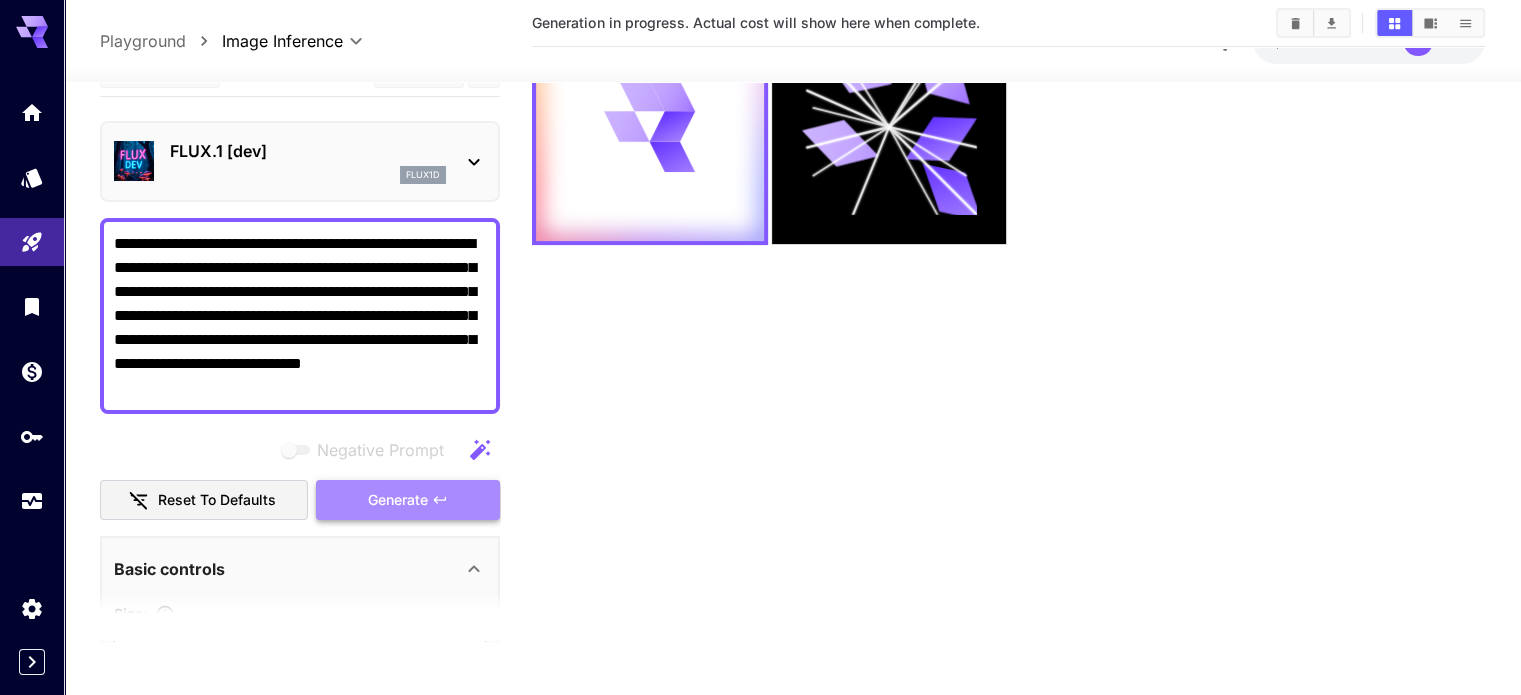 click on "Generate" at bounding box center (398, 500) 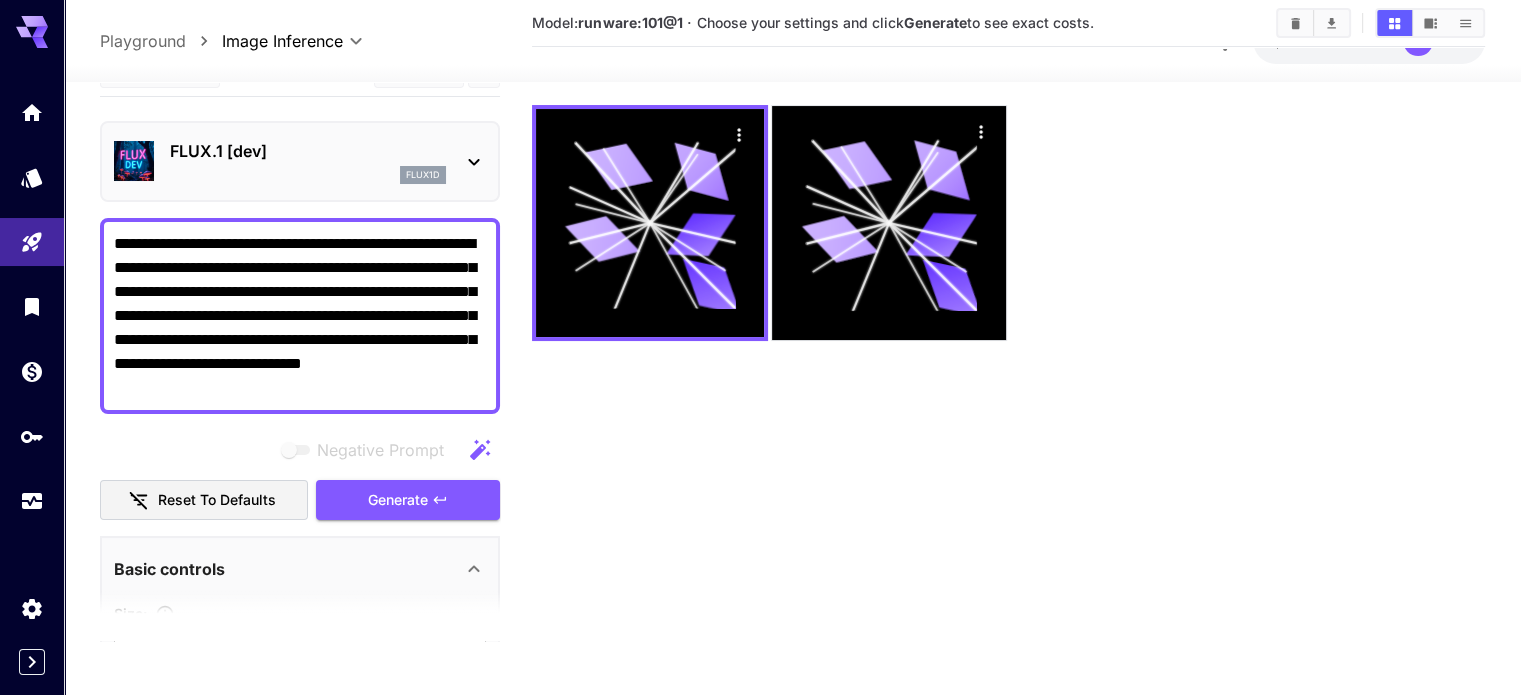 scroll, scrollTop: 0, scrollLeft: 0, axis: both 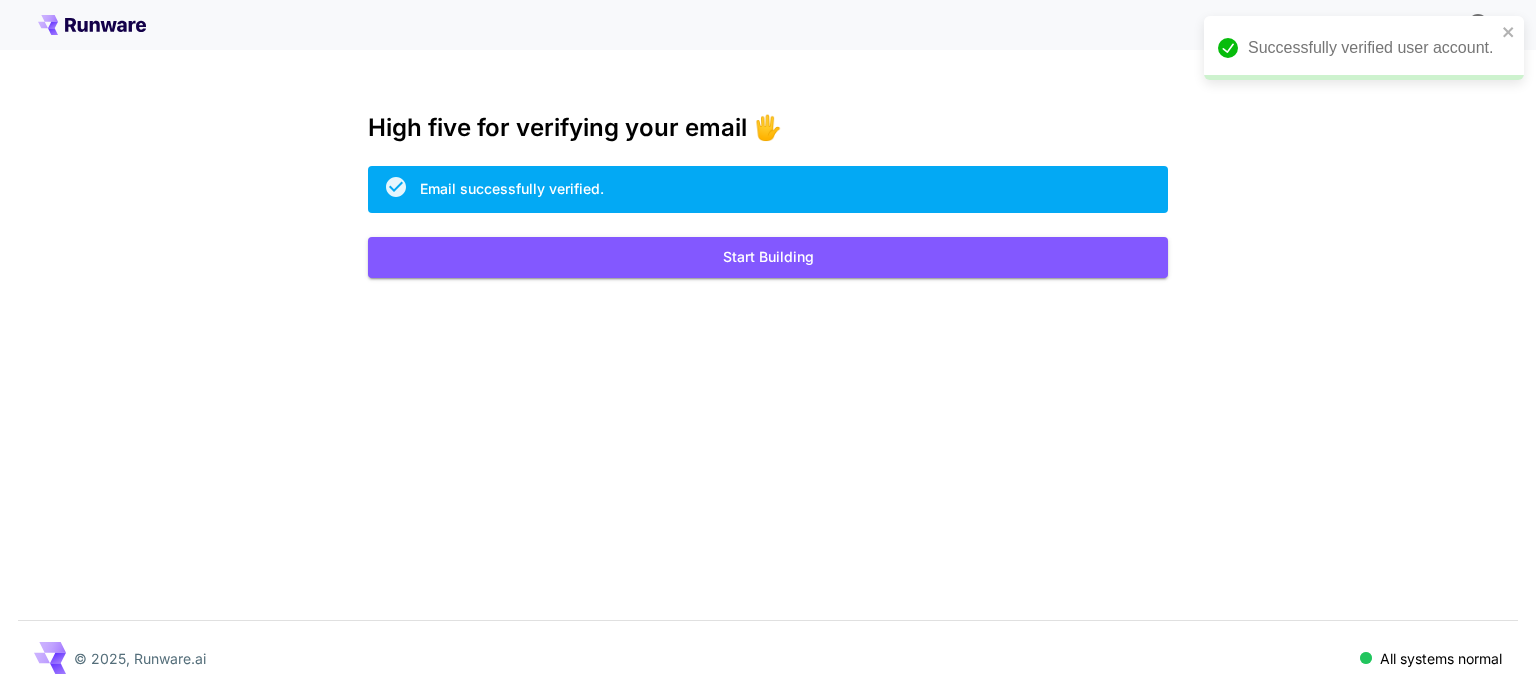 click on "Kick off with  ~1000 free images! 🎈 High five for verifying your email 🖐️ Email successfully verified. Start Building © 2025, Runware.ai All systems normal" at bounding box center (768, 347) 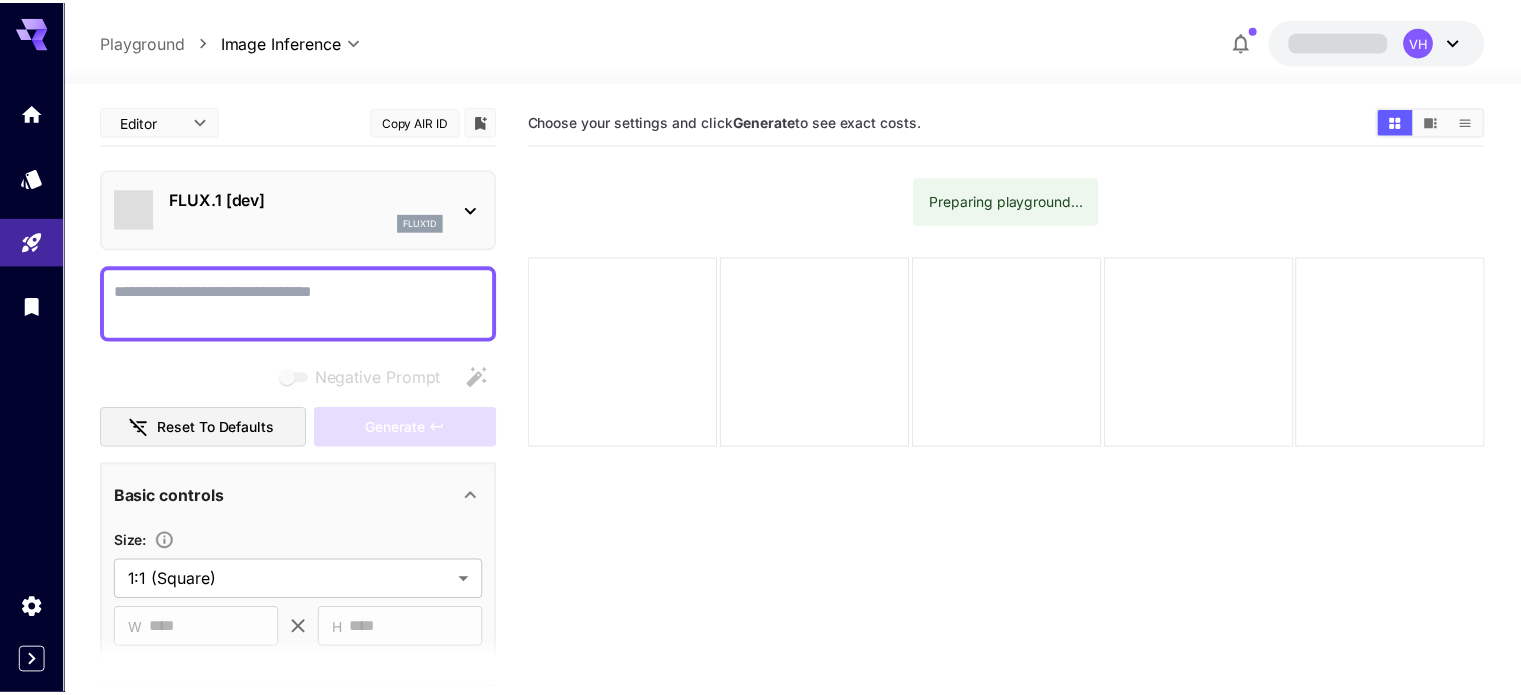 scroll, scrollTop: 0, scrollLeft: 0, axis: both 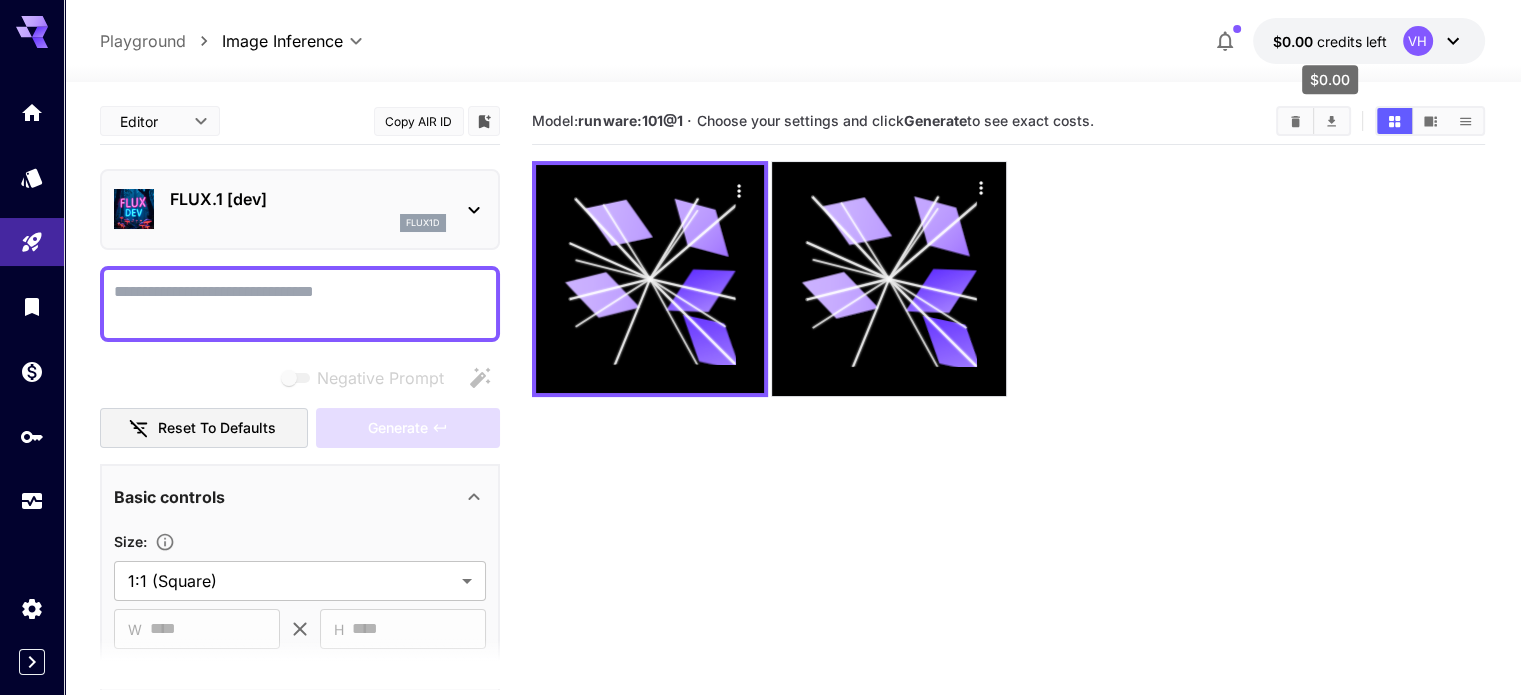 click on "$0.00" at bounding box center (1295, 41) 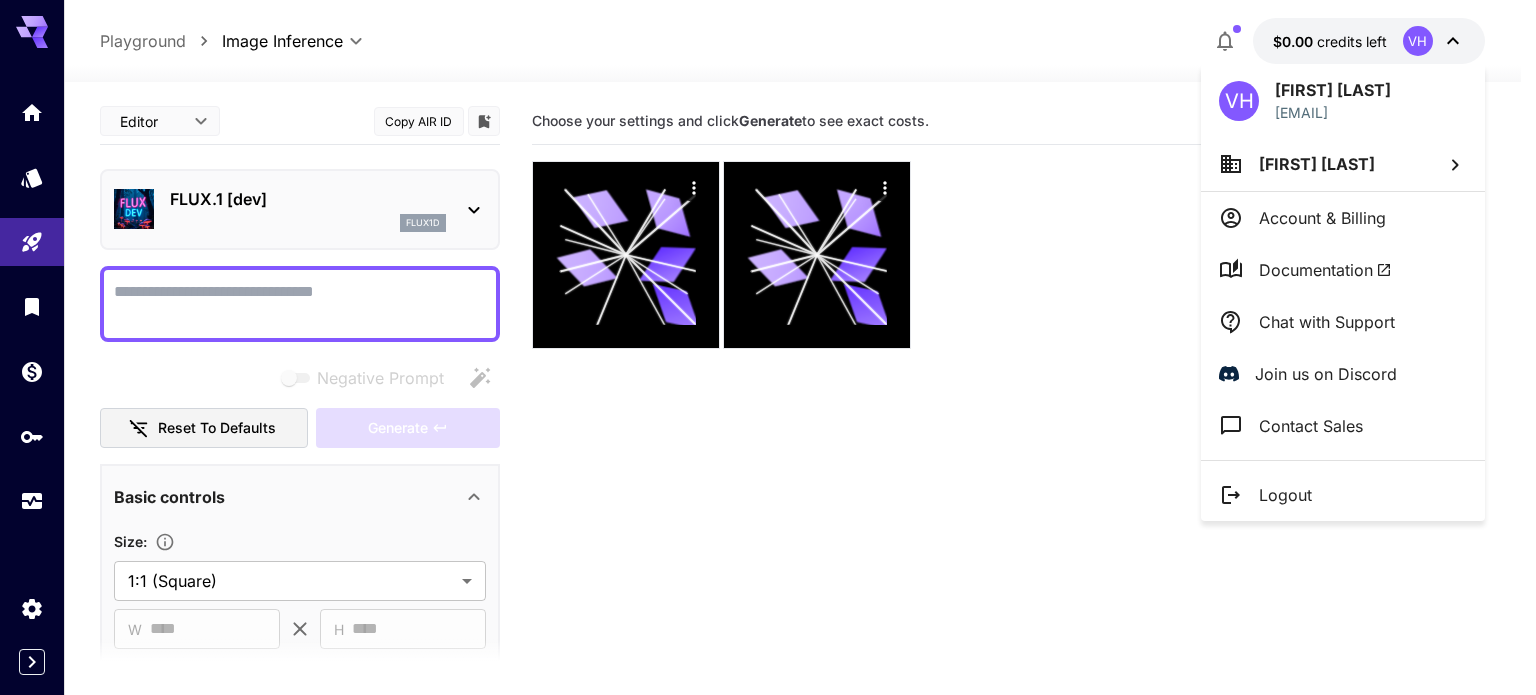 click at bounding box center [768, 347] 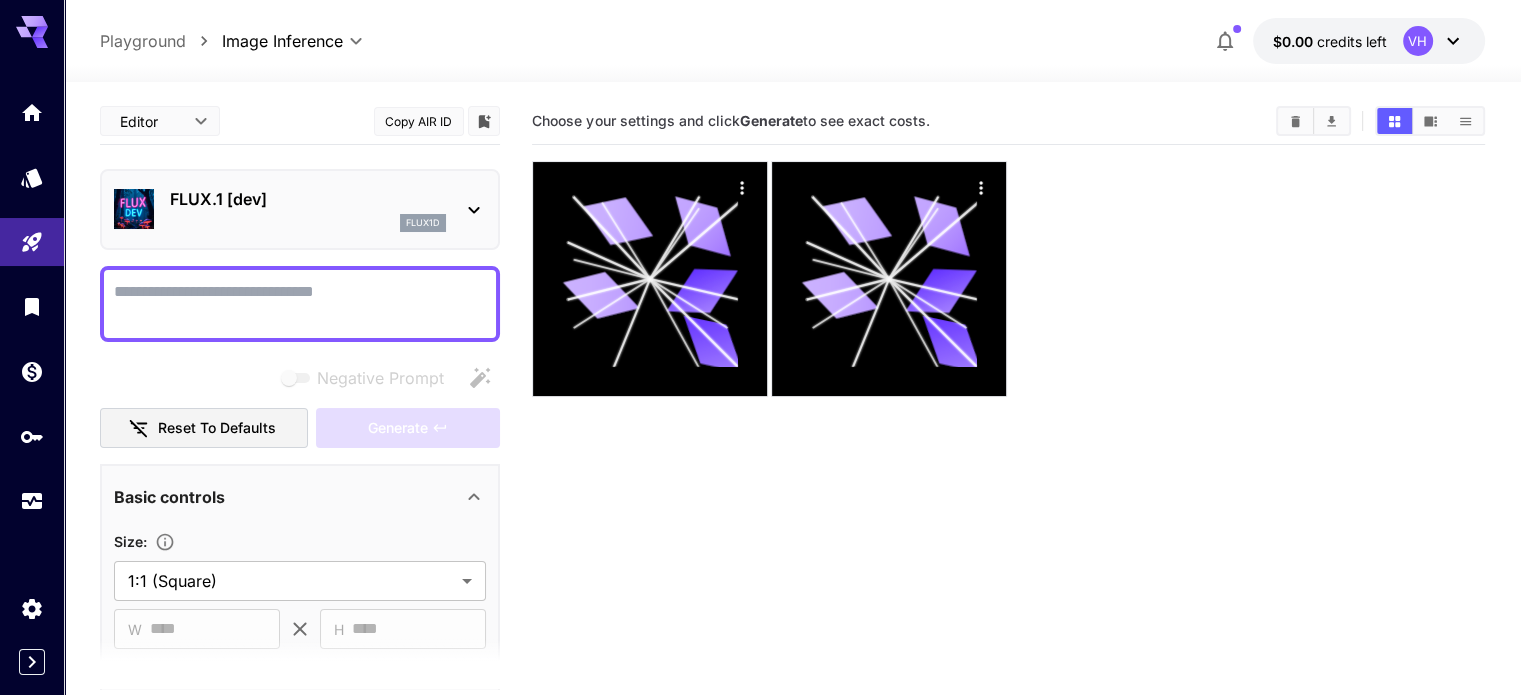 click 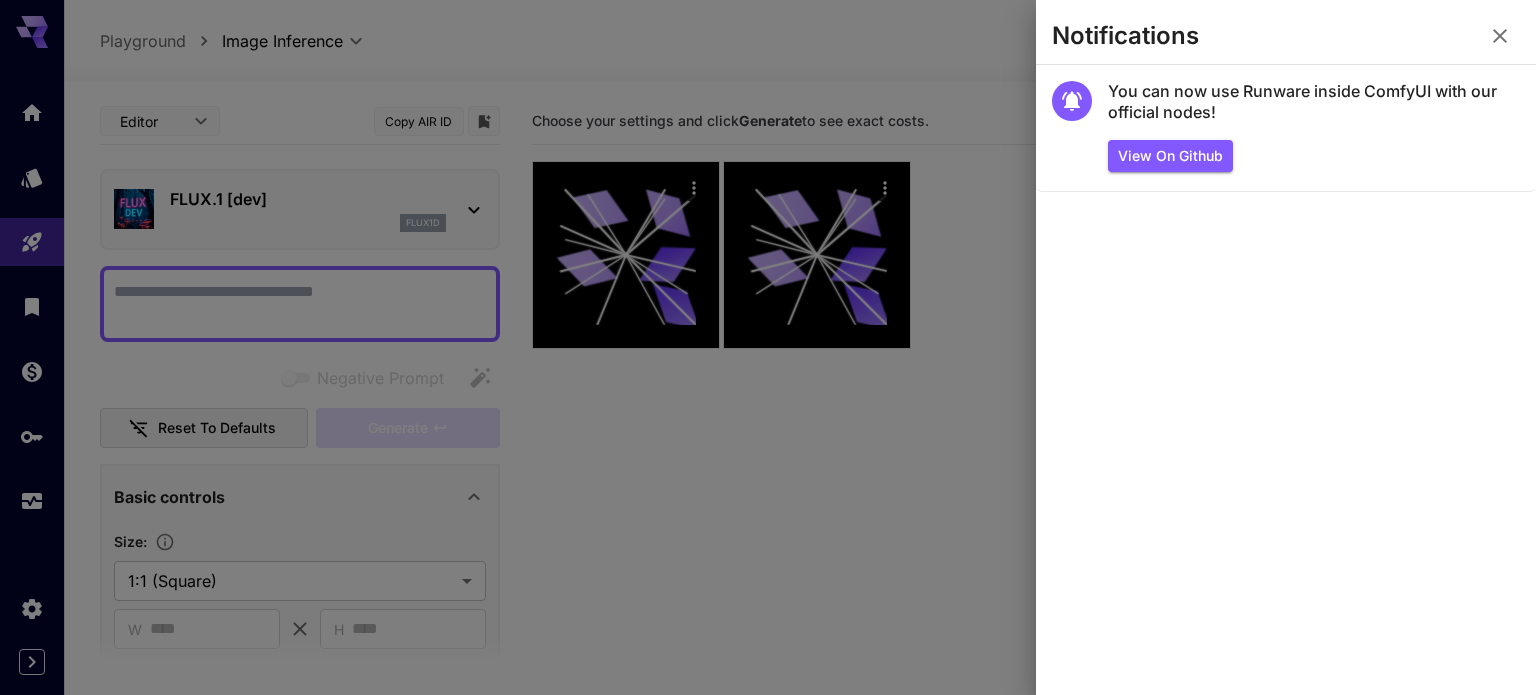 click at bounding box center [768, 347] 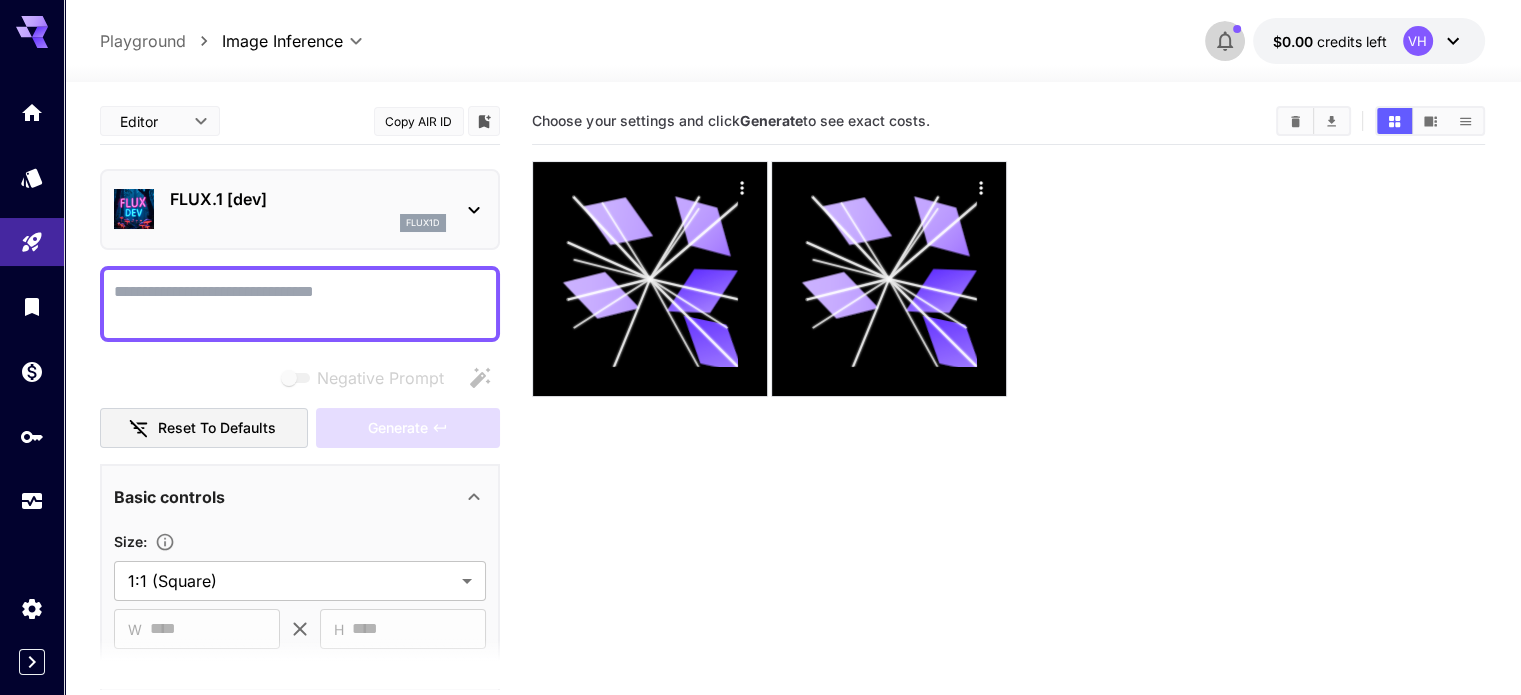 click 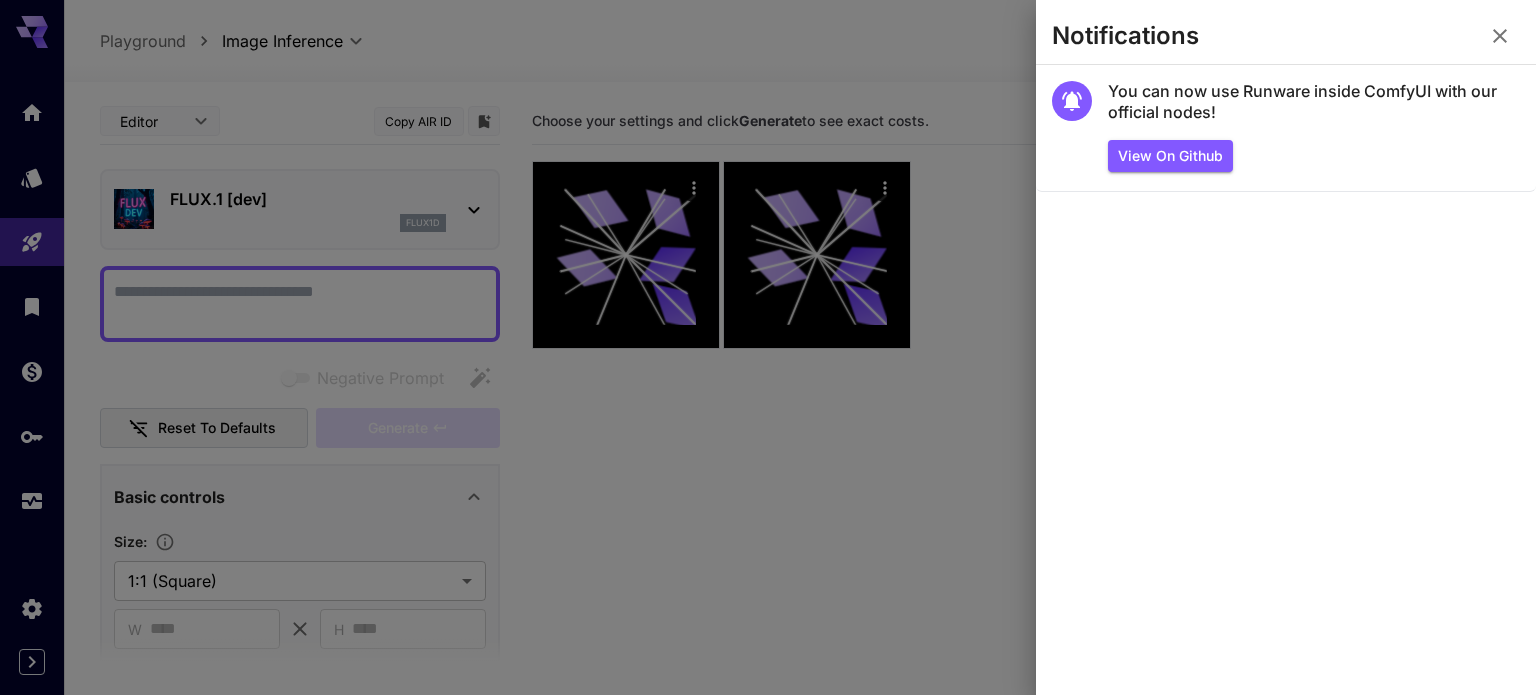 click at bounding box center [768, 347] 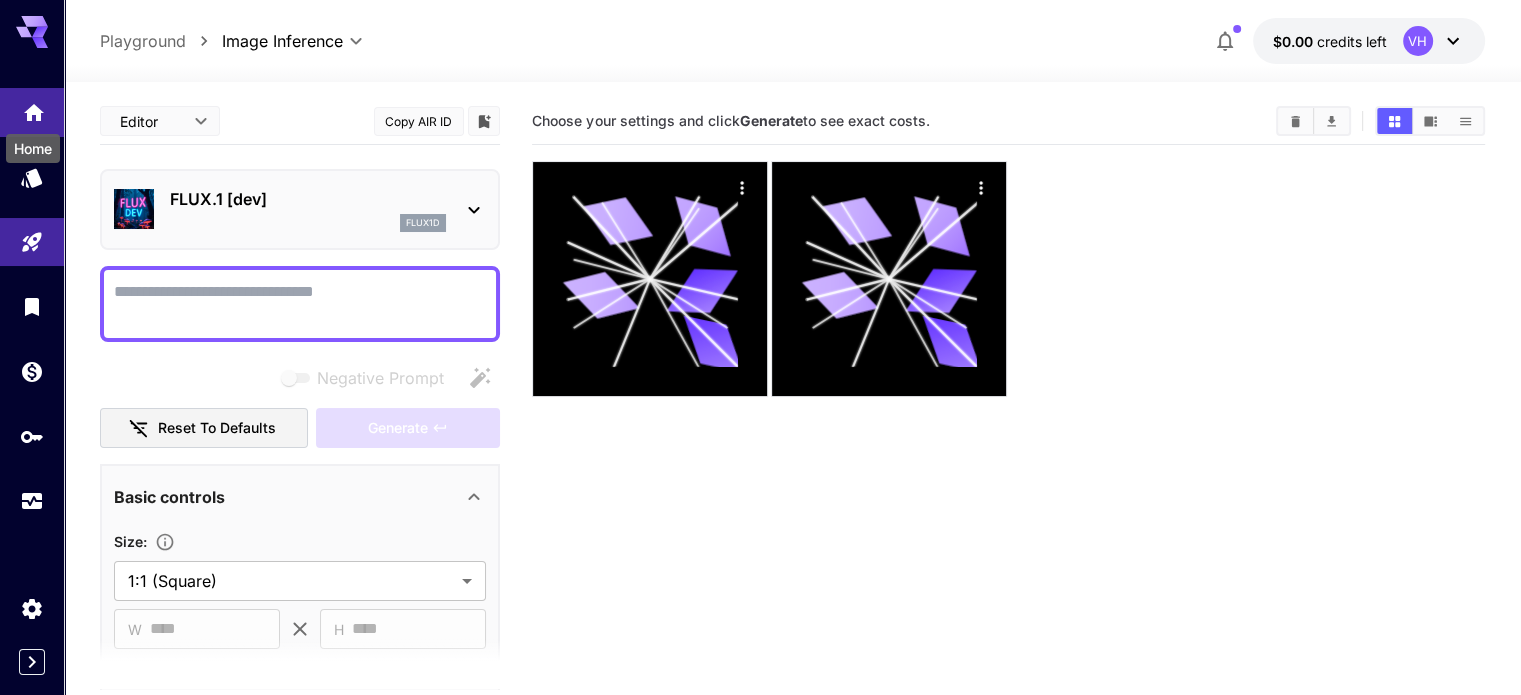 click 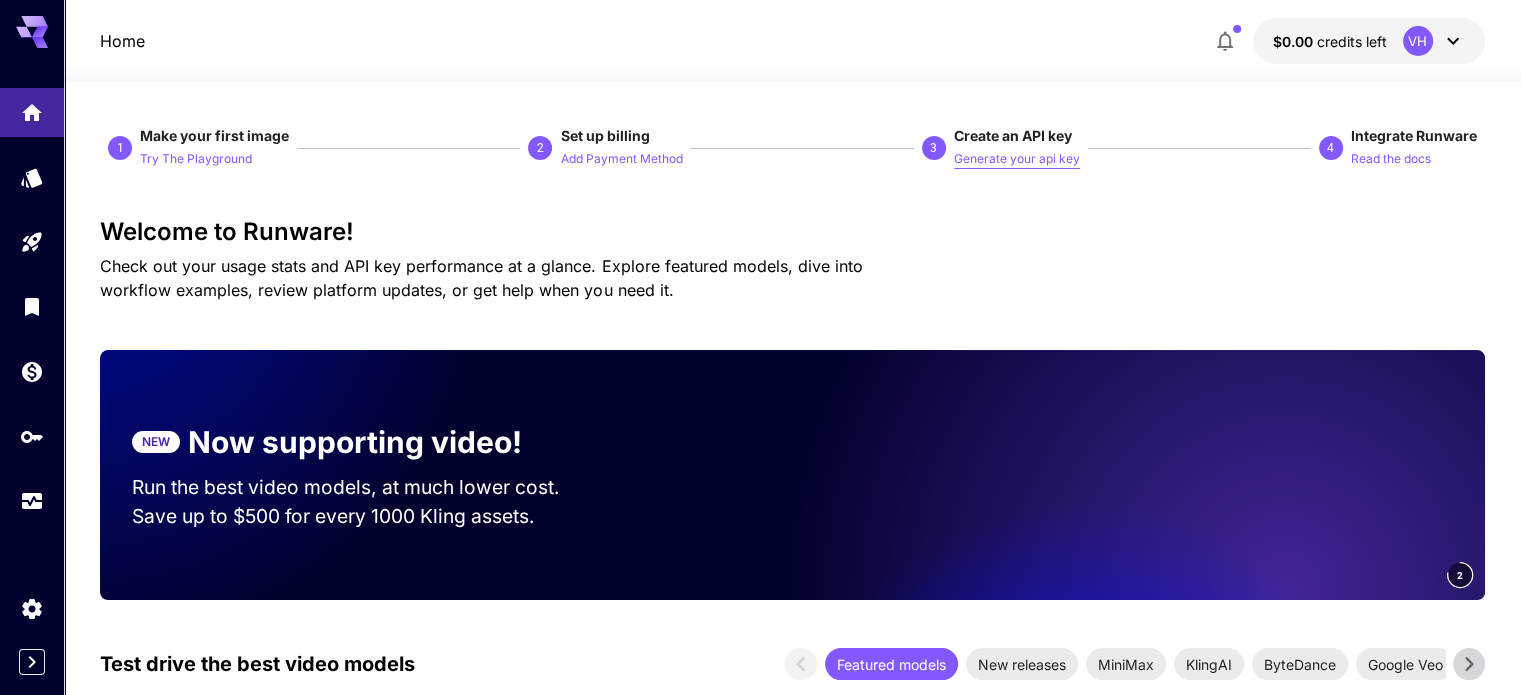 click on "Generate your api key" at bounding box center (1017, 159) 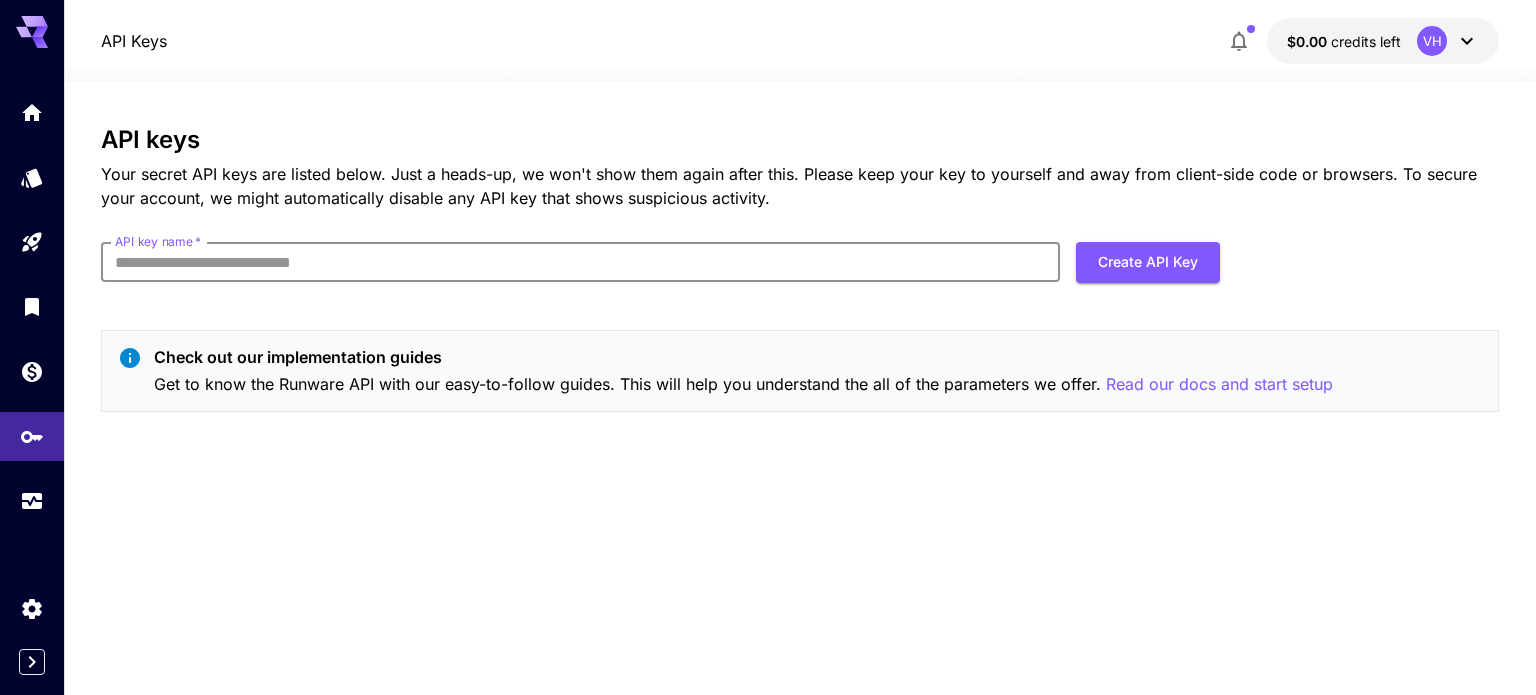 click on "API key name   *" at bounding box center (580, 262) 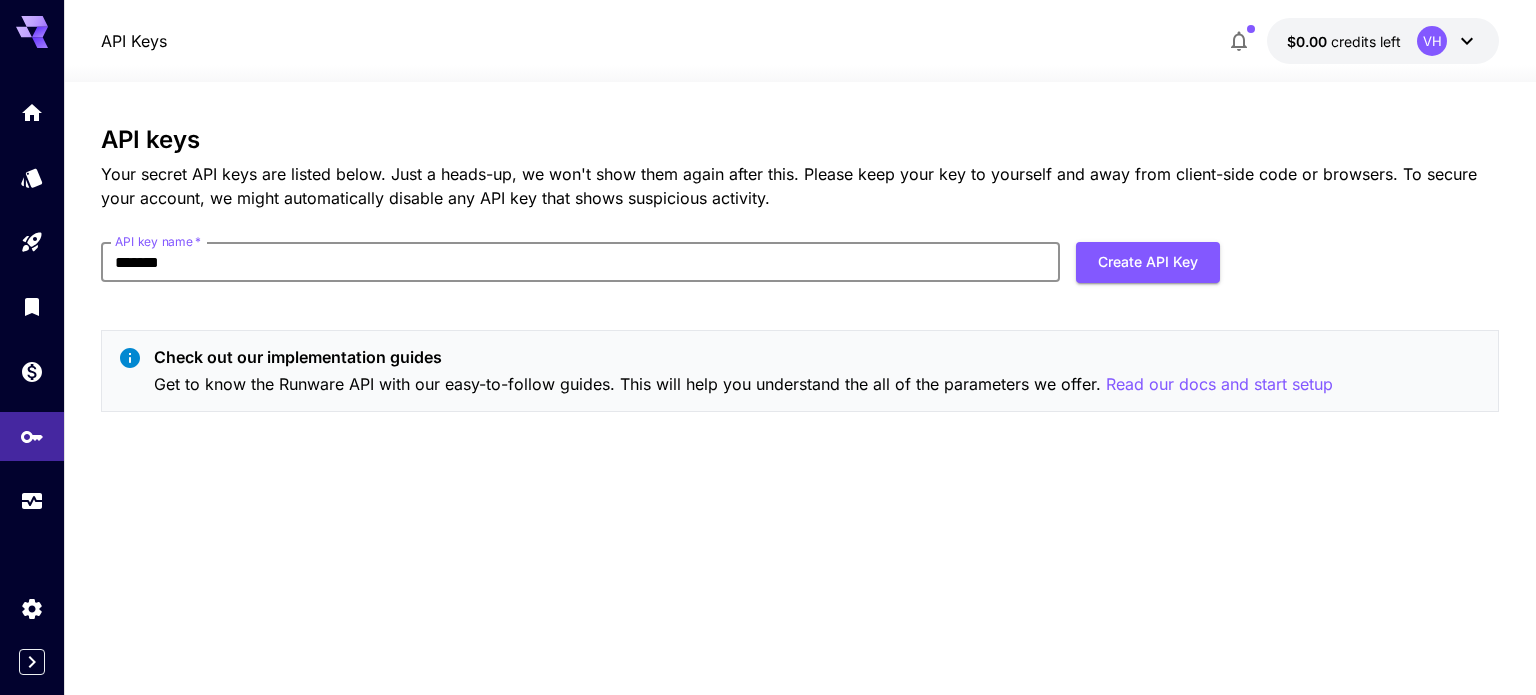 type on "*******" 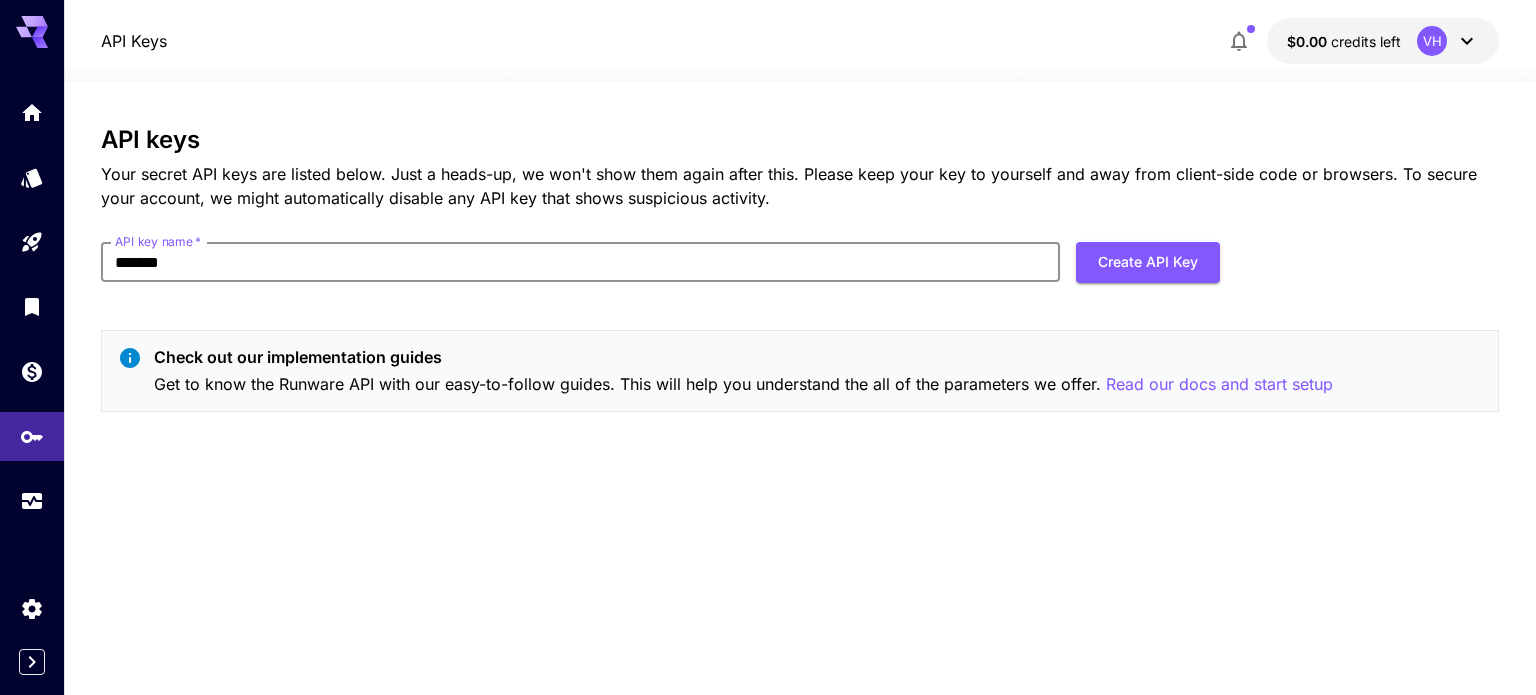 click on "Create API Key" at bounding box center (1148, 262) 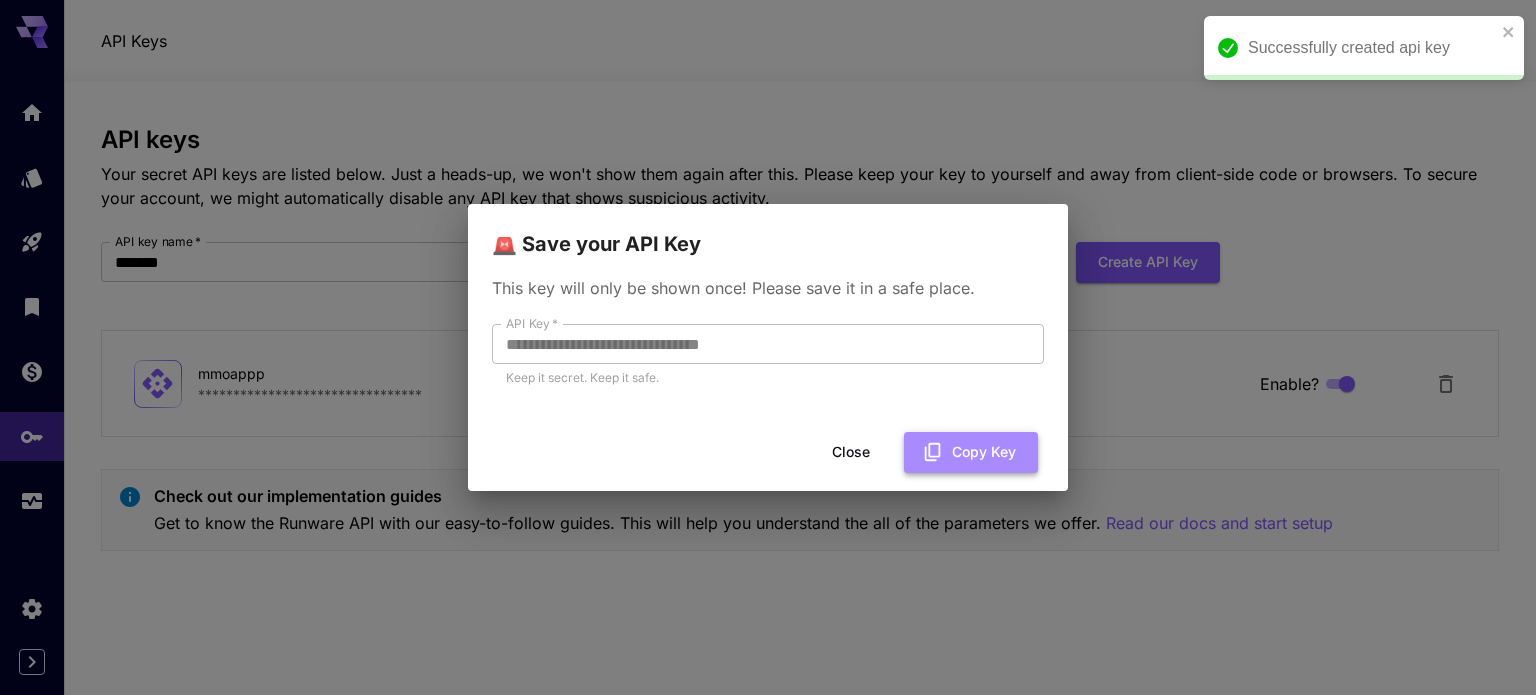 click on "Copy Key" at bounding box center [971, 452] 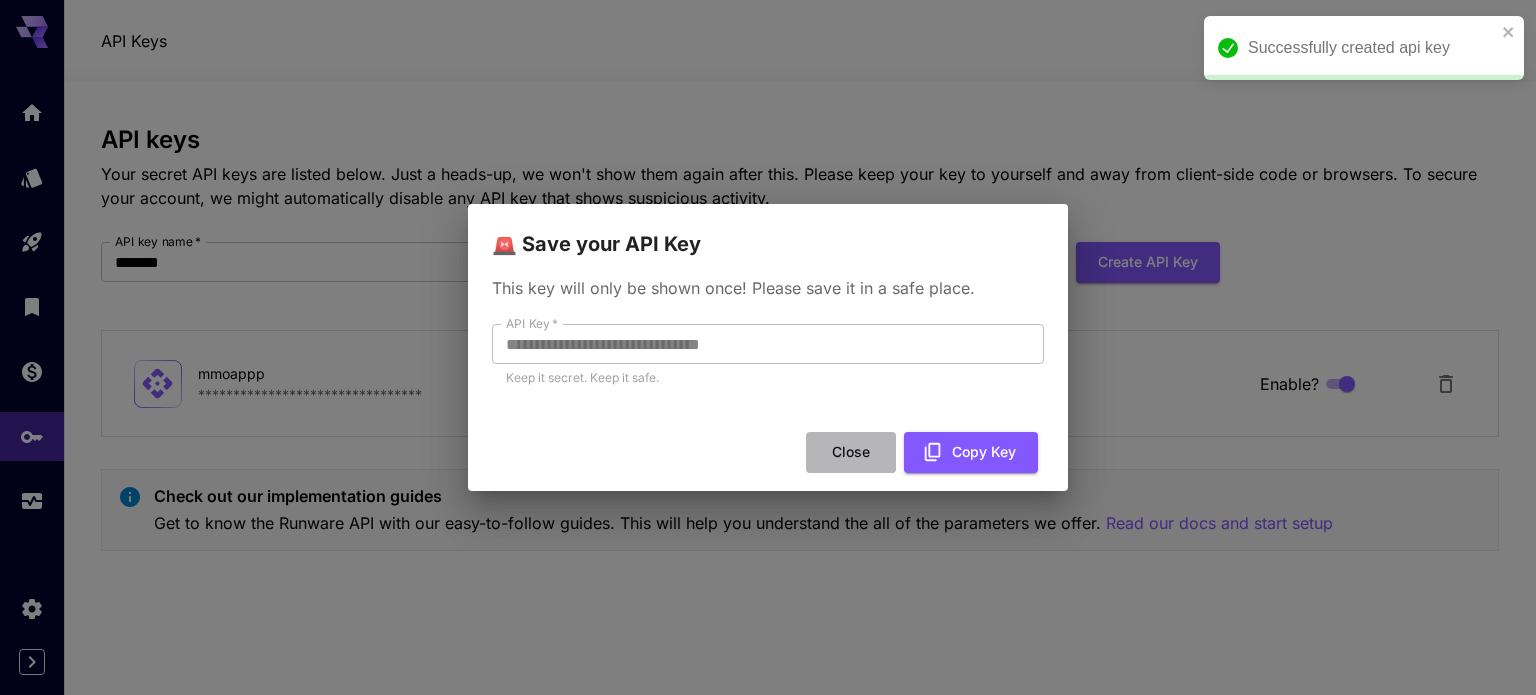 click on "Close" at bounding box center [851, 452] 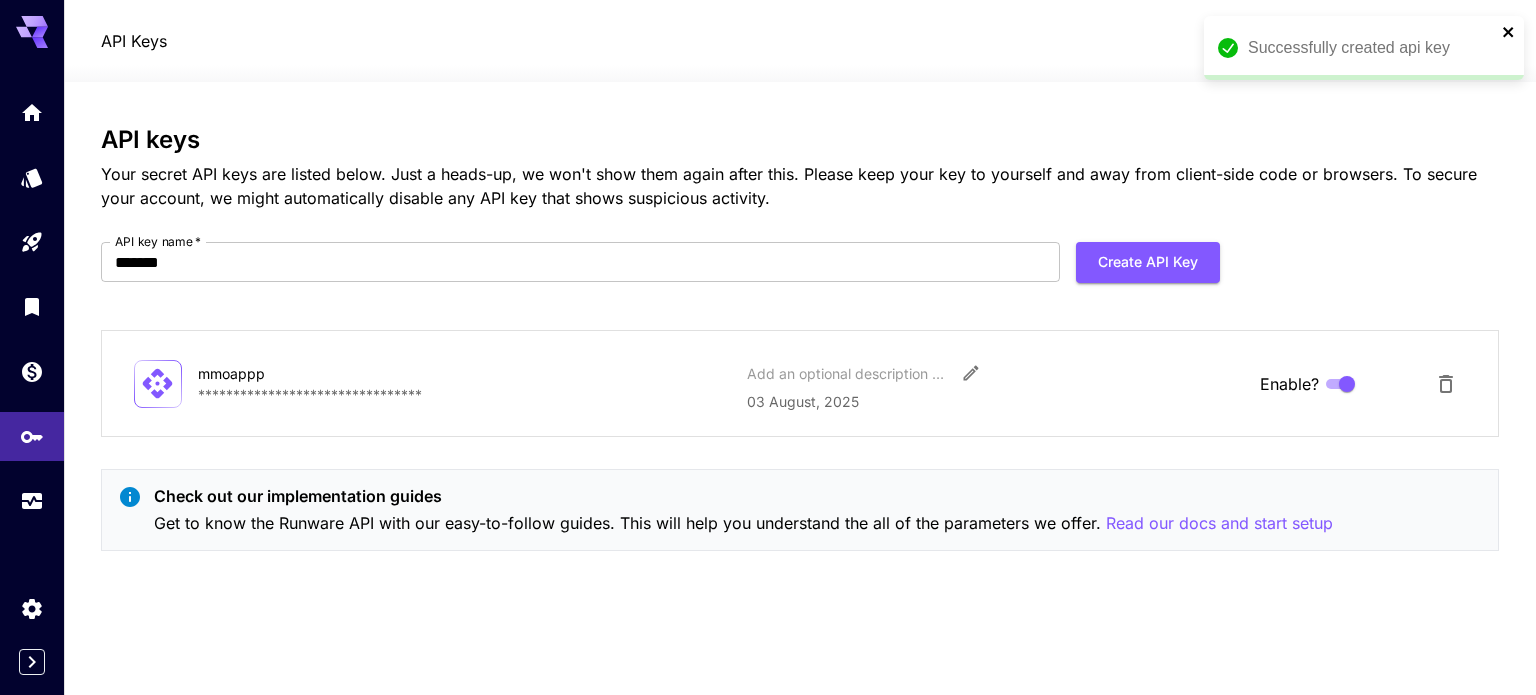 click 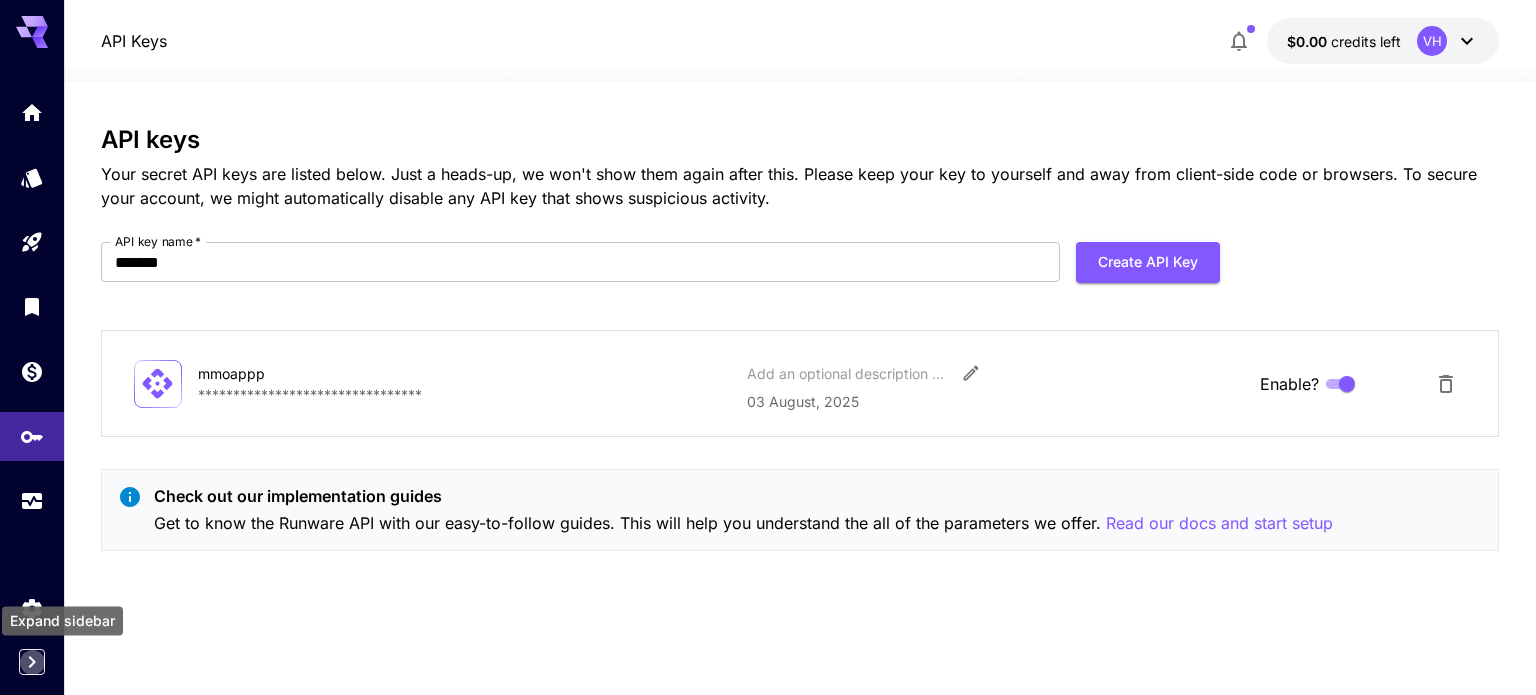 click 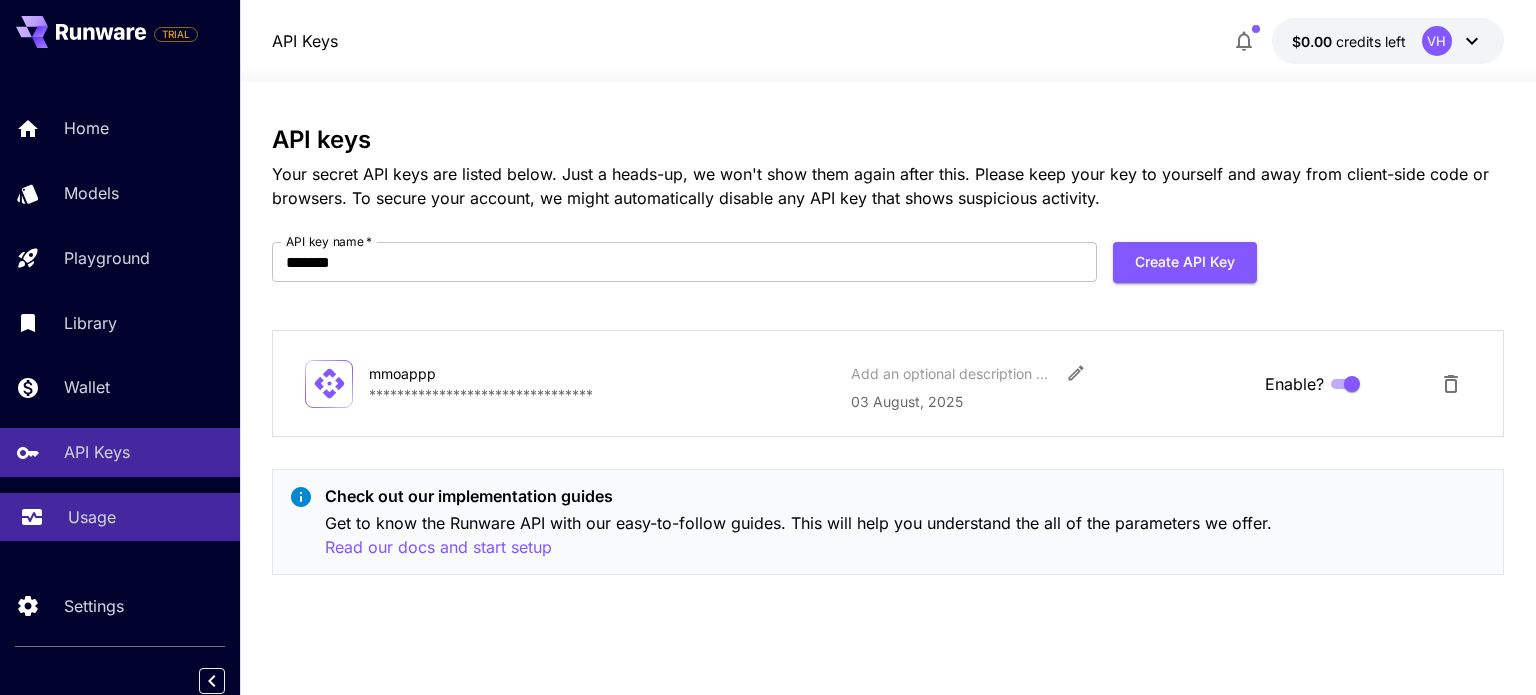 click on "Usage" at bounding box center (120, 517) 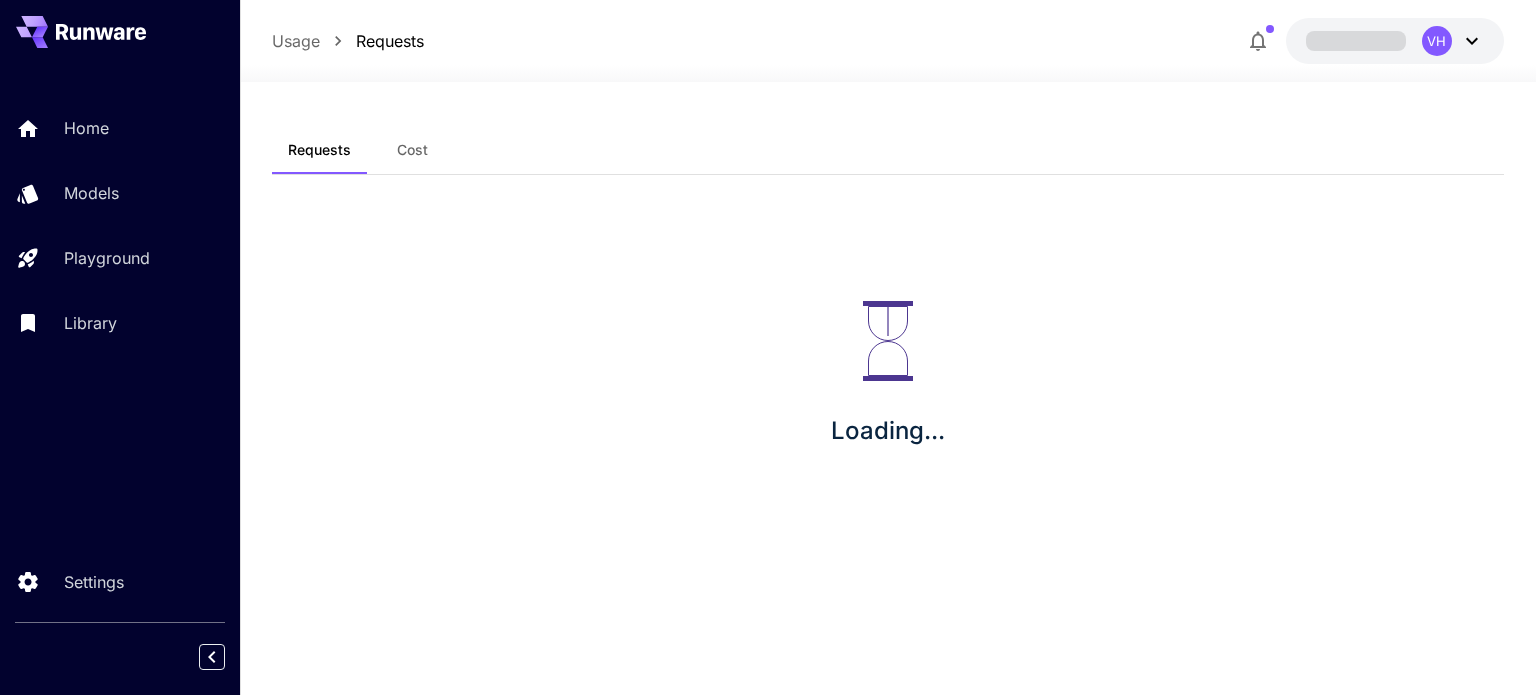 scroll, scrollTop: 0, scrollLeft: 0, axis: both 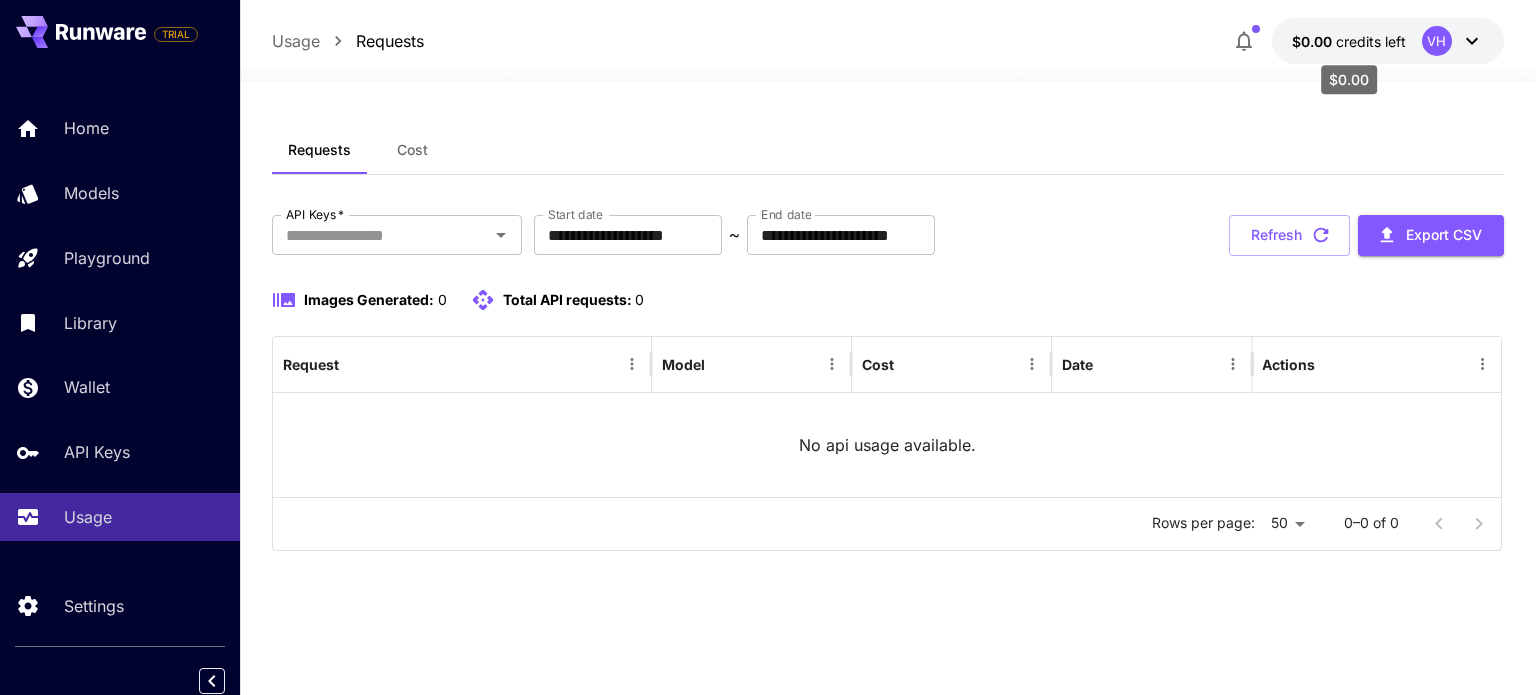 click on "$0.00" at bounding box center [1314, 41] 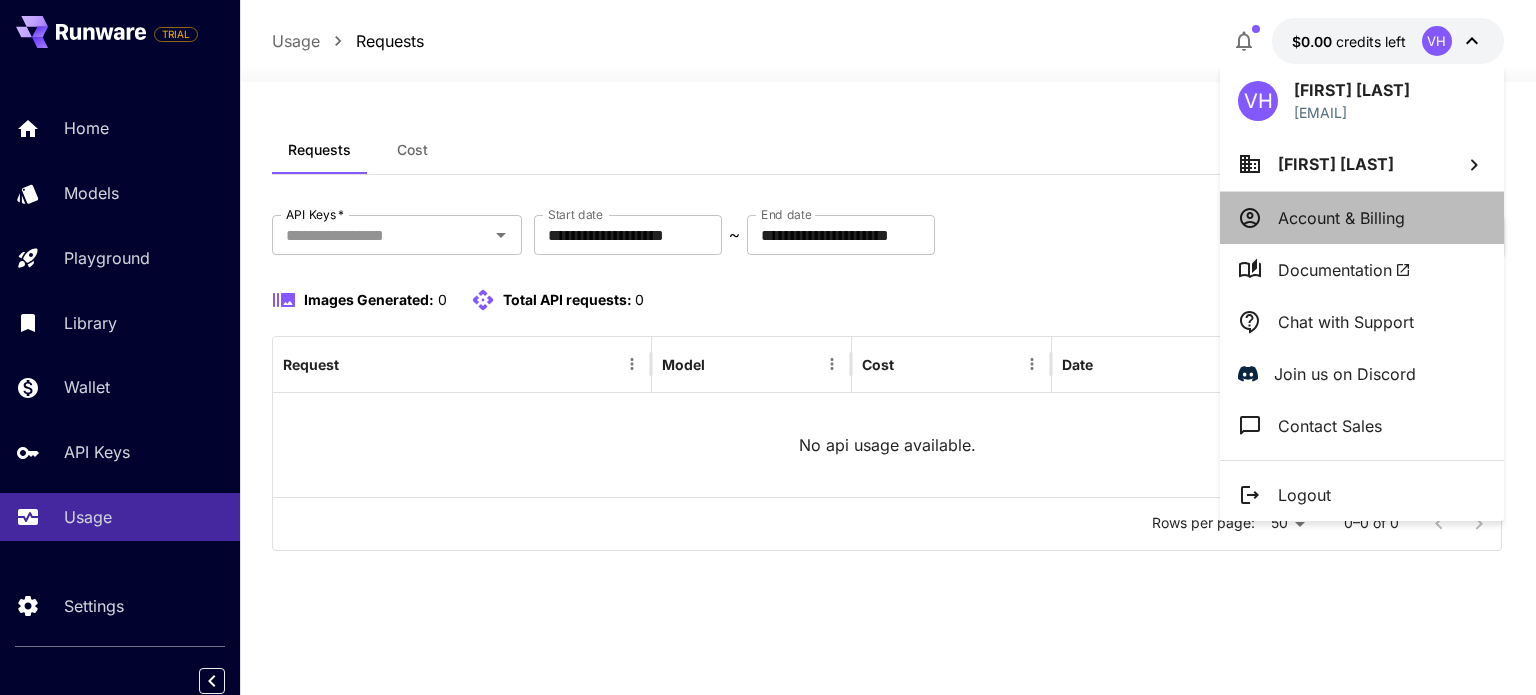 click on "Account & Billing" at bounding box center [1341, 218] 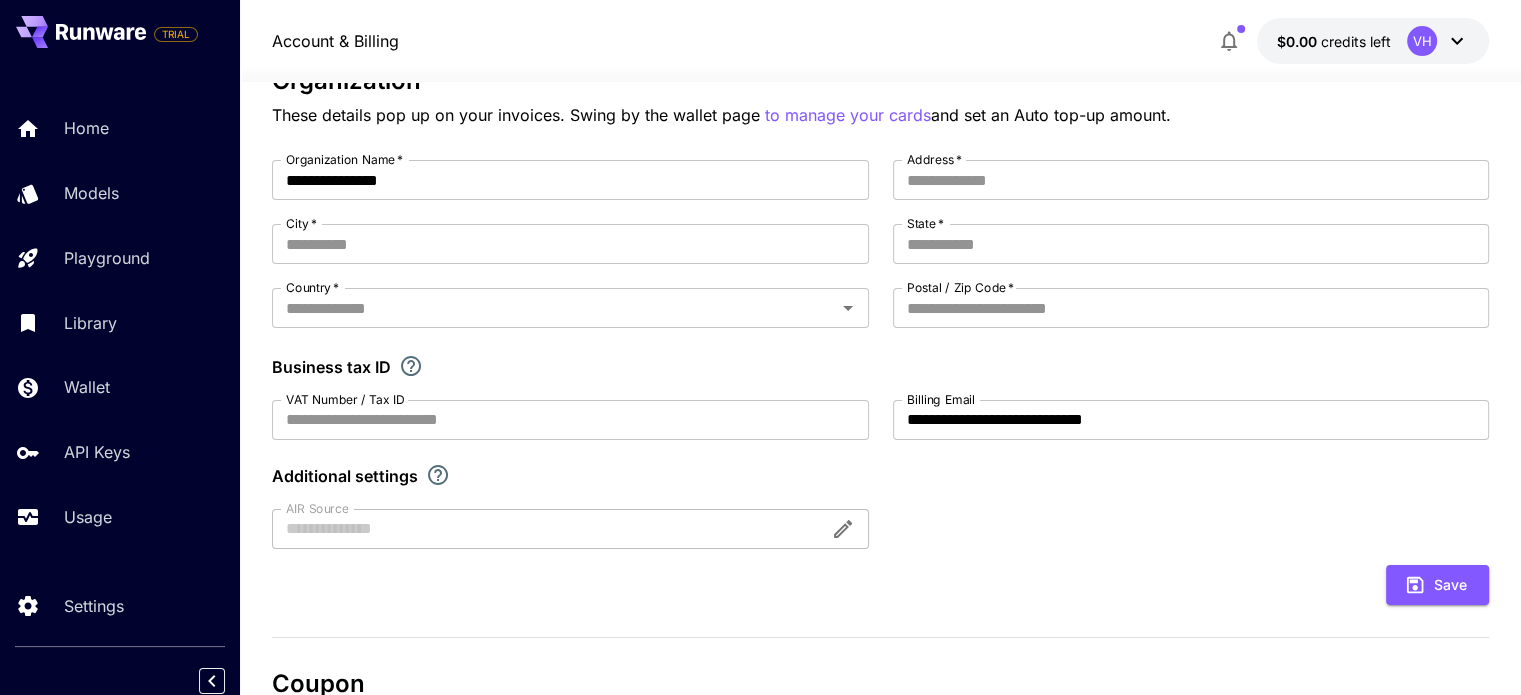 scroll, scrollTop: 132, scrollLeft: 0, axis: vertical 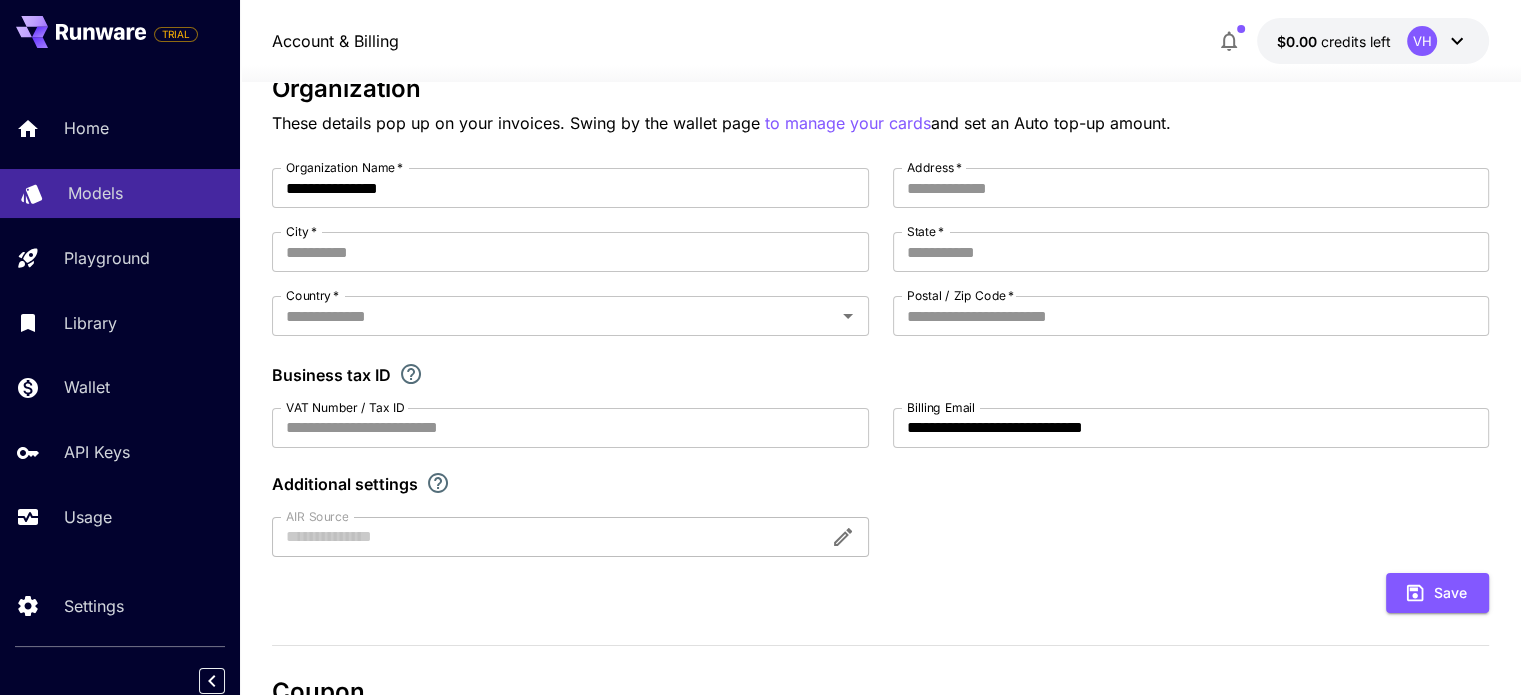 click on "Models" at bounding box center [95, 193] 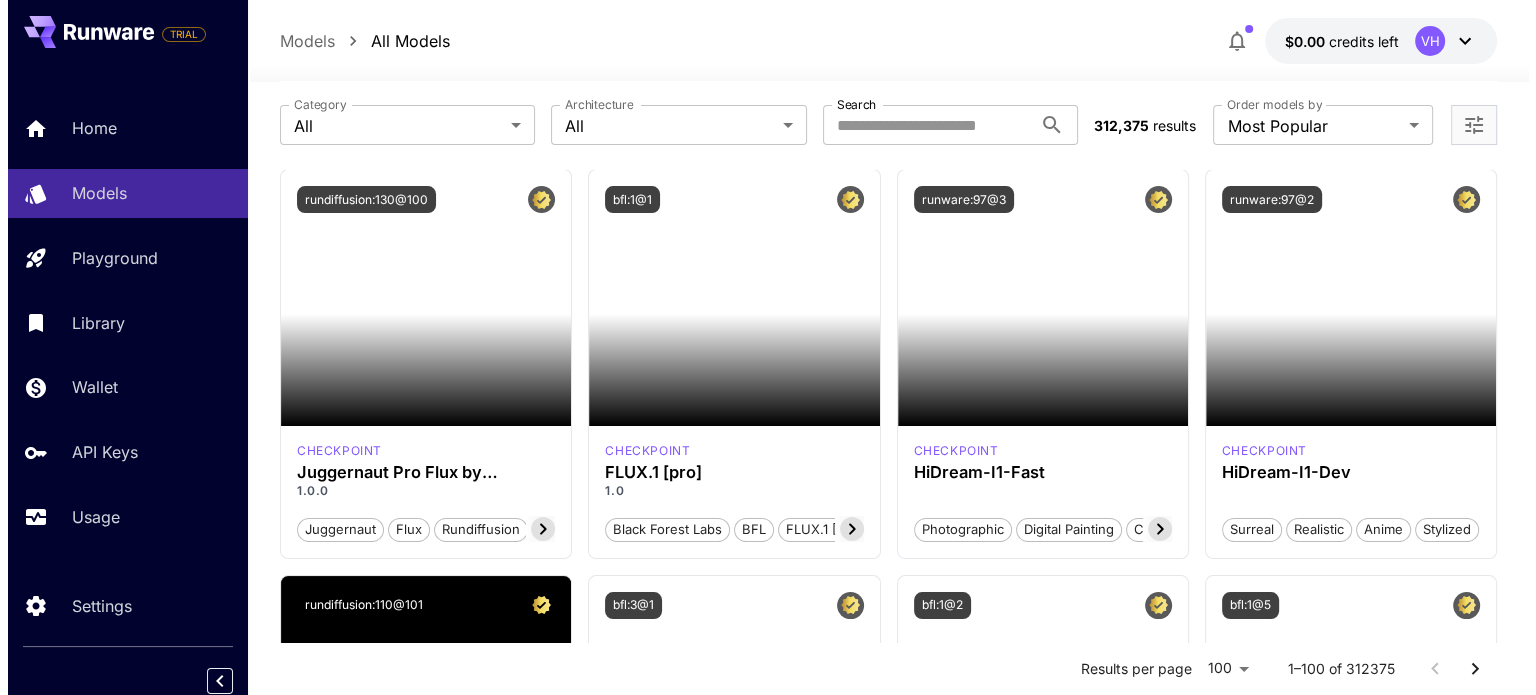 scroll, scrollTop: 0, scrollLeft: 0, axis: both 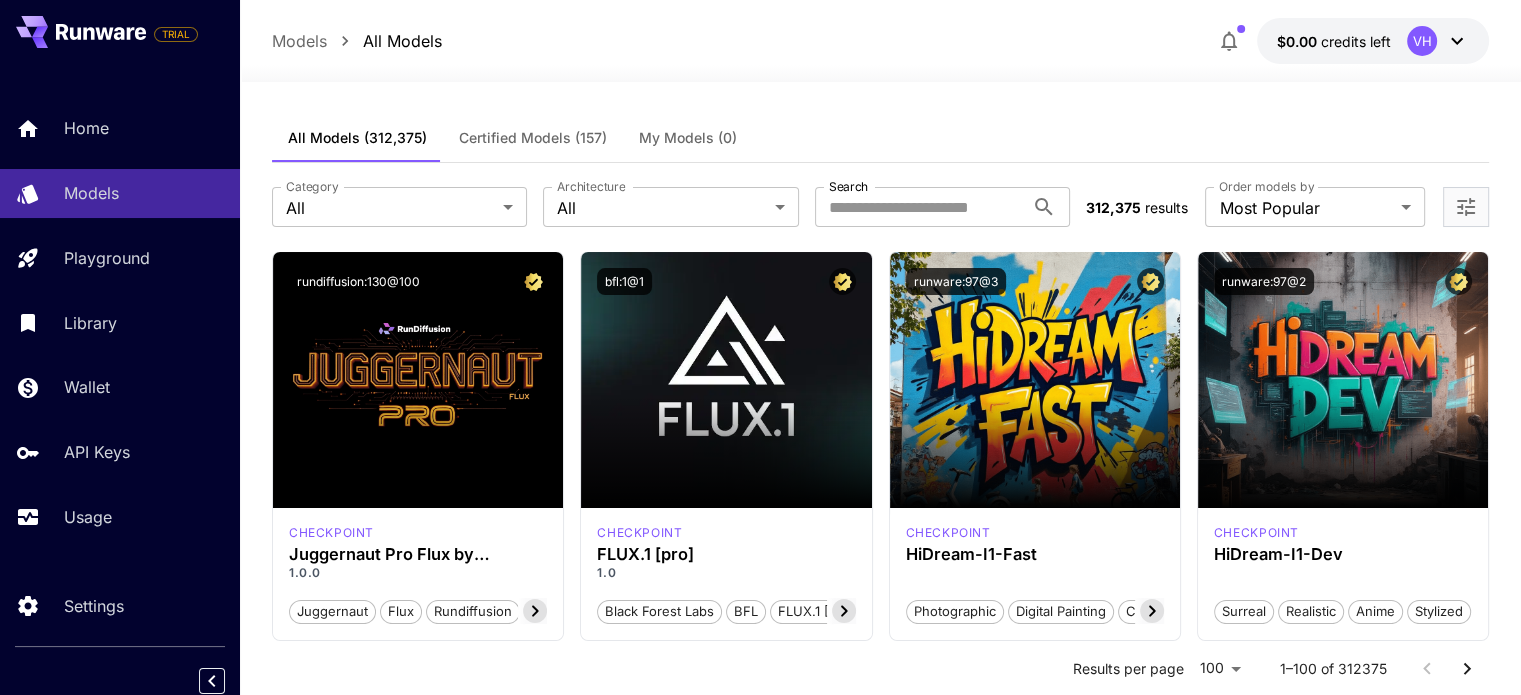 click on "VH" at bounding box center (1422, 41) 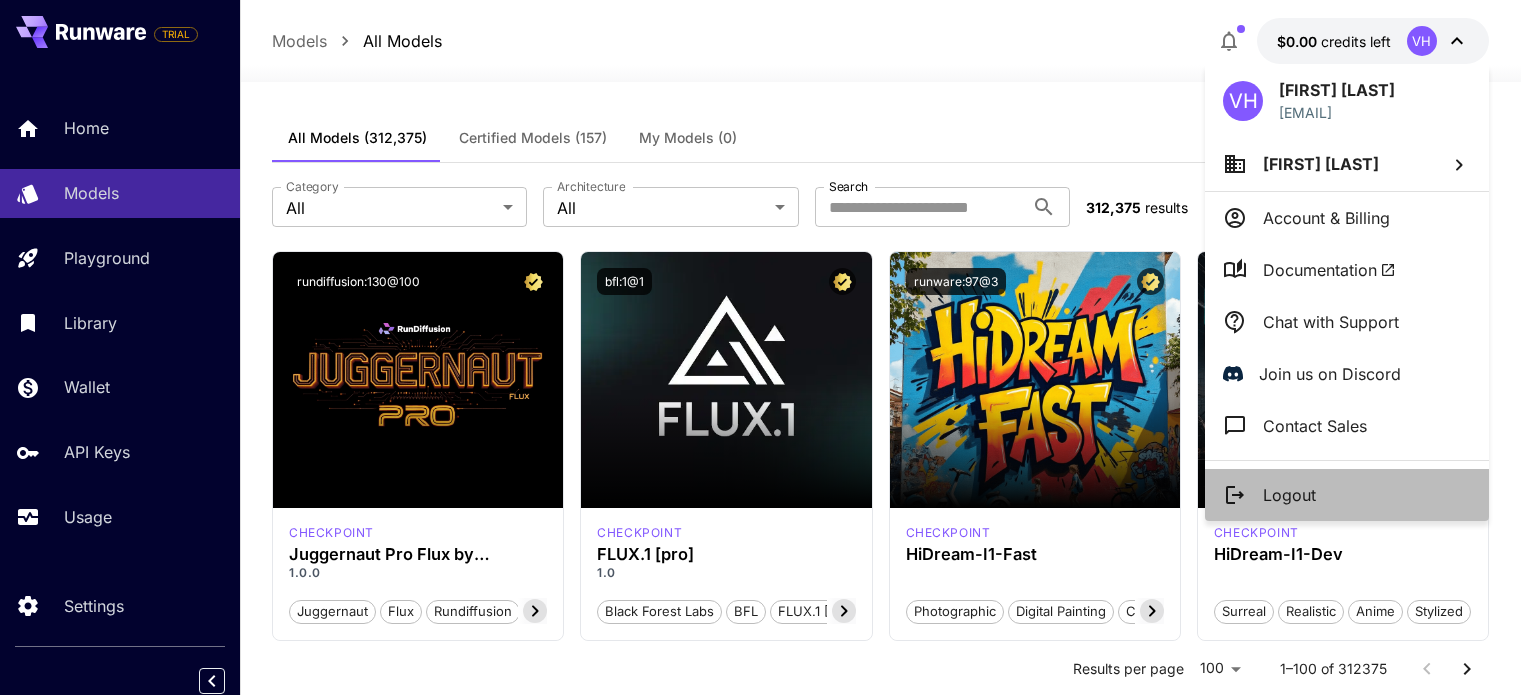click on "Logout" at bounding box center (1289, 495) 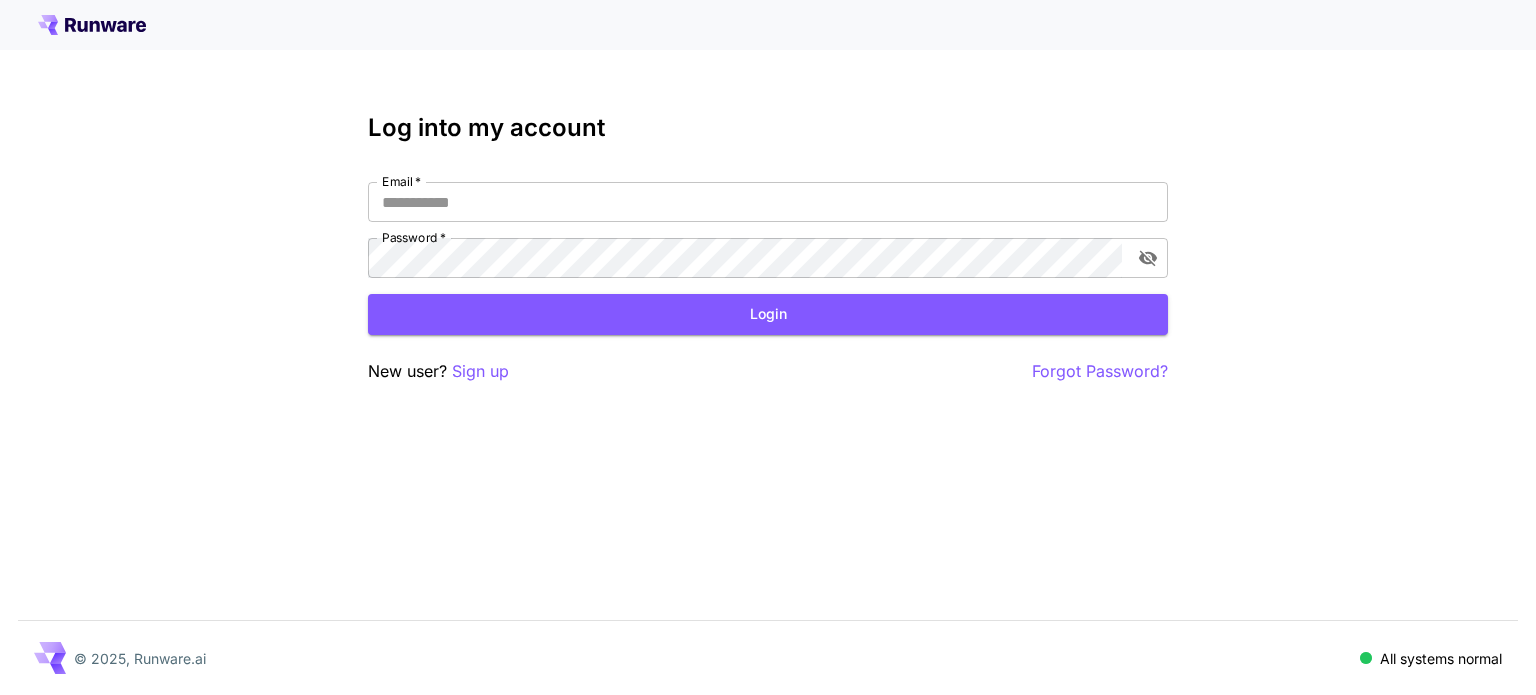 scroll, scrollTop: 0, scrollLeft: 0, axis: both 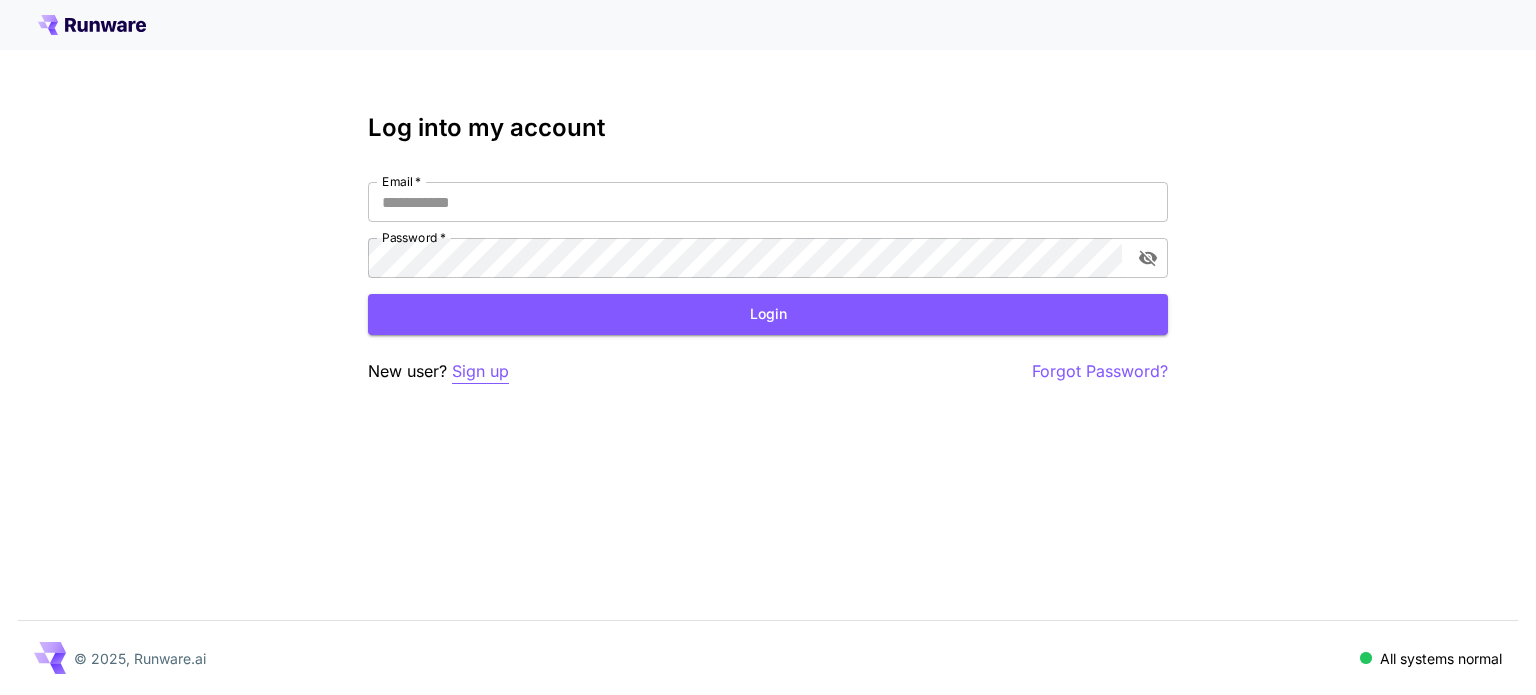 type on "**********" 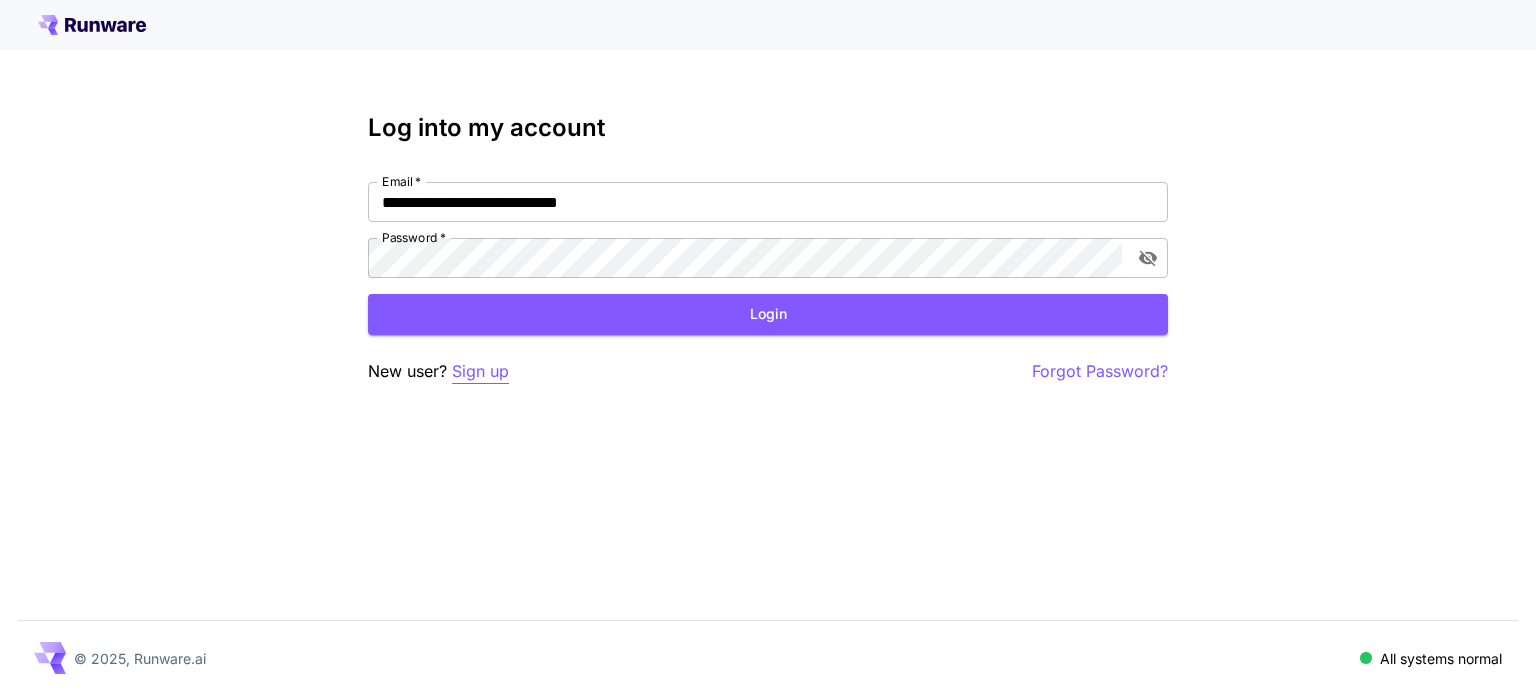 click on "Sign up" at bounding box center [480, 371] 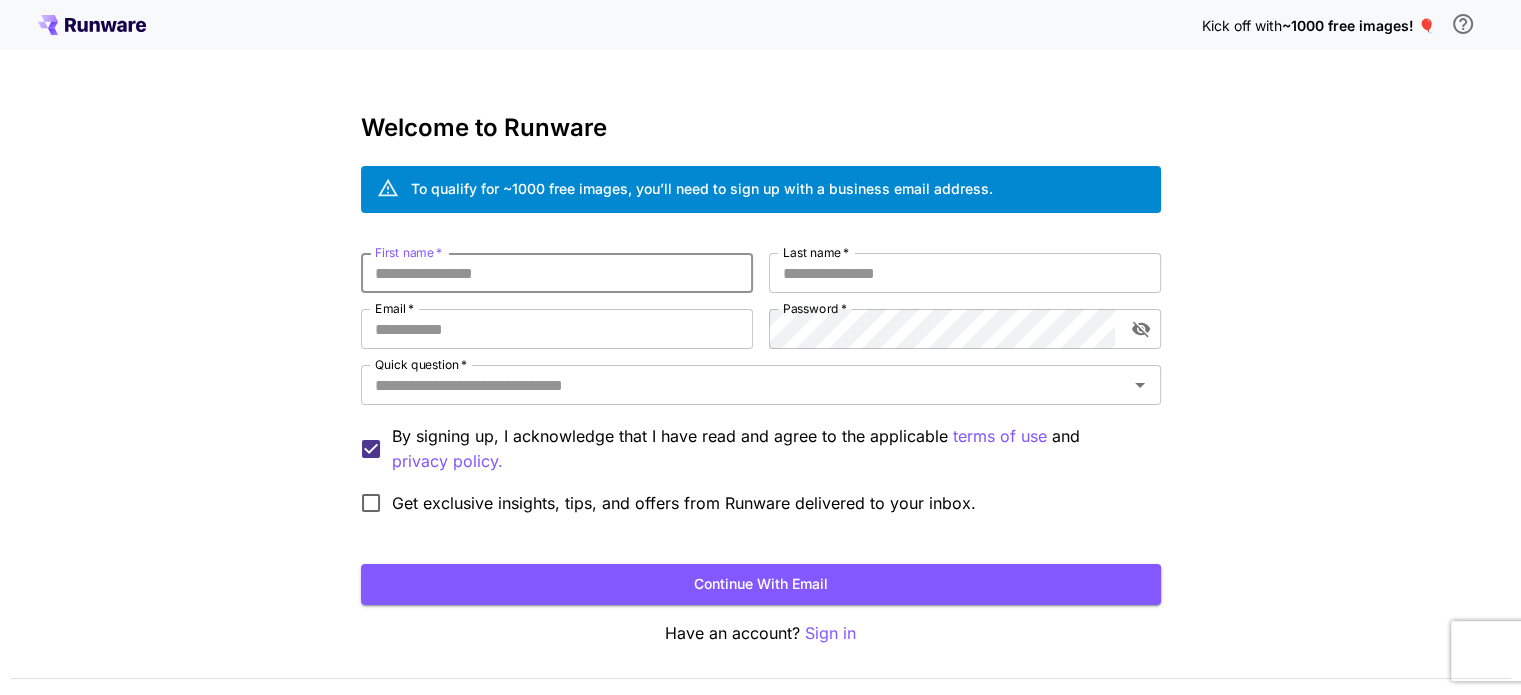 click on "First name   *" at bounding box center [557, 273] 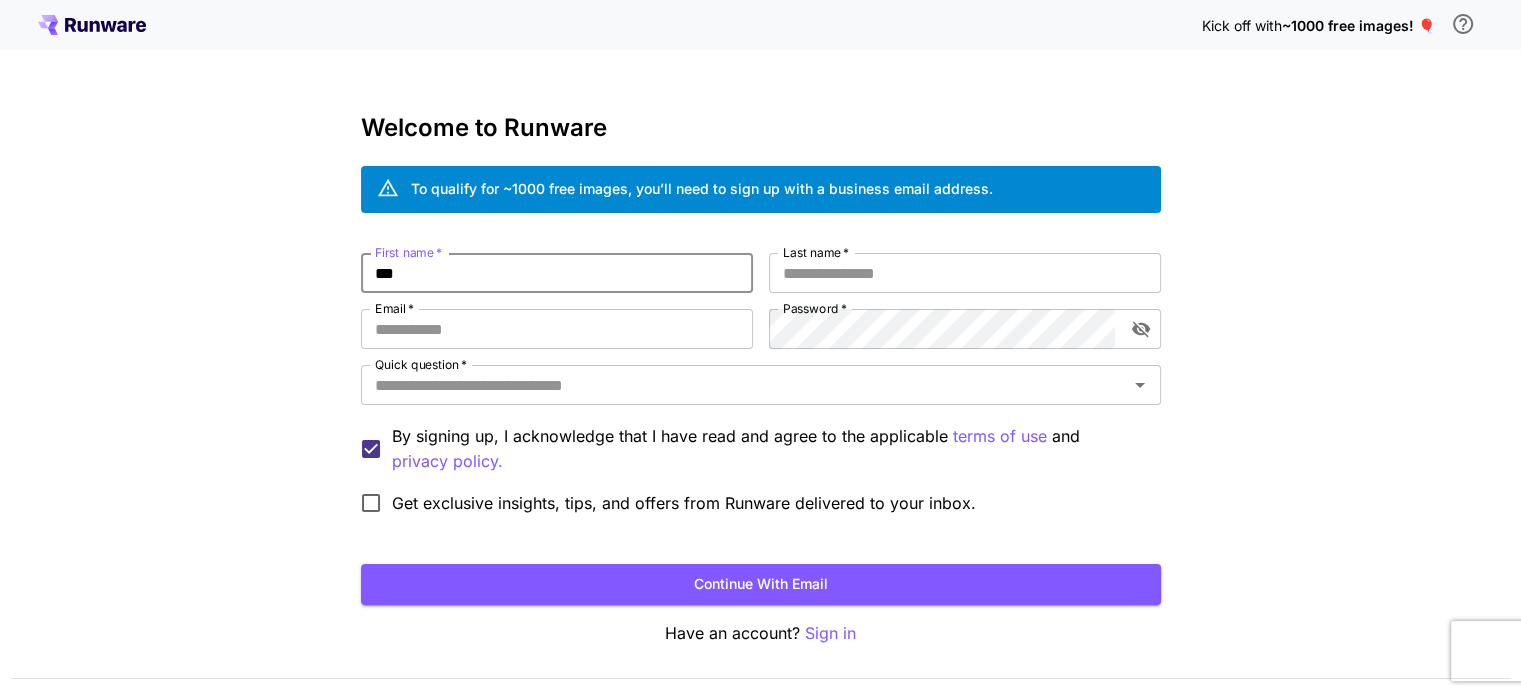 type on "***" 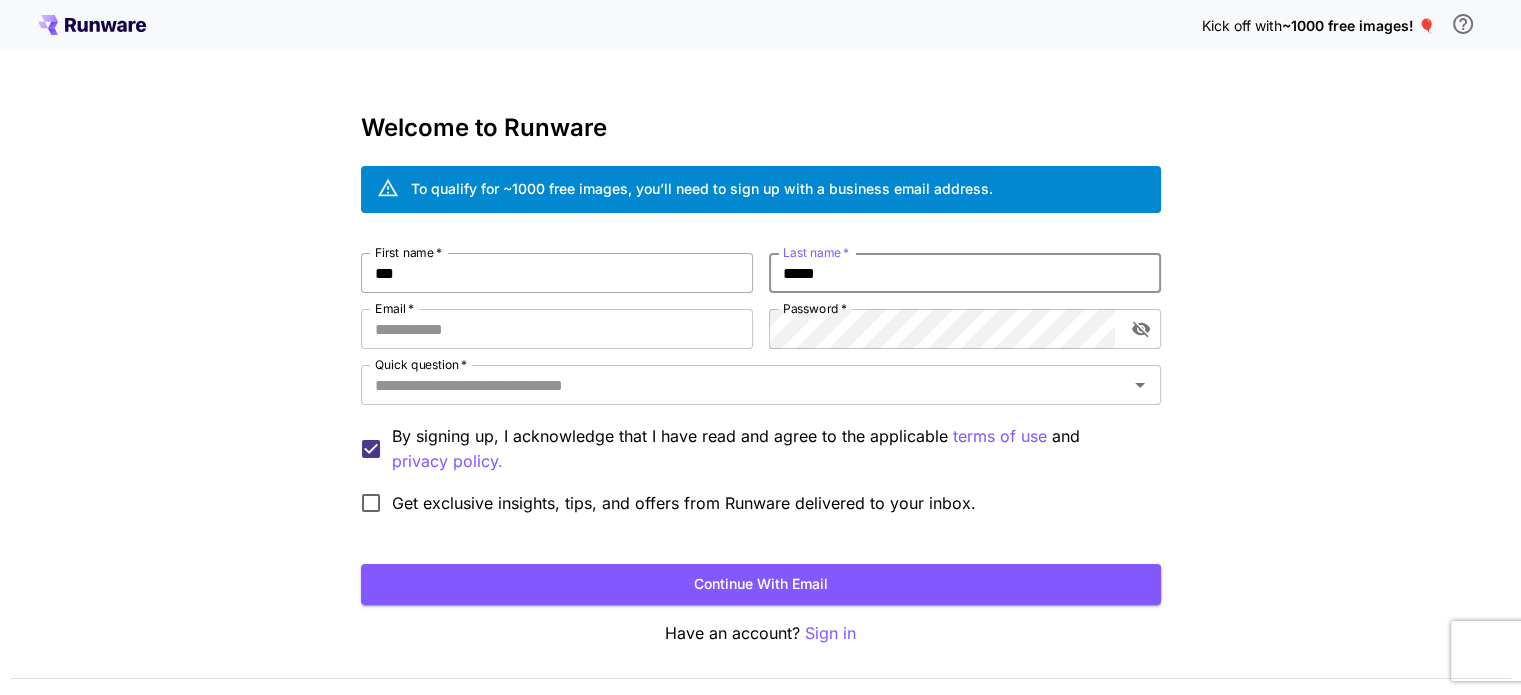 type on "*****" 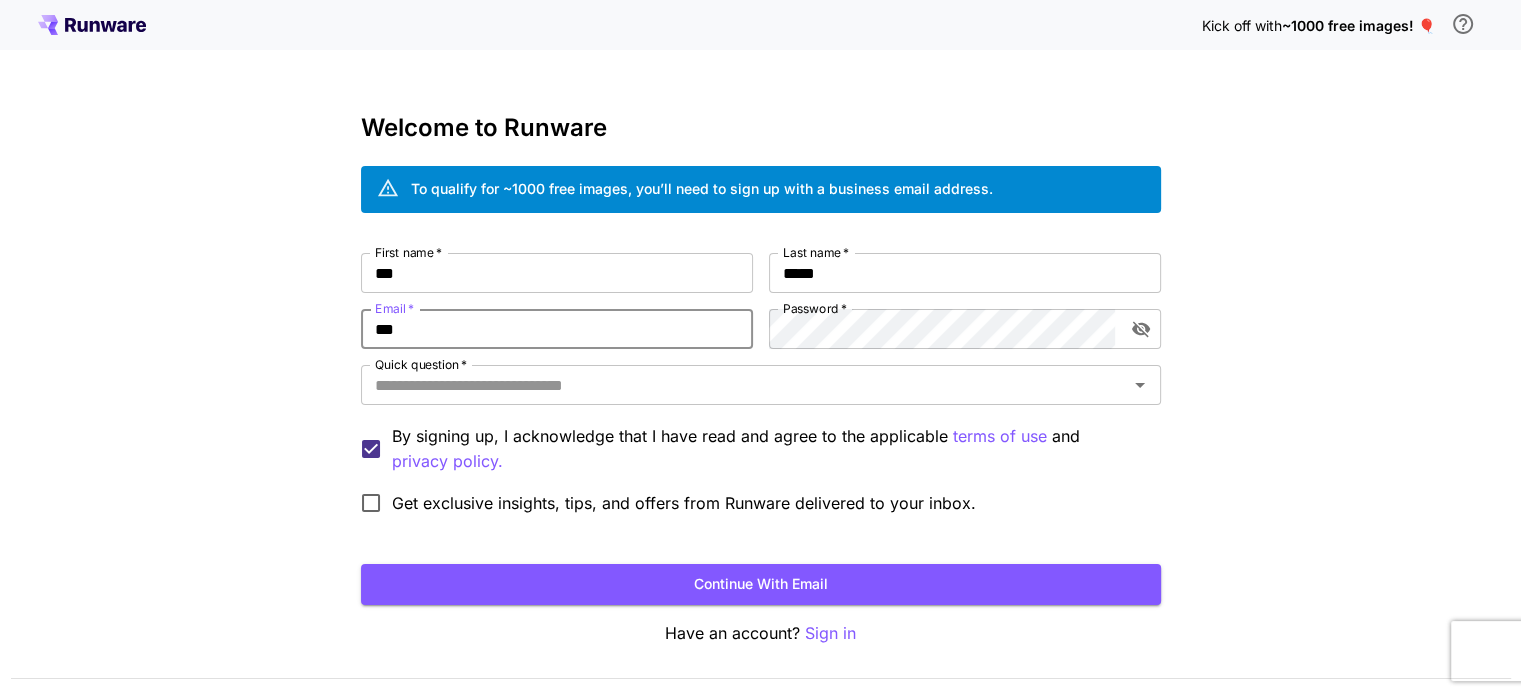type on "**********" 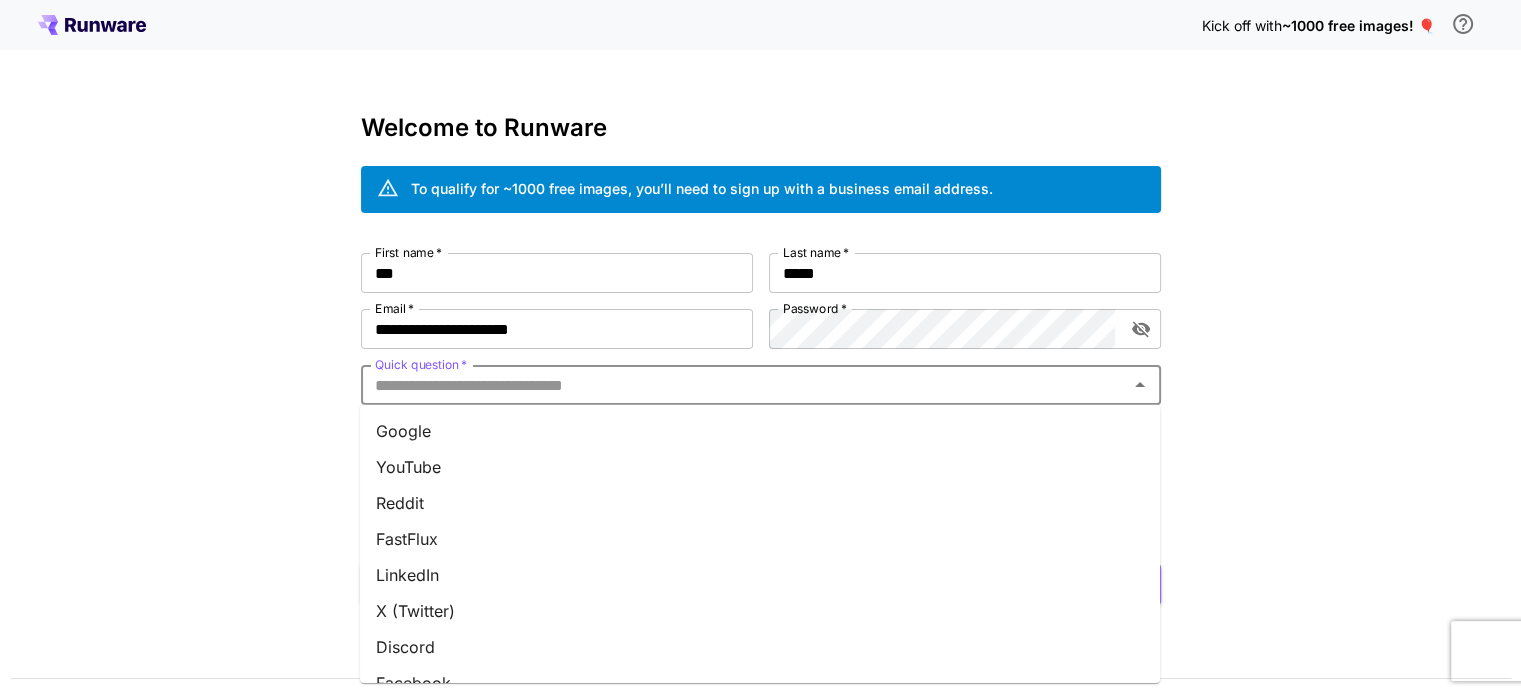 click on "Quick question   *" at bounding box center (744, 385) 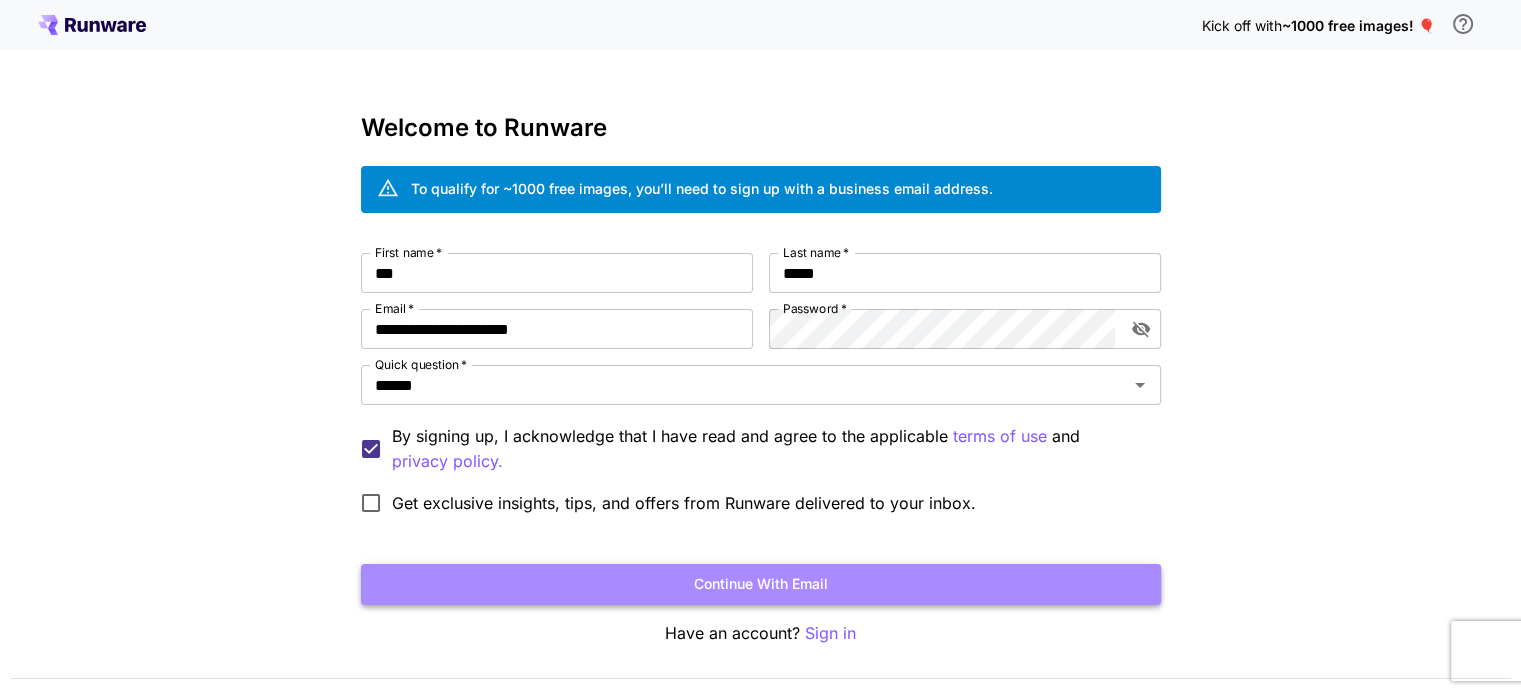 click on "Continue with email" at bounding box center (761, 584) 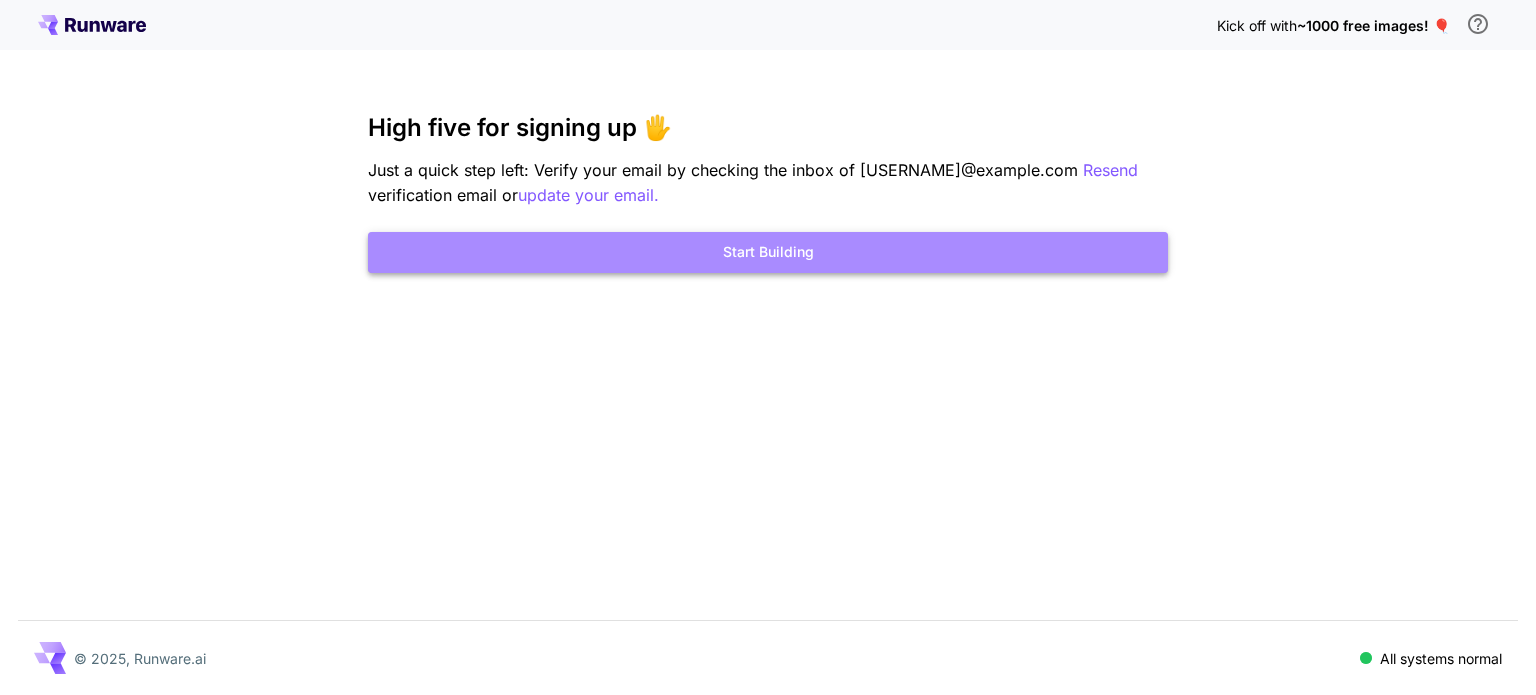 click on "Start Building" at bounding box center (768, 252) 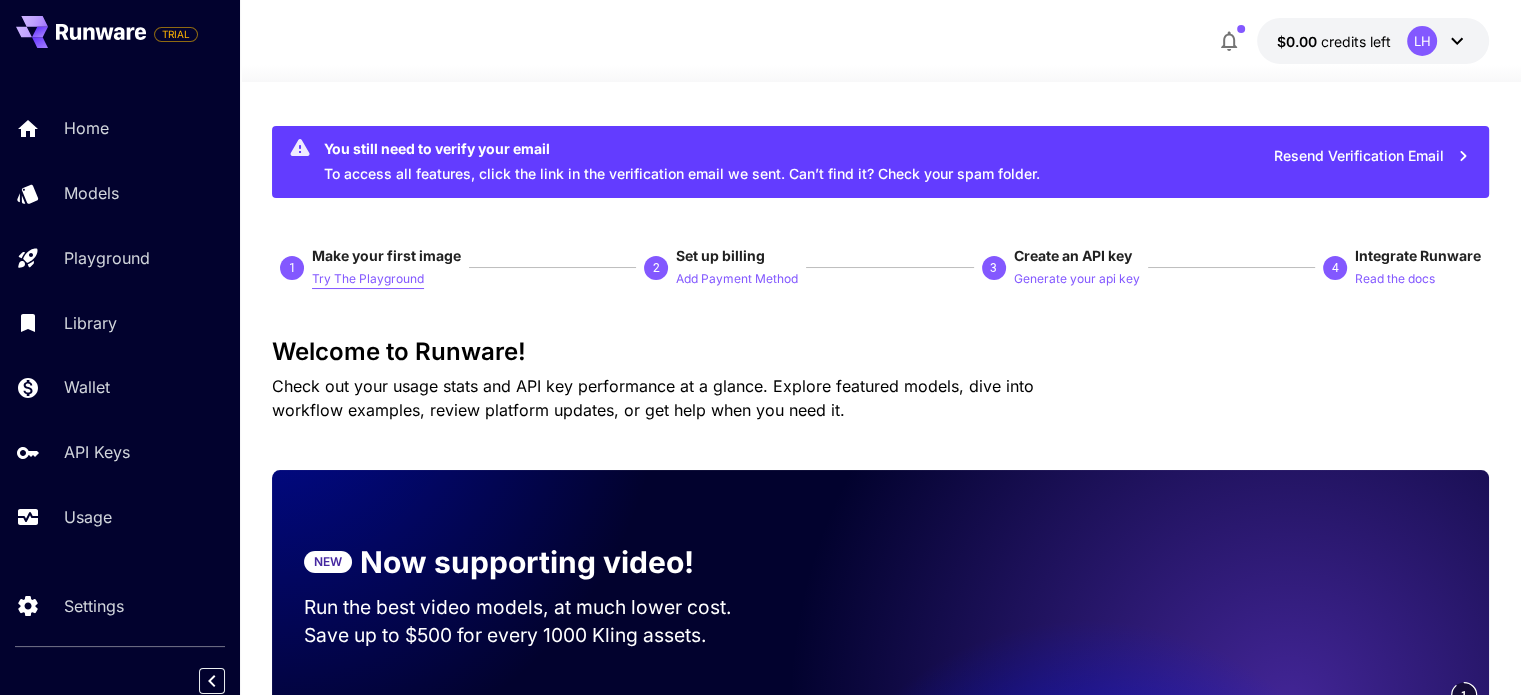 click on "Try The Playground" at bounding box center (368, 279) 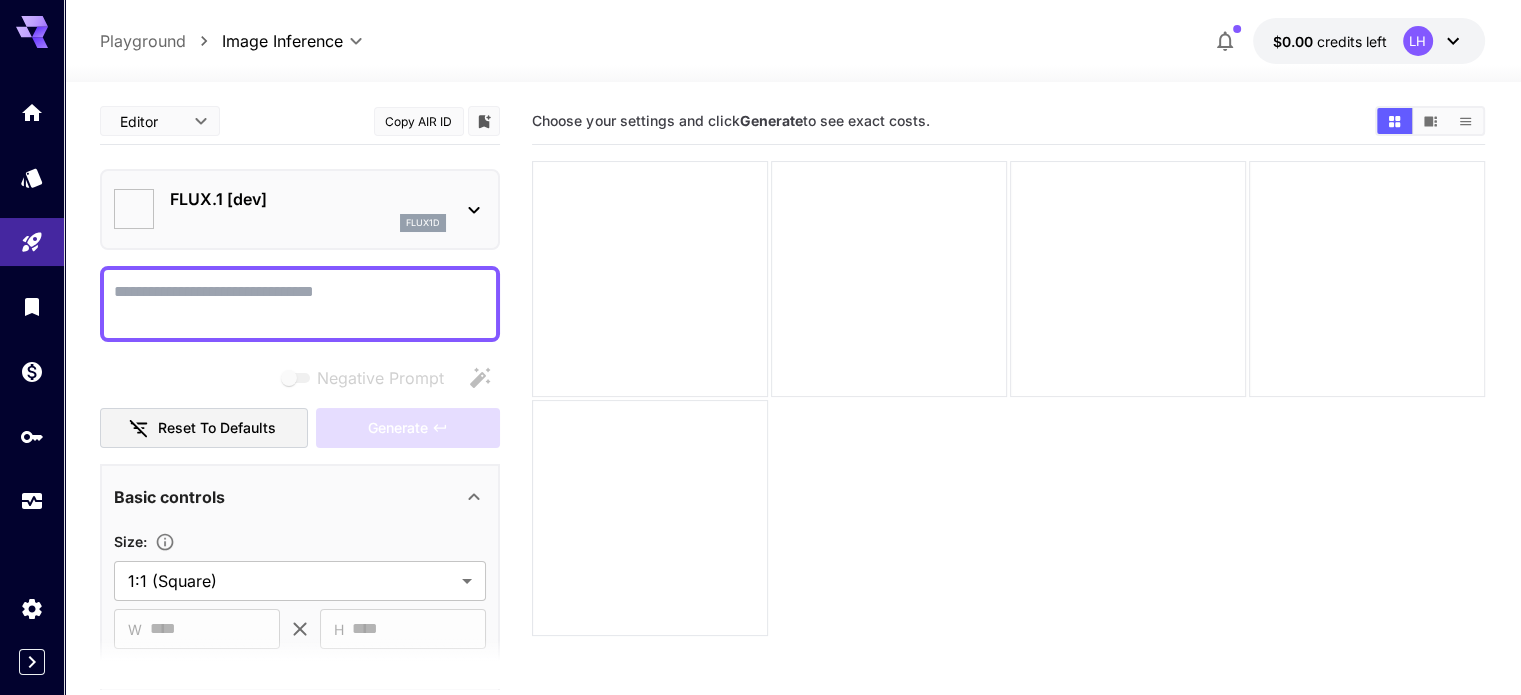 type on "**********" 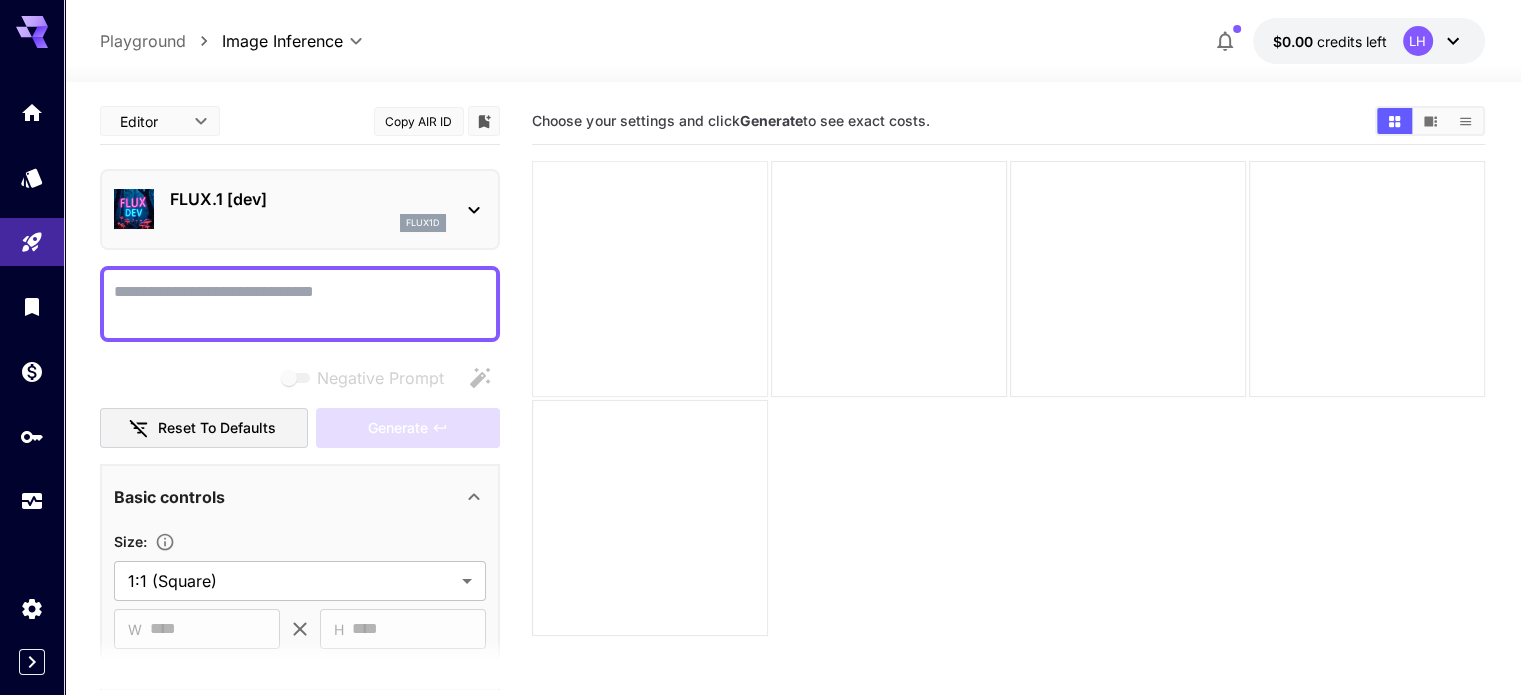 paste on "**********" 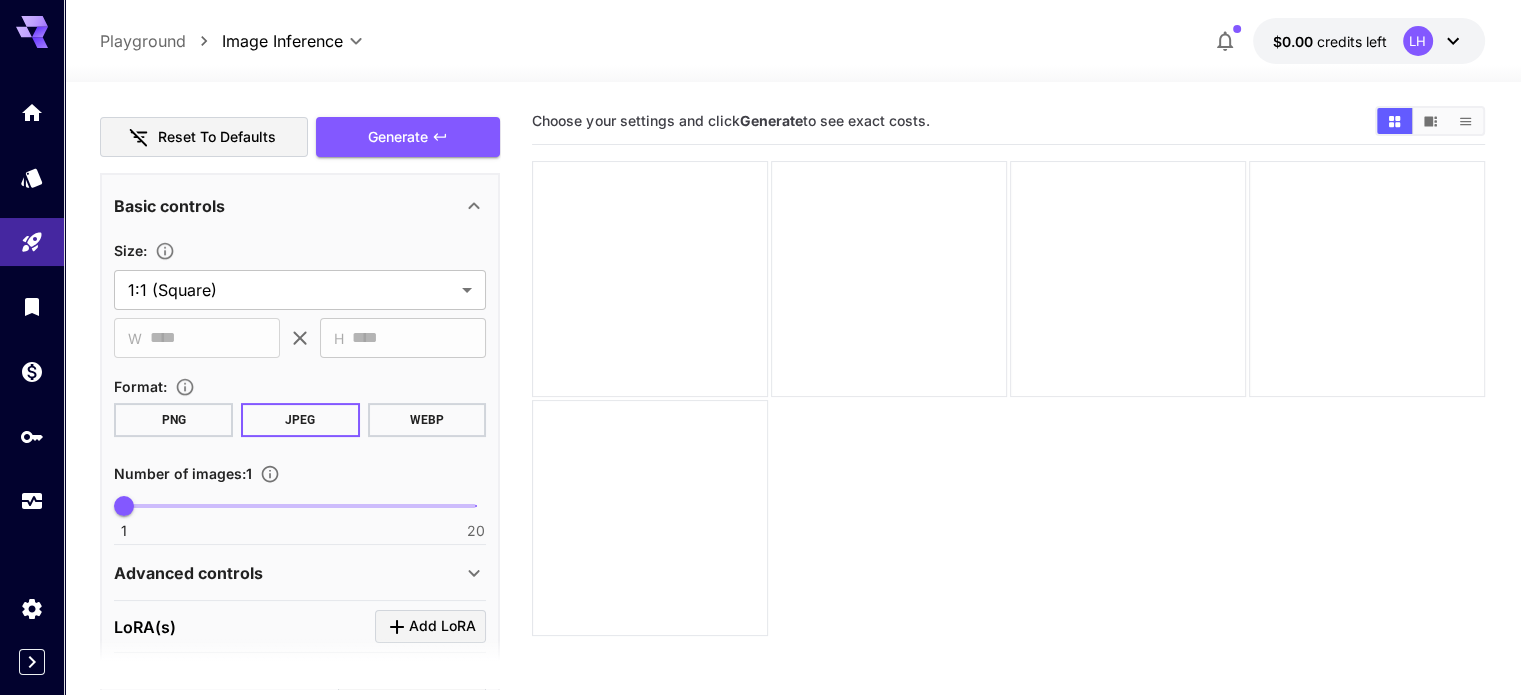 scroll, scrollTop: 364, scrollLeft: 0, axis: vertical 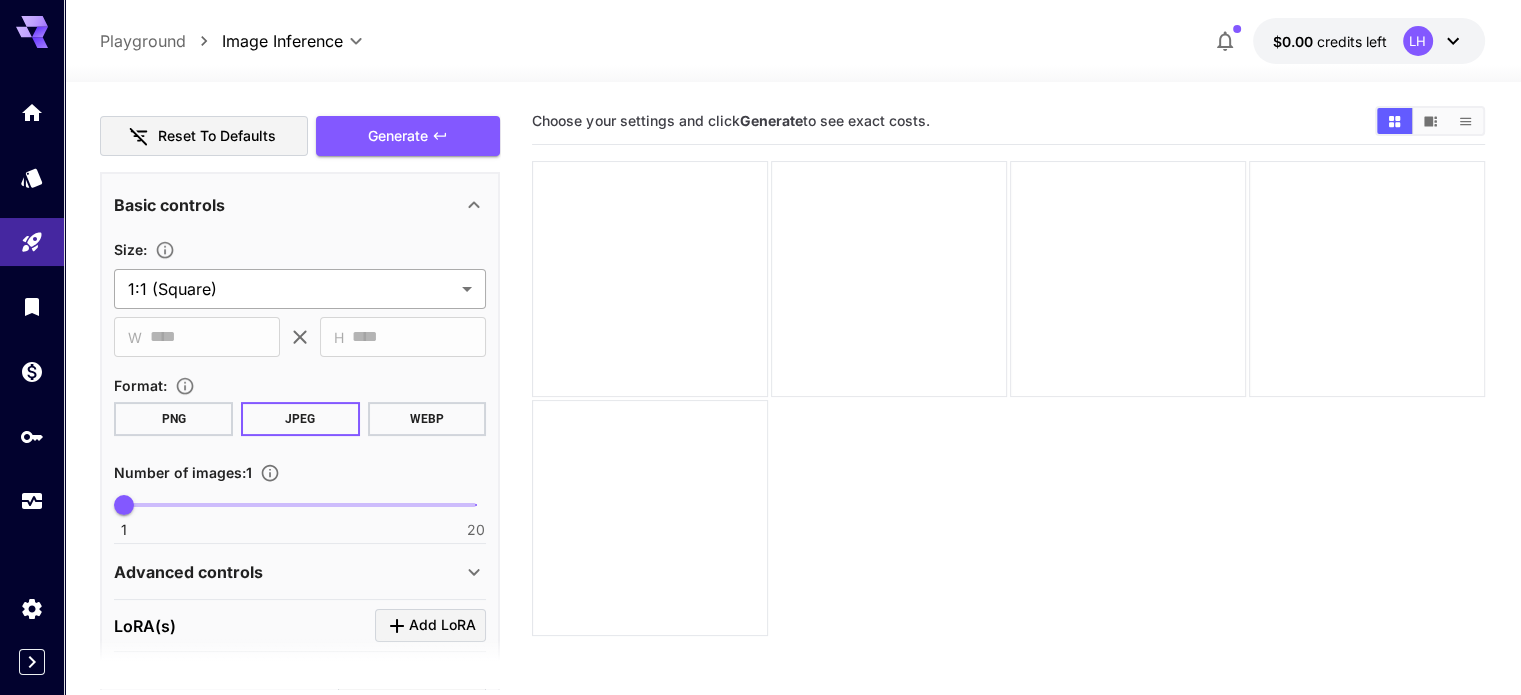 type on "**********" 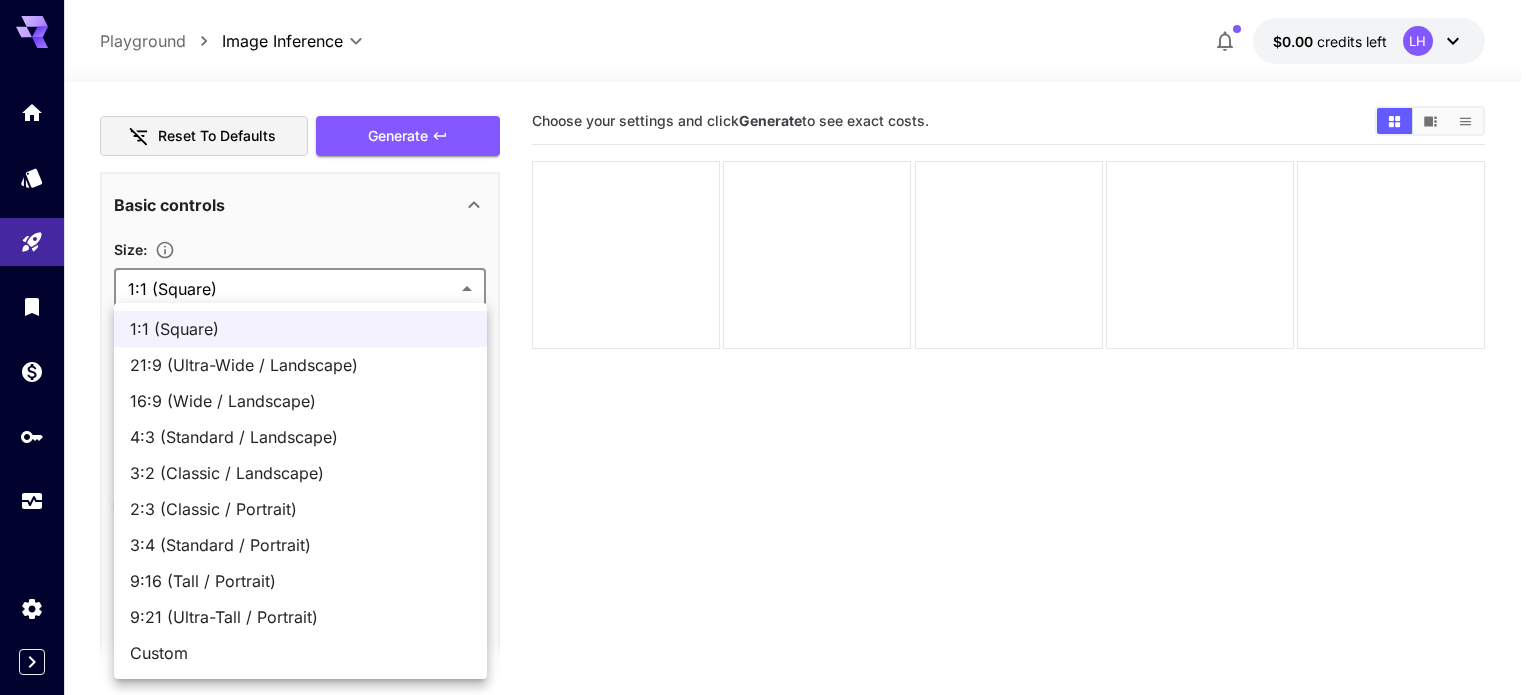 click on "**********" at bounding box center (768, 426) 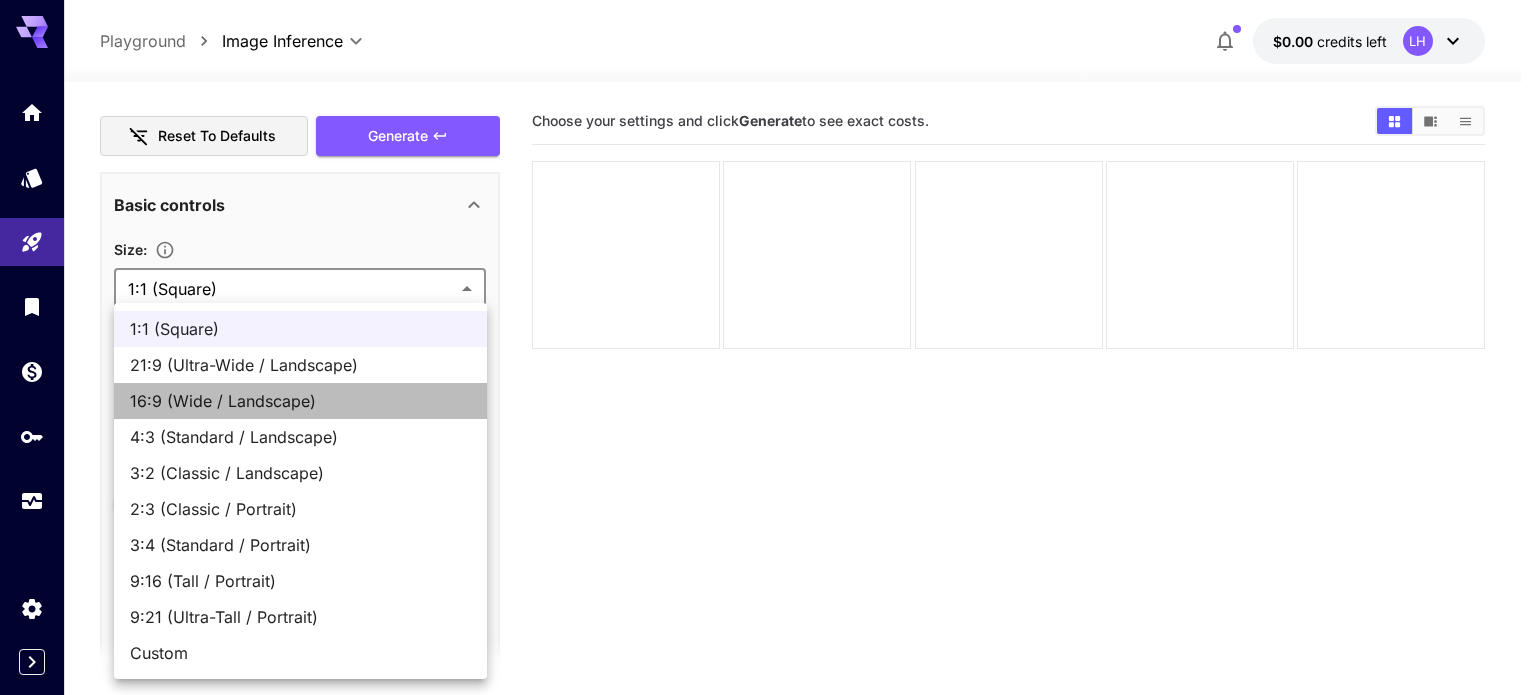 click on "16:9 (Wide / Landscape)" at bounding box center [300, 401] 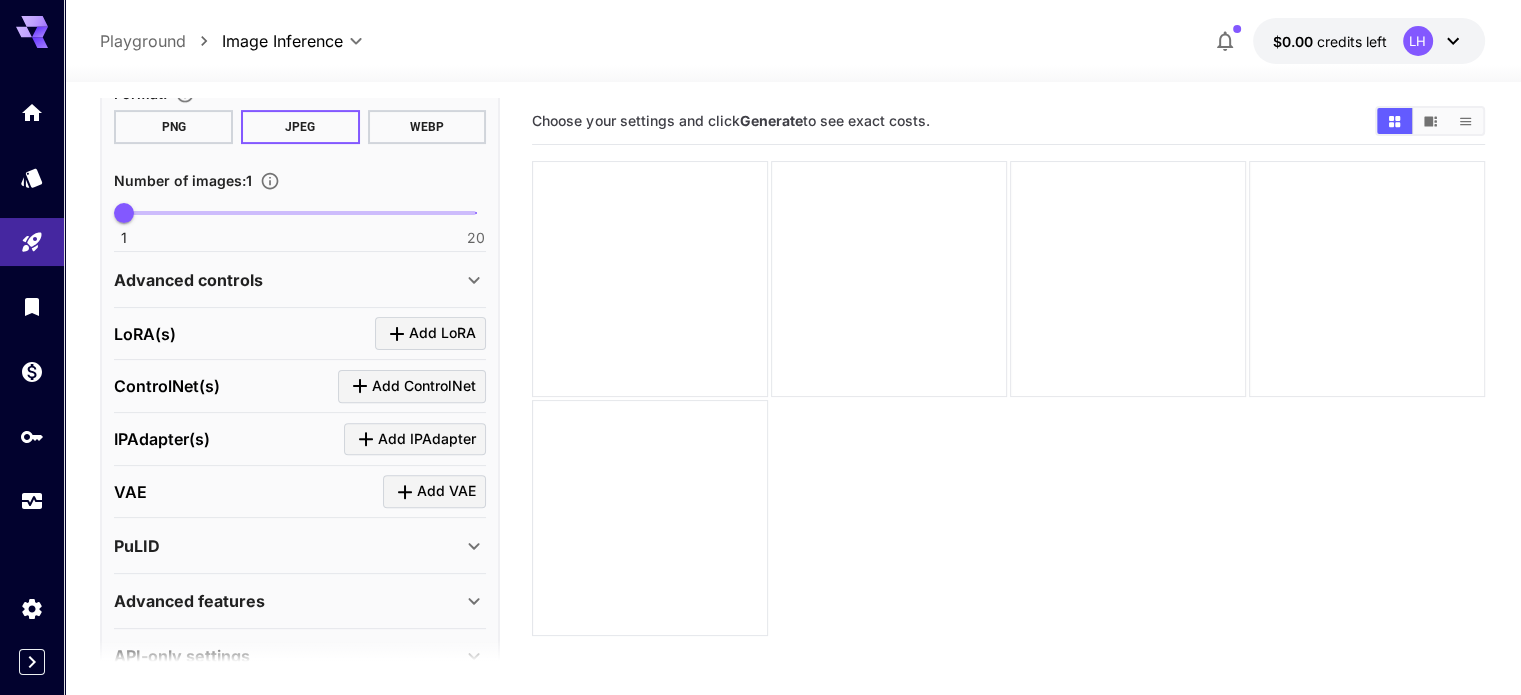 scroll, scrollTop: 696, scrollLeft: 0, axis: vertical 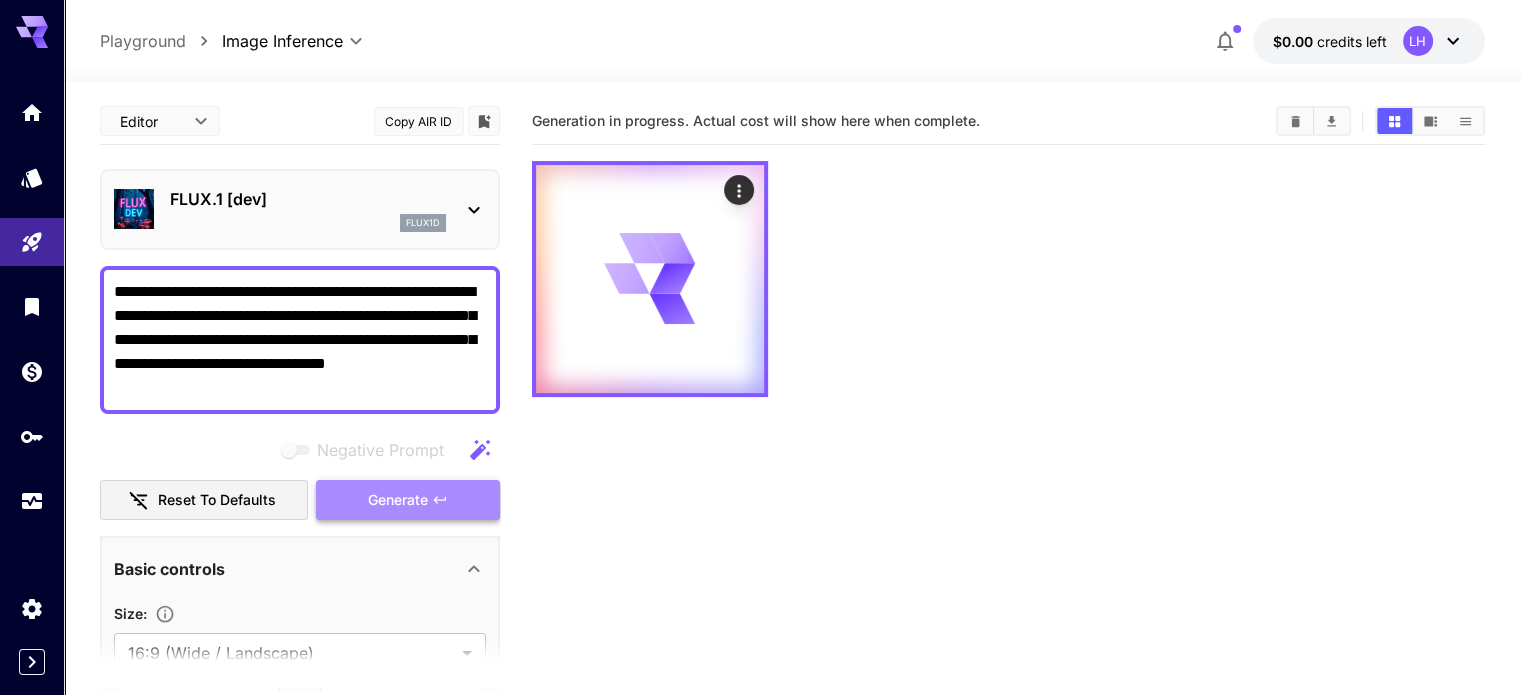 click on "Generate" at bounding box center [408, 500] 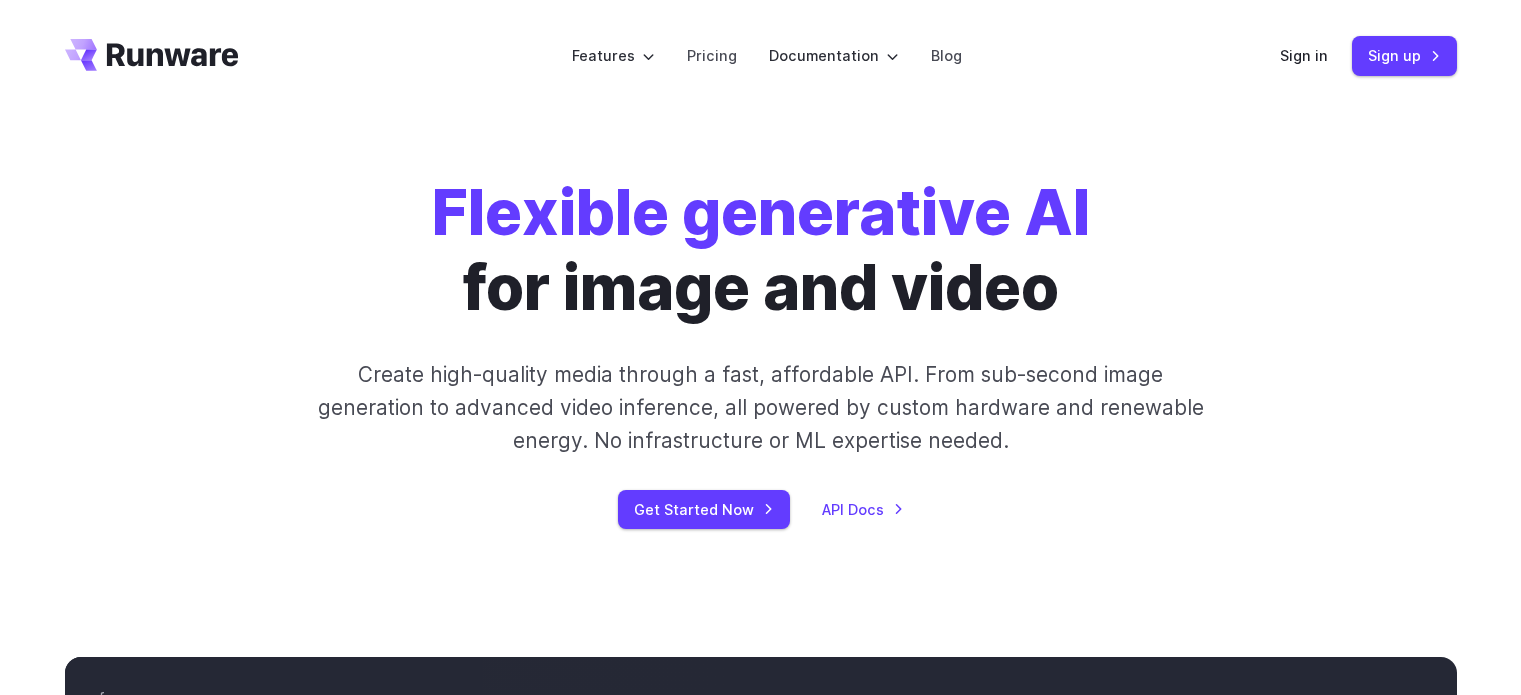 scroll, scrollTop: 0, scrollLeft: 0, axis: both 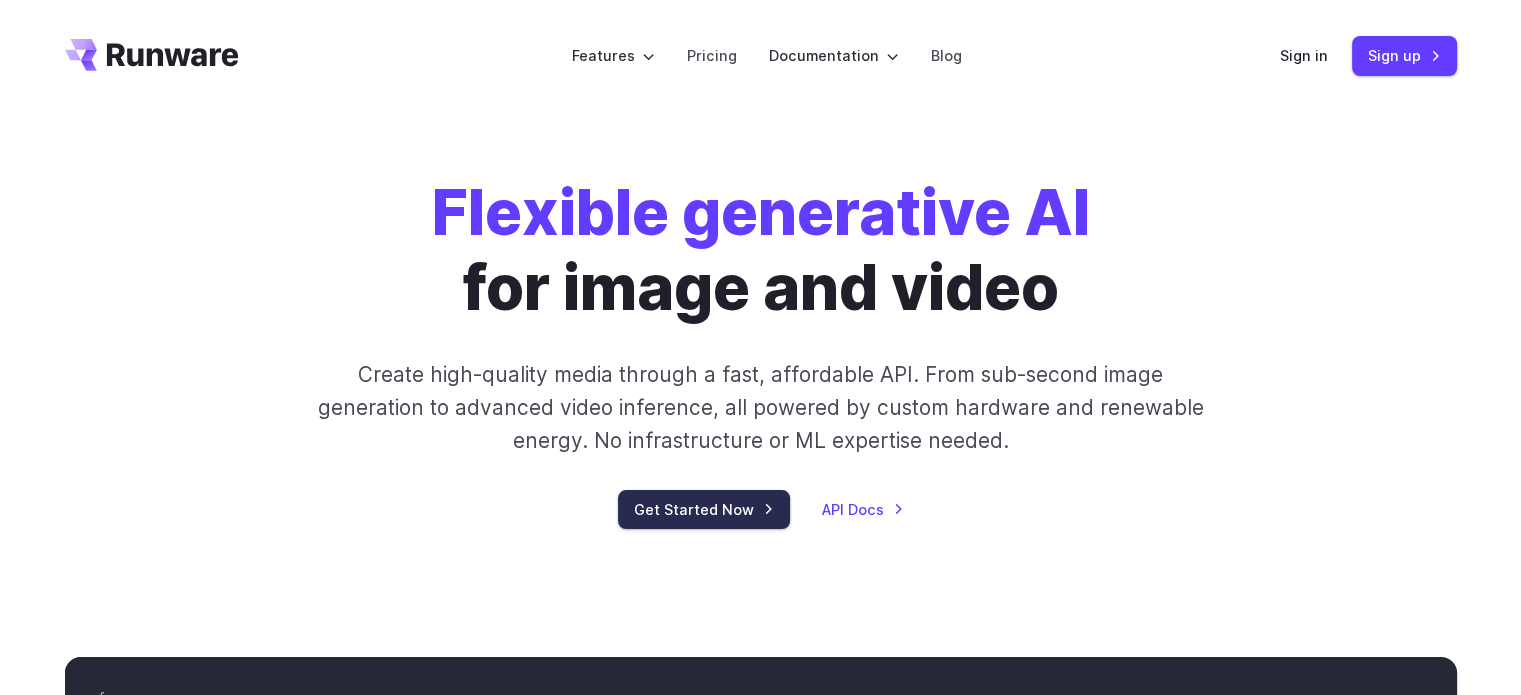 click on "Get Started Now" at bounding box center [704, 509] 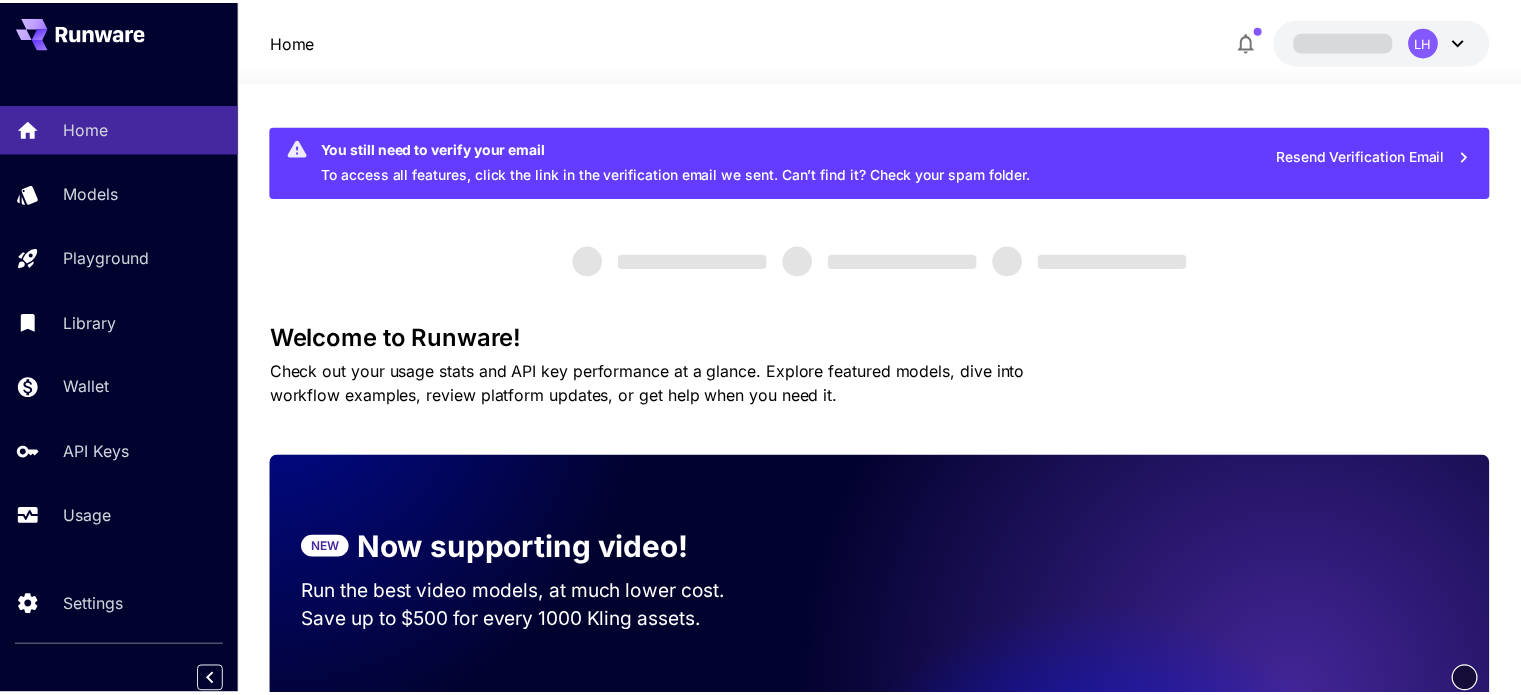 scroll, scrollTop: 0, scrollLeft: 0, axis: both 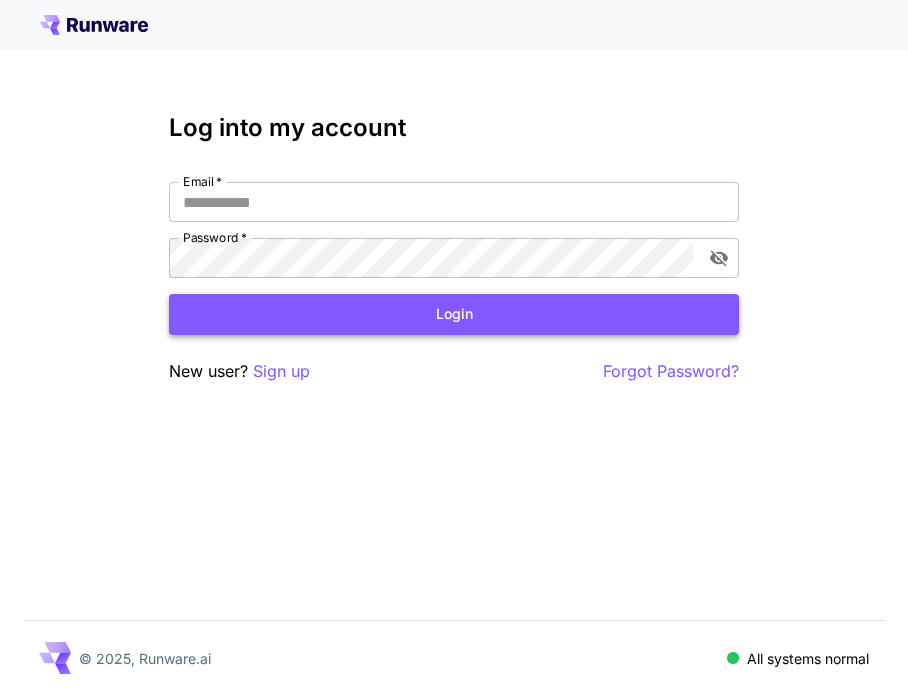 type on "**********" 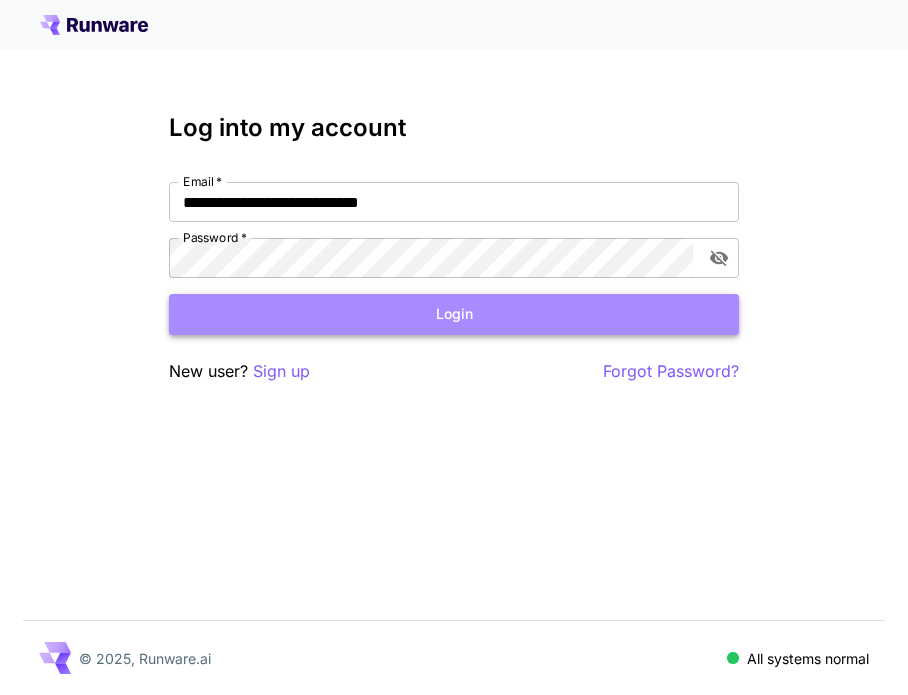 click on "Login" at bounding box center [454, 314] 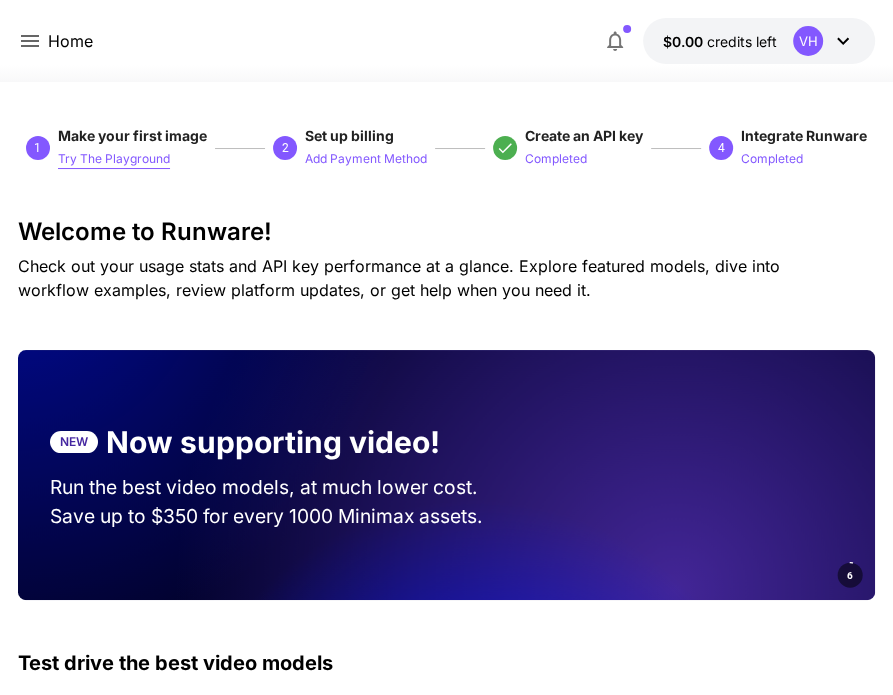 click on "Try The Playground" at bounding box center (114, 159) 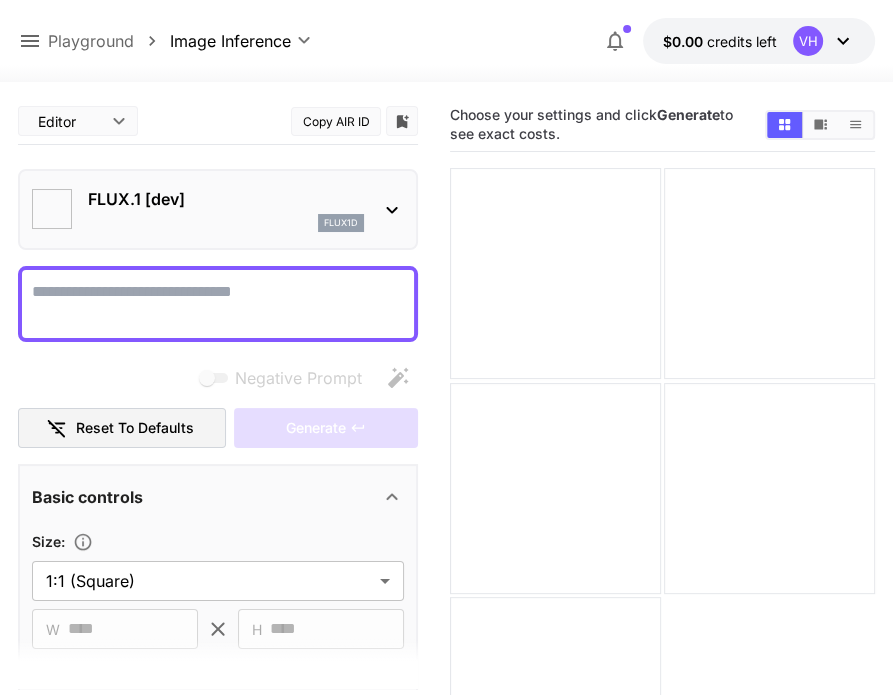 type on "**********" 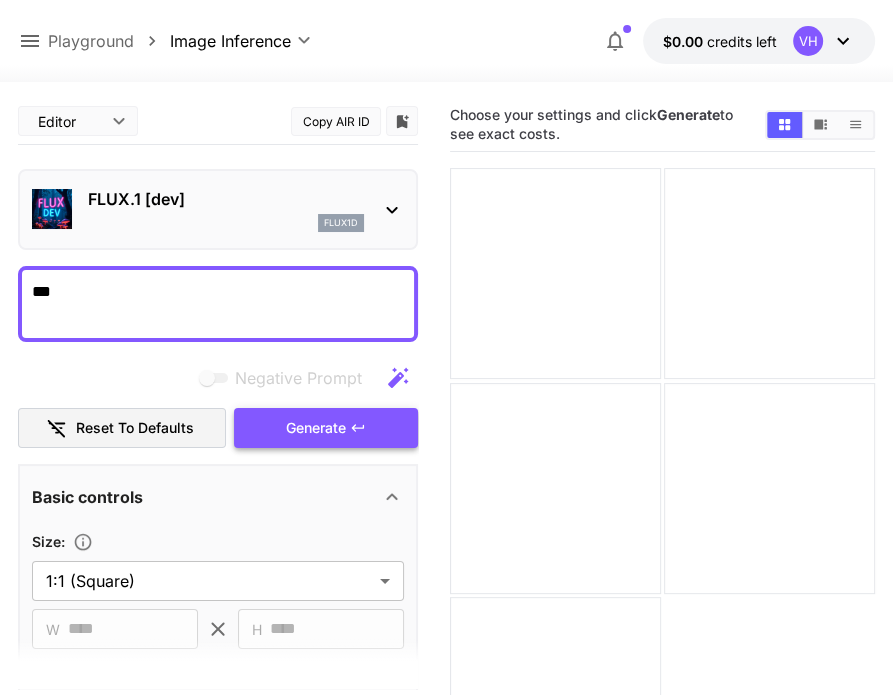 type on "***" 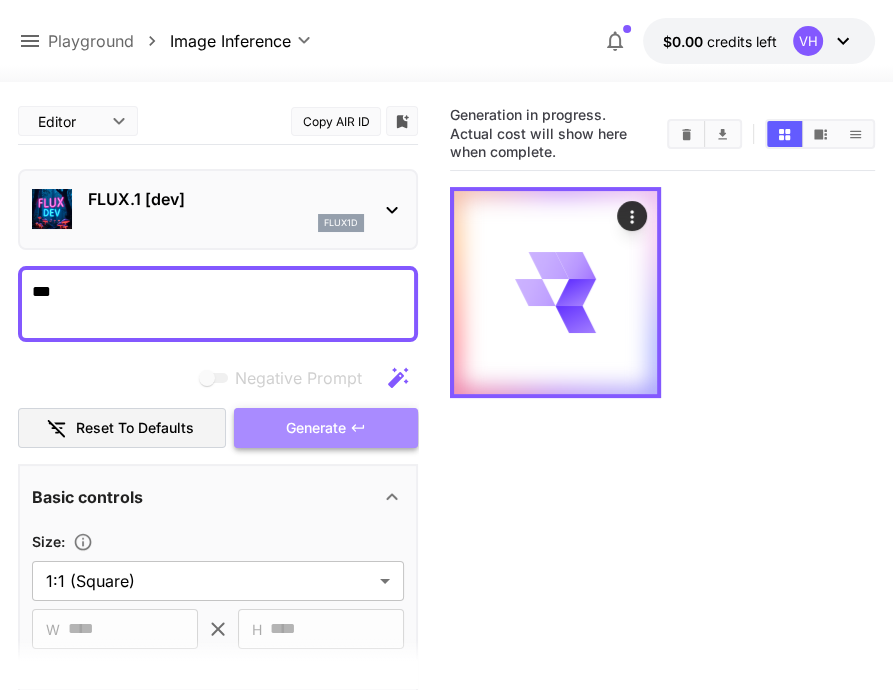 click on "Generate" at bounding box center [316, 428] 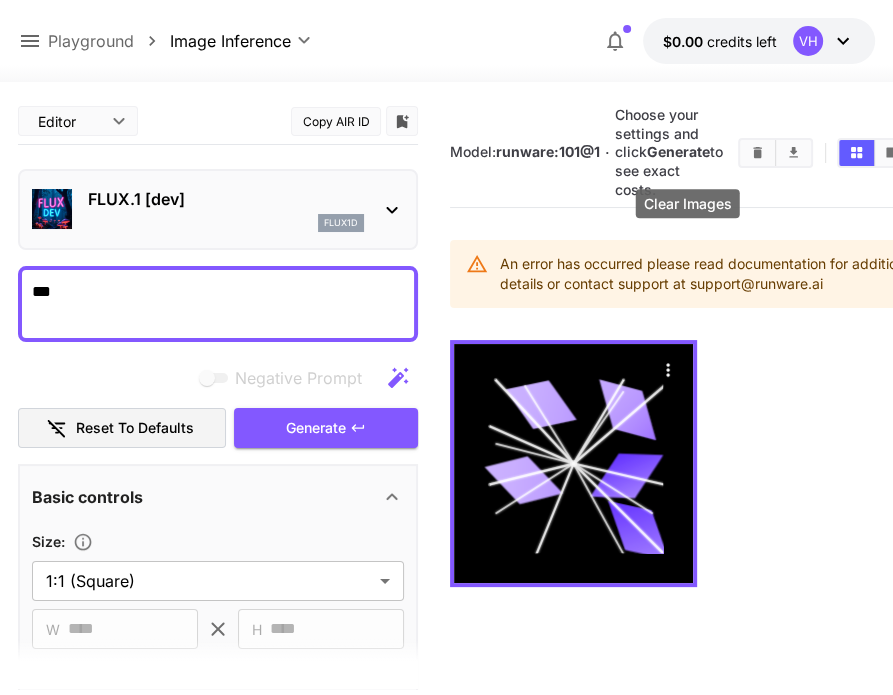 click 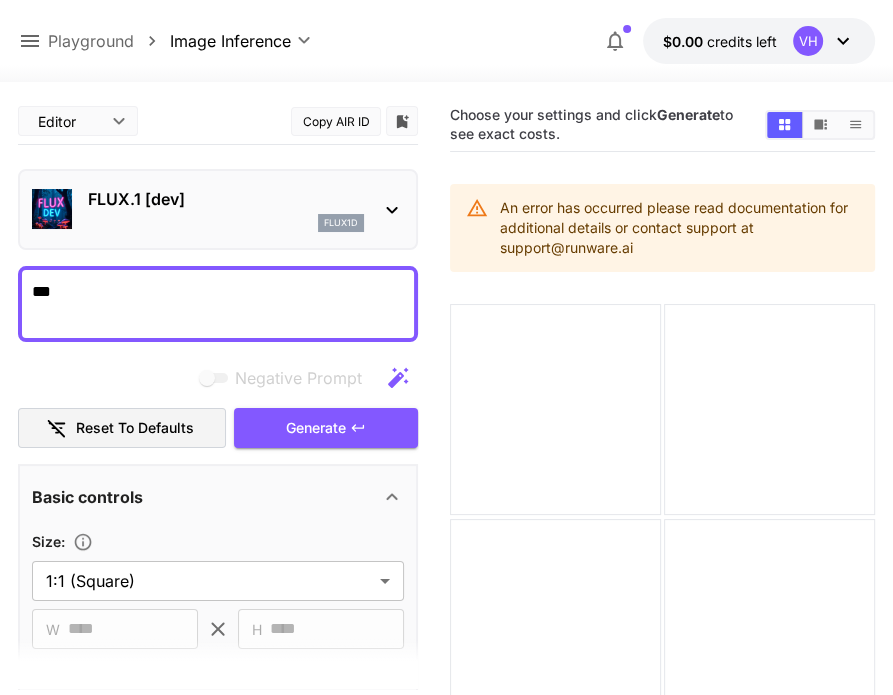 click on "An error has occurred please read documentation for additional details or contact support at support@runware.ai" at bounding box center (679, 228) 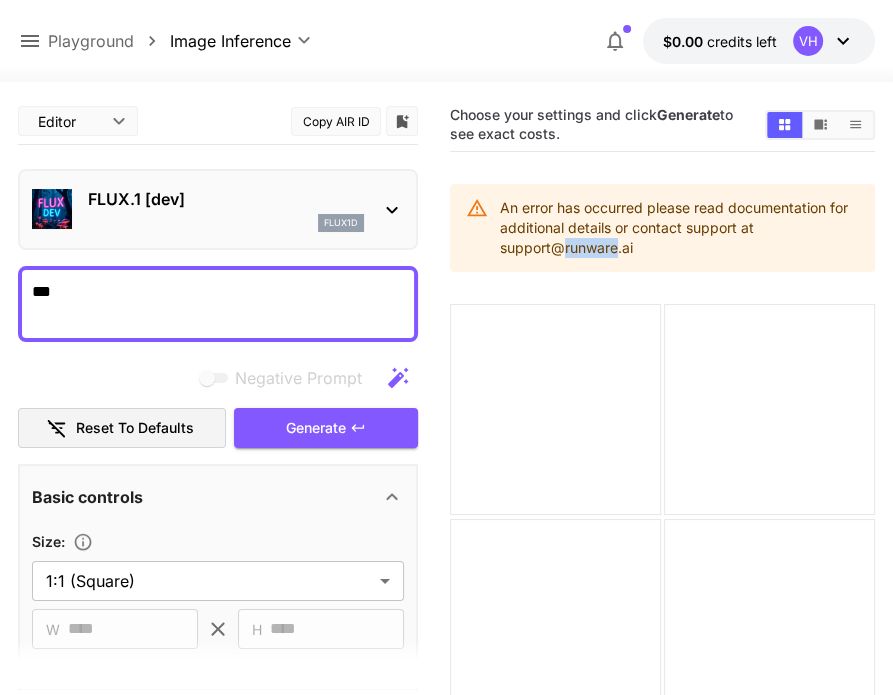 click on "An error has occurred please read documentation for additional details or contact support at support@runware.ai" at bounding box center (679, 228) 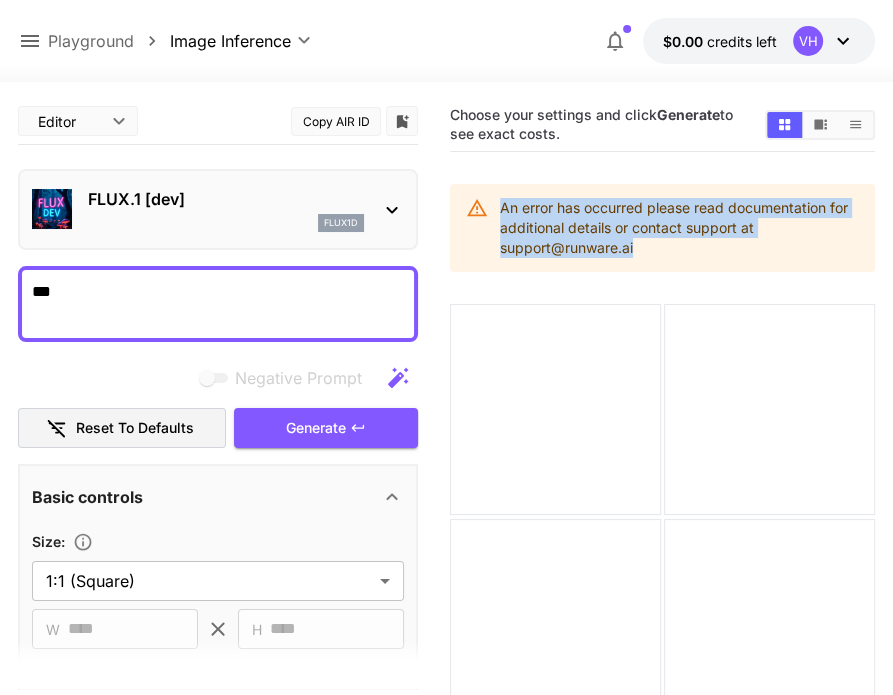 click on "An error has occurred please read documentation for additional details or contact support at support@runware.ai" at bounding box center [679, 228] 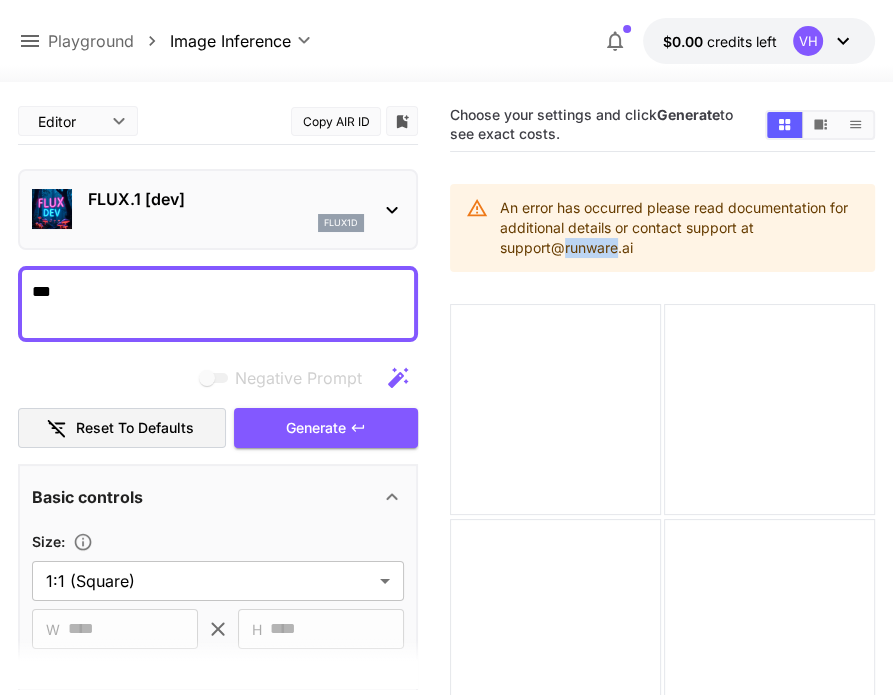 click on "An error has occurred please read documentation for additional details or contact support at support@runware.ai" at bounding box center [679, 228] 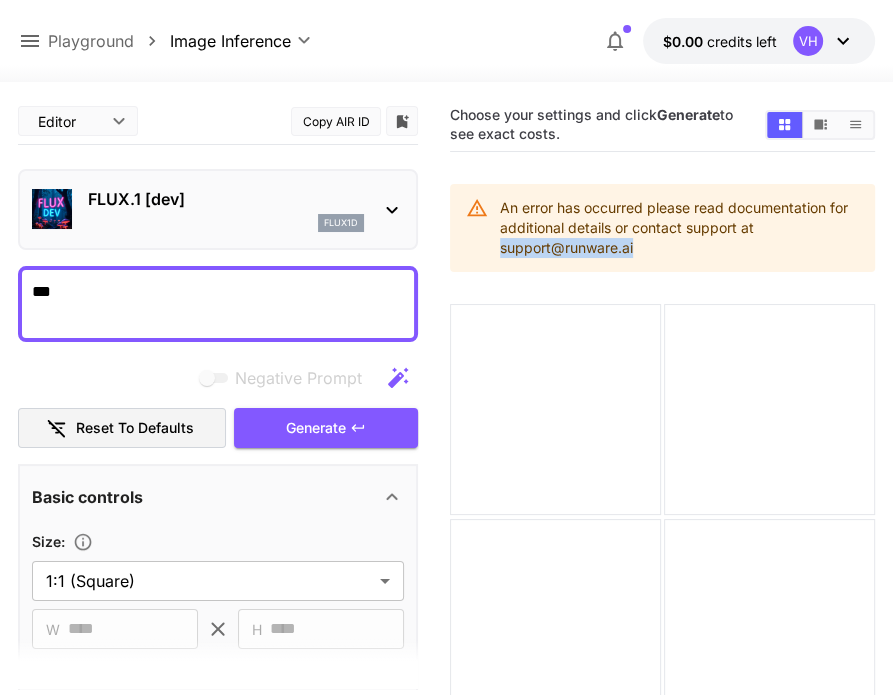 drag, startPoint x: 496, startPoint y: 251, endPoint x: 648, endPoint y: 255, distance: 152.05263 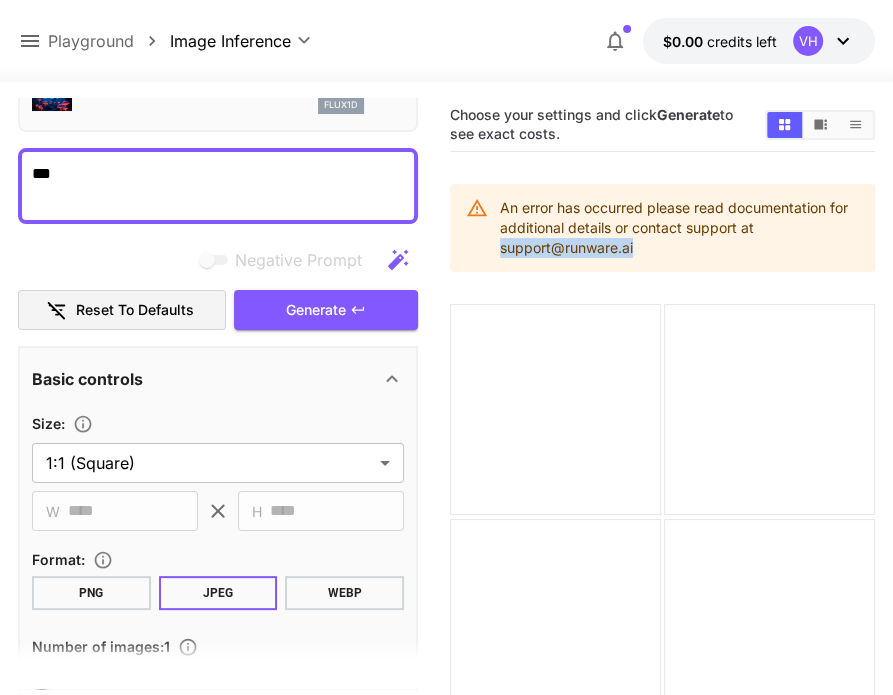 scroll, scrollTop: 0, scrollLeft: 0, axis: both 